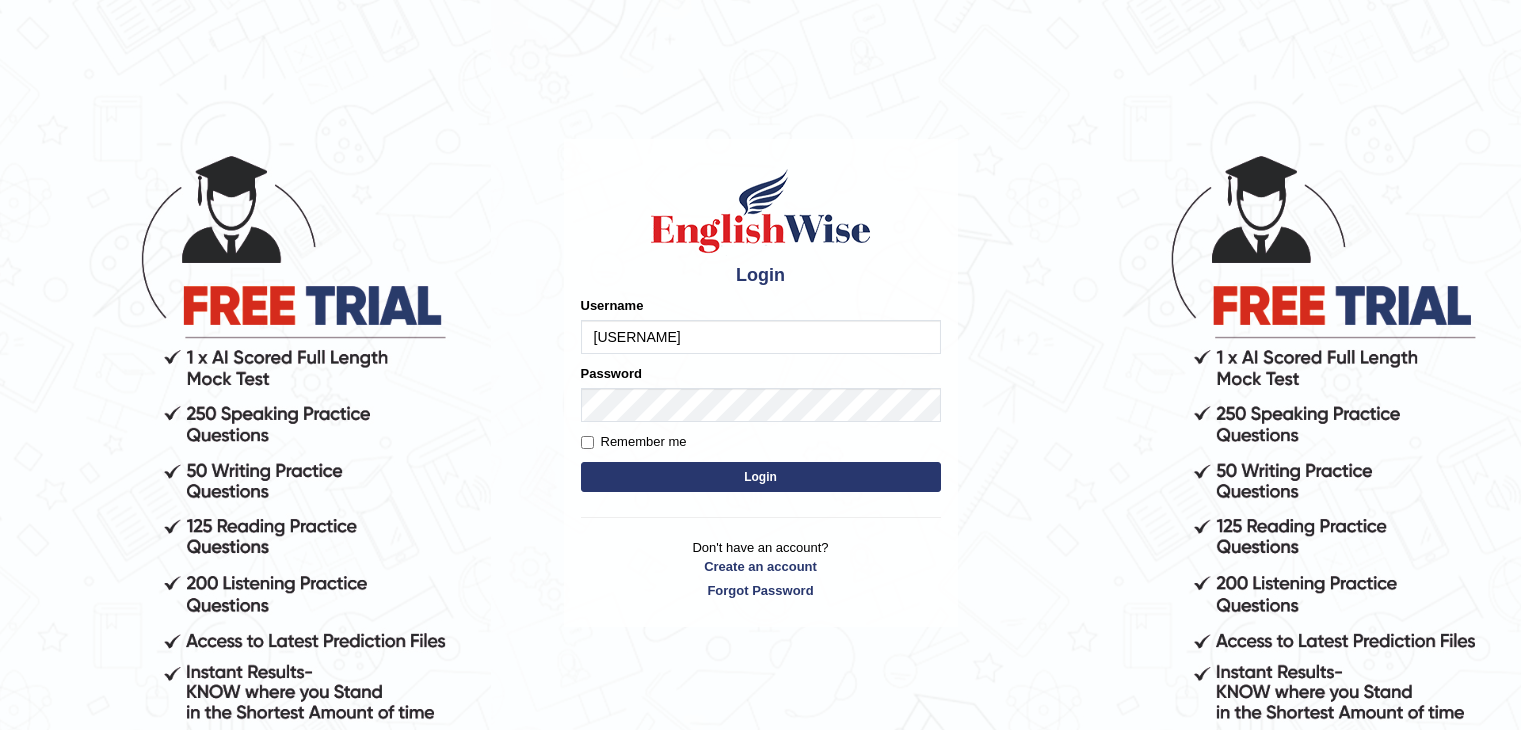 scroll, scrollTop: 0, scrollLeft: 0, axis: both 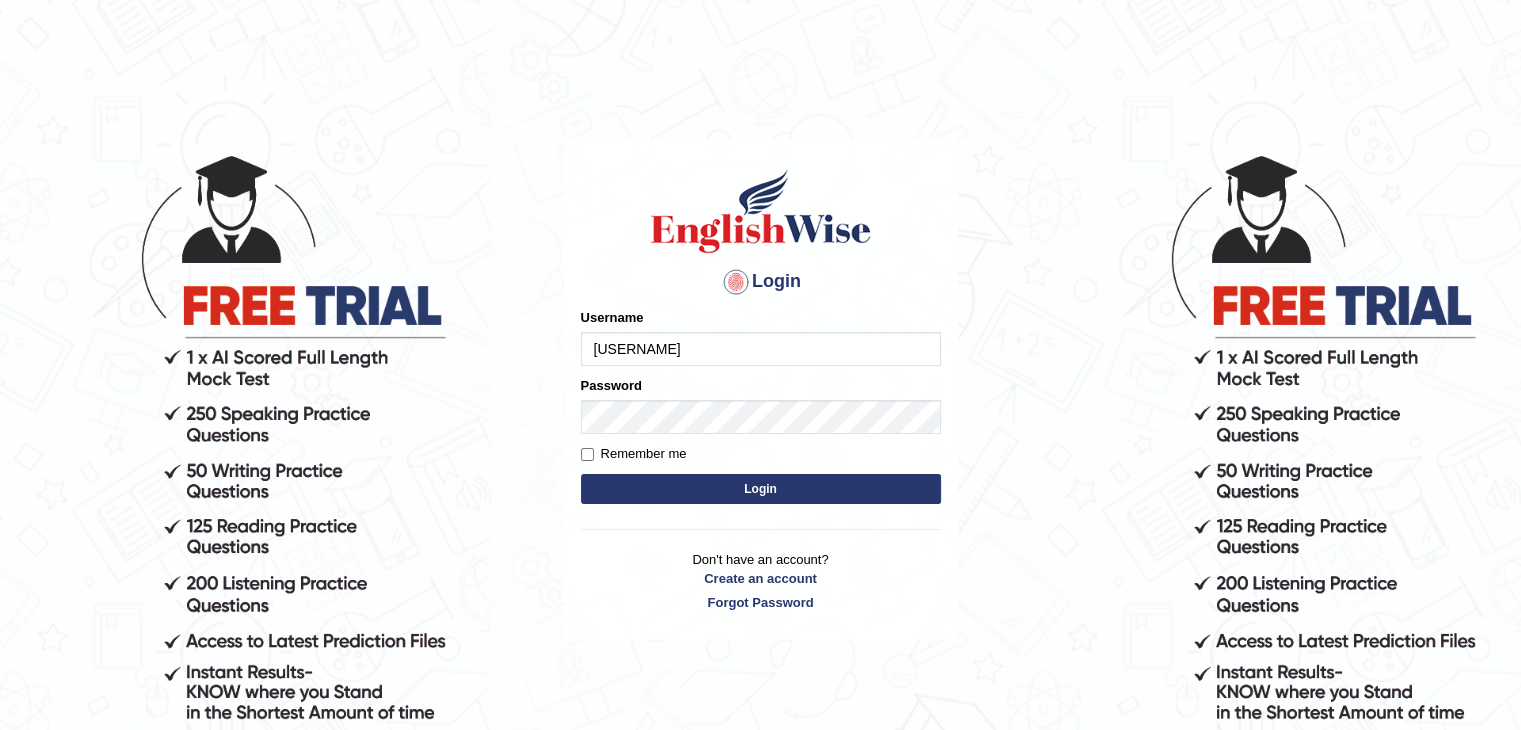 type on "arnel_parramatta" 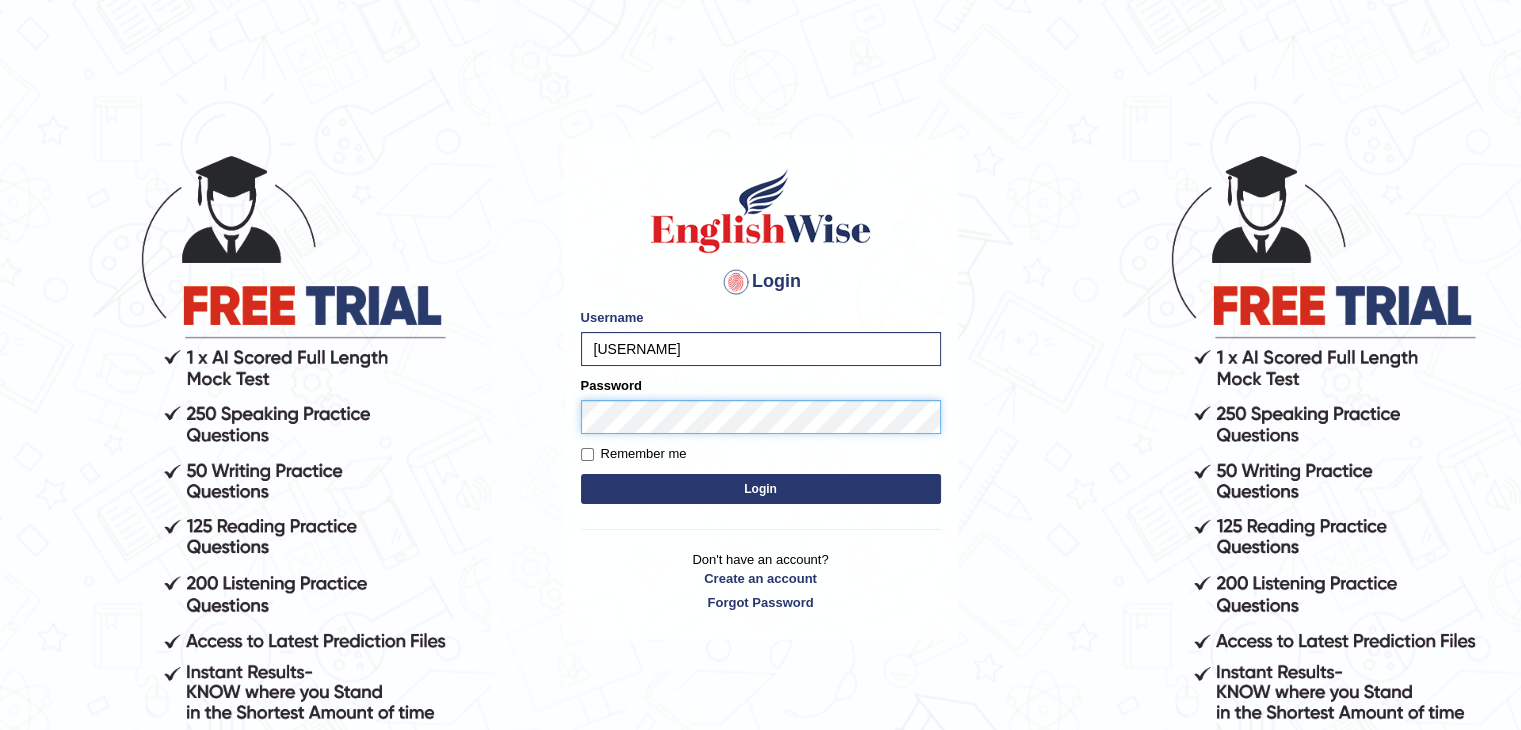 click on "Login" at bounding box center (761, 489) 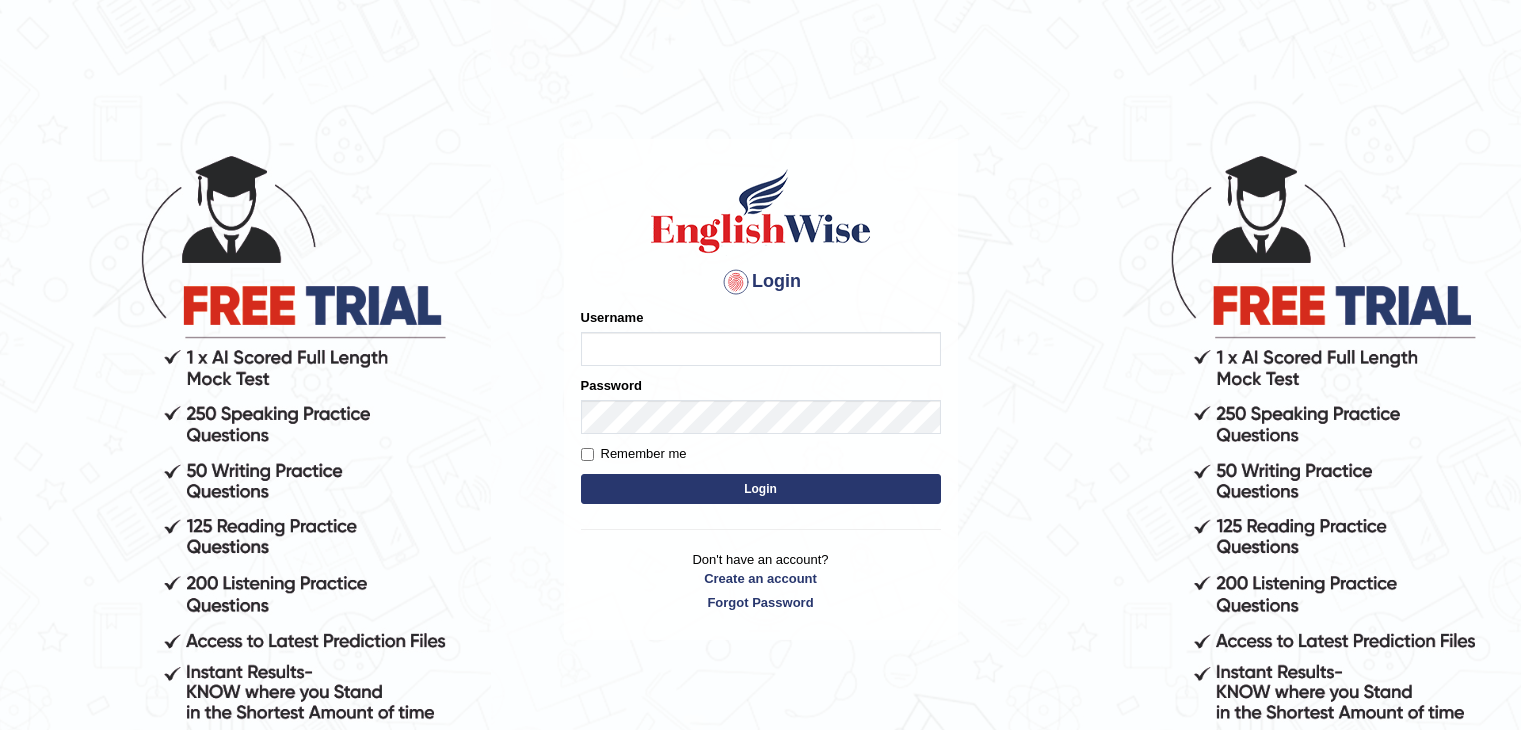 scroll, scrollTop: 0, scrollLeft: 0, axis: both 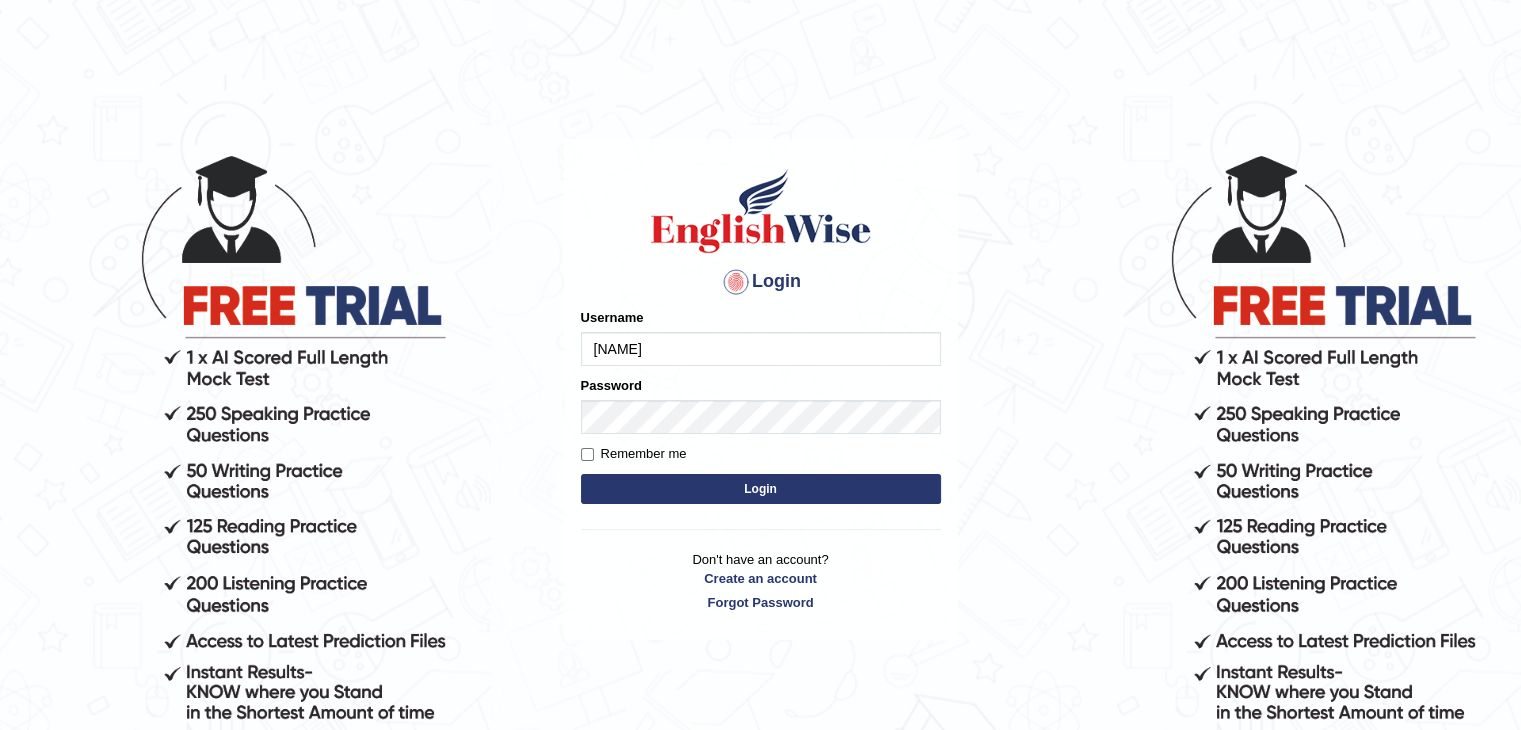 type on "arnel_parramatta" 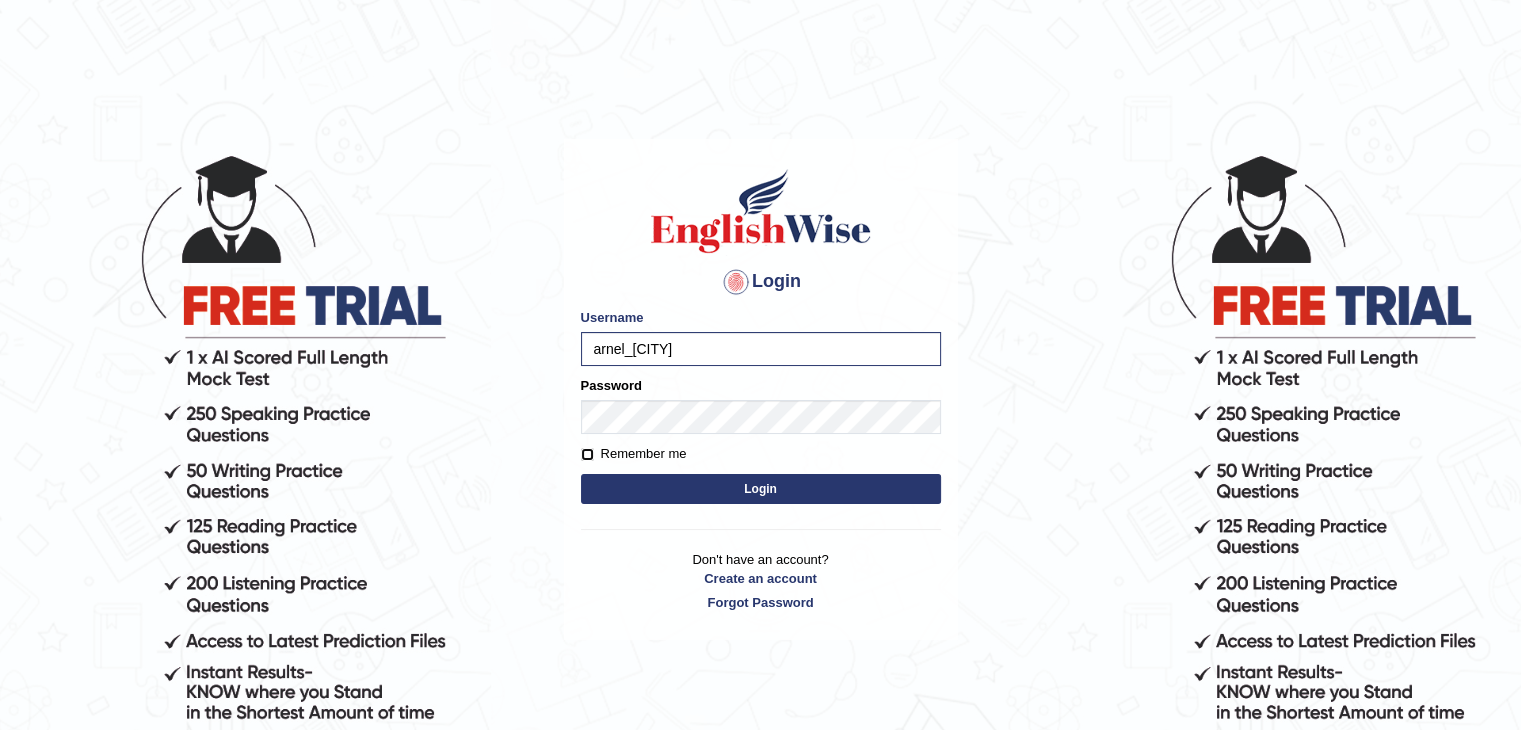 click on "Remember me" at bounding box center [587, 454] 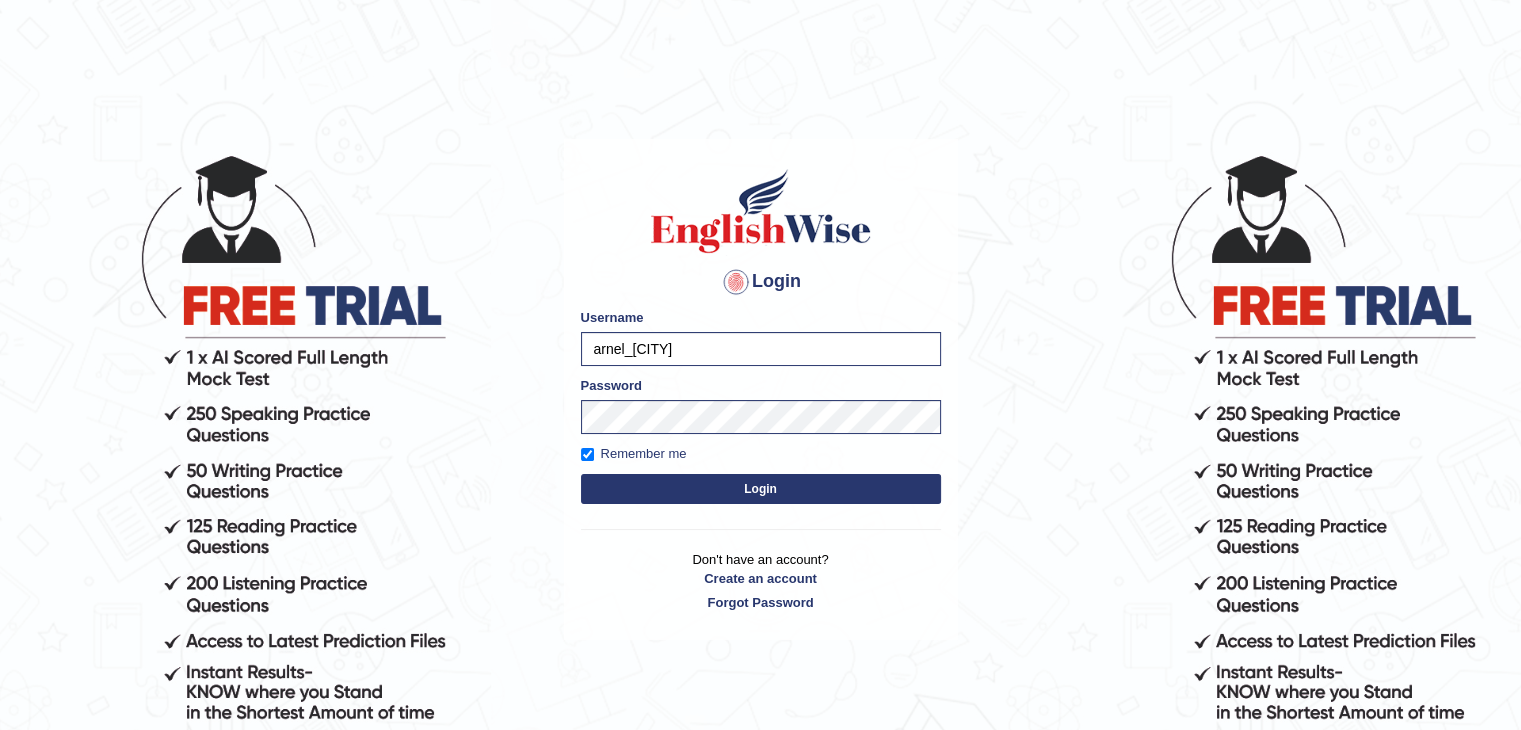 click on "Login" at bounding box center [761, 489] 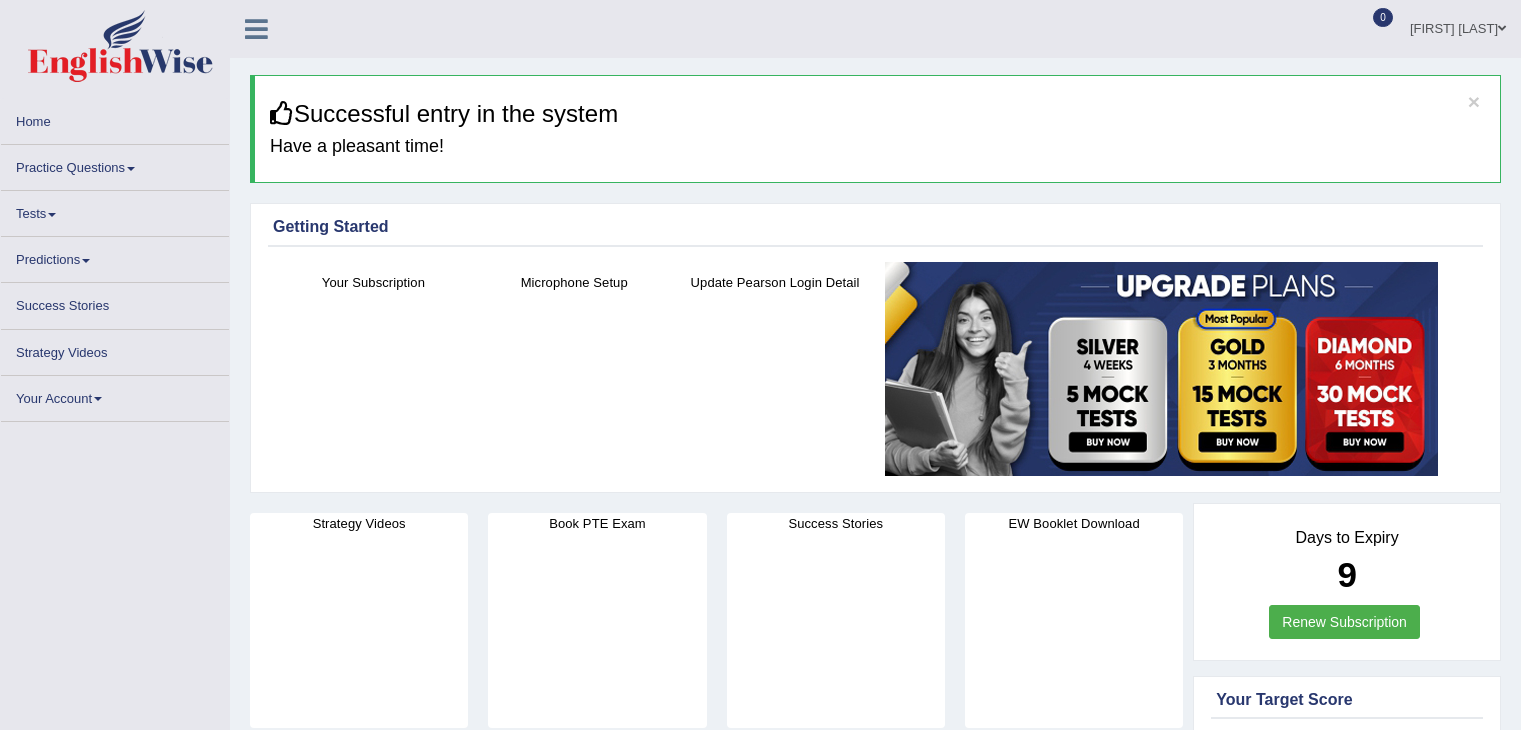 scroll, scrollTop: 0, scrollLeft: 0, axis: both 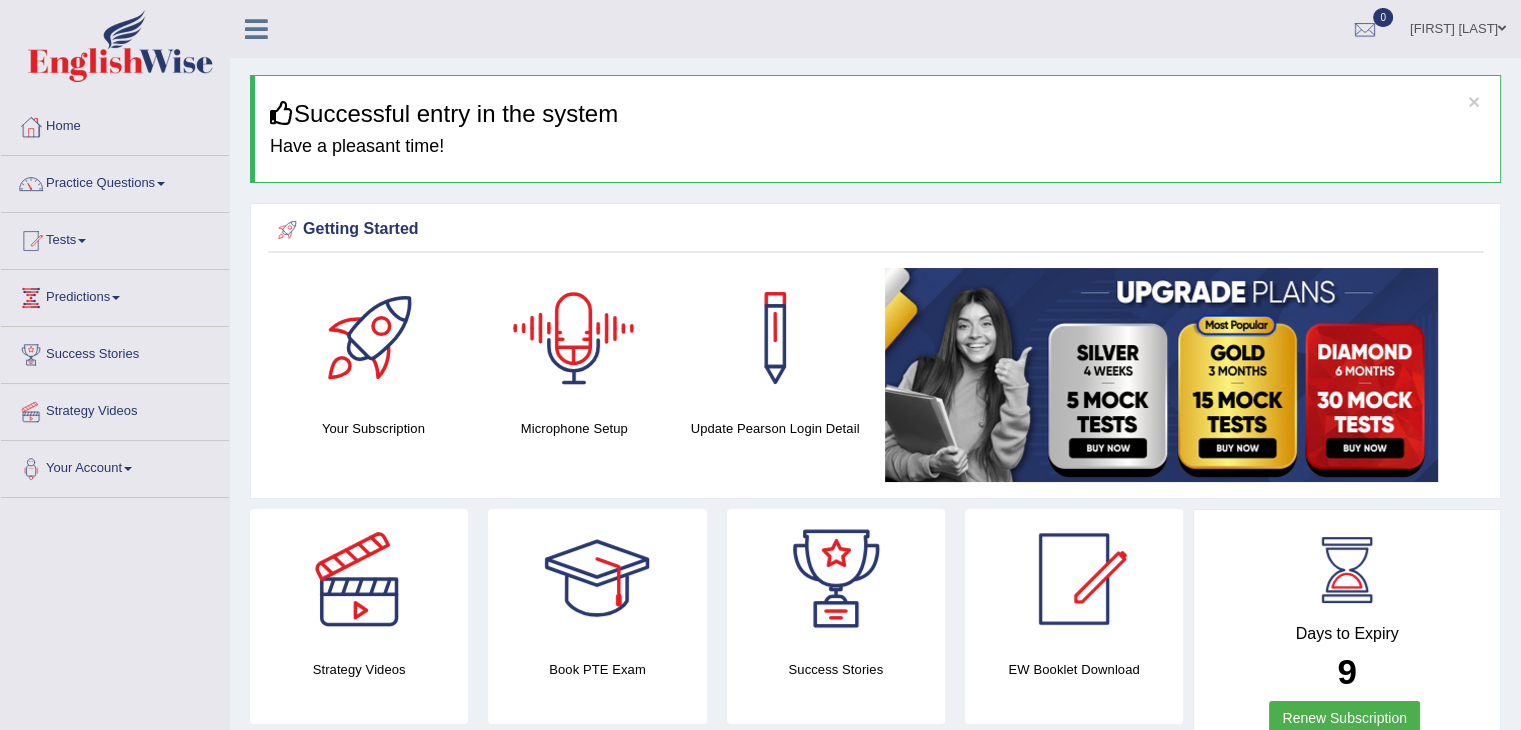 click at bounding box center (574, 338) 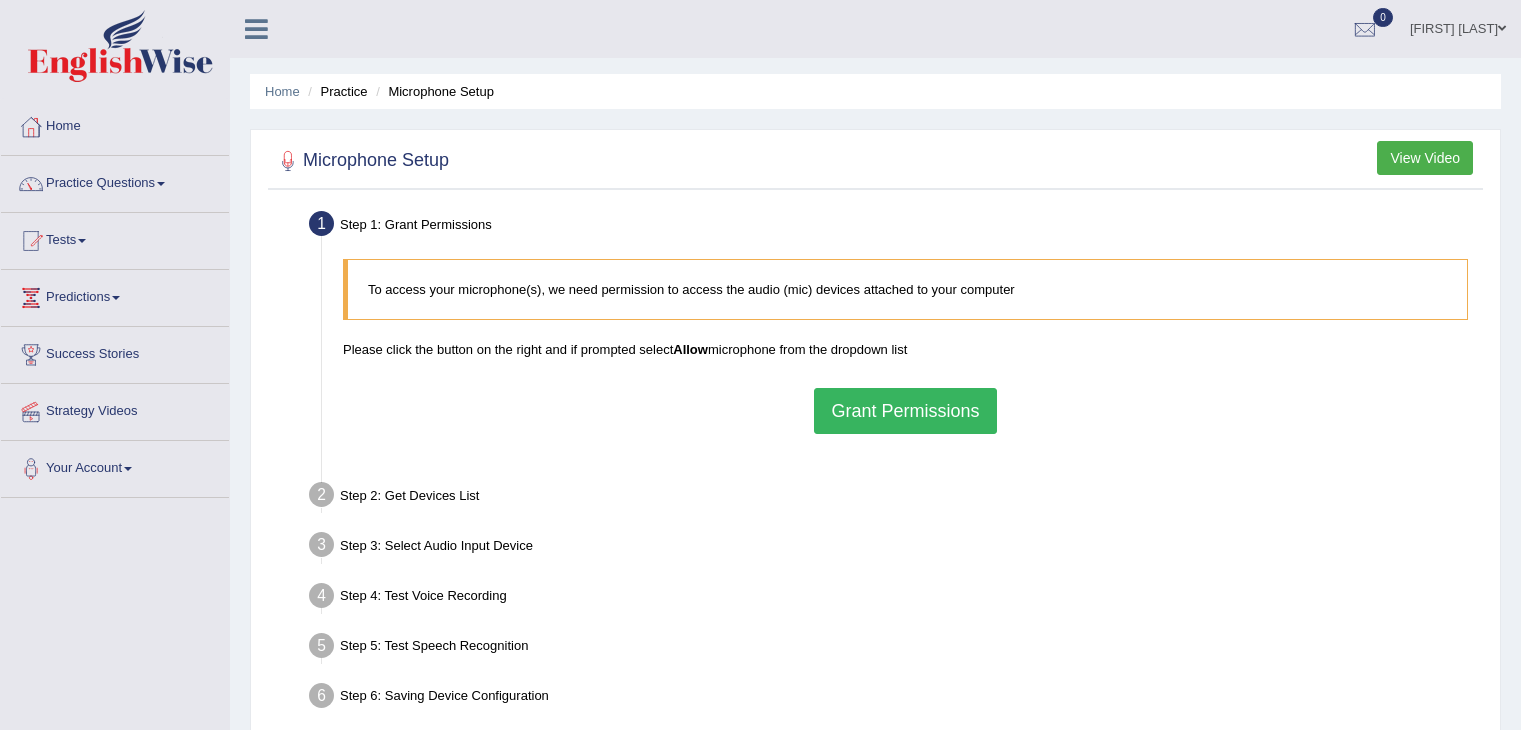 scroll, scrollTop: 0, scrollLeft: 0, axis: both 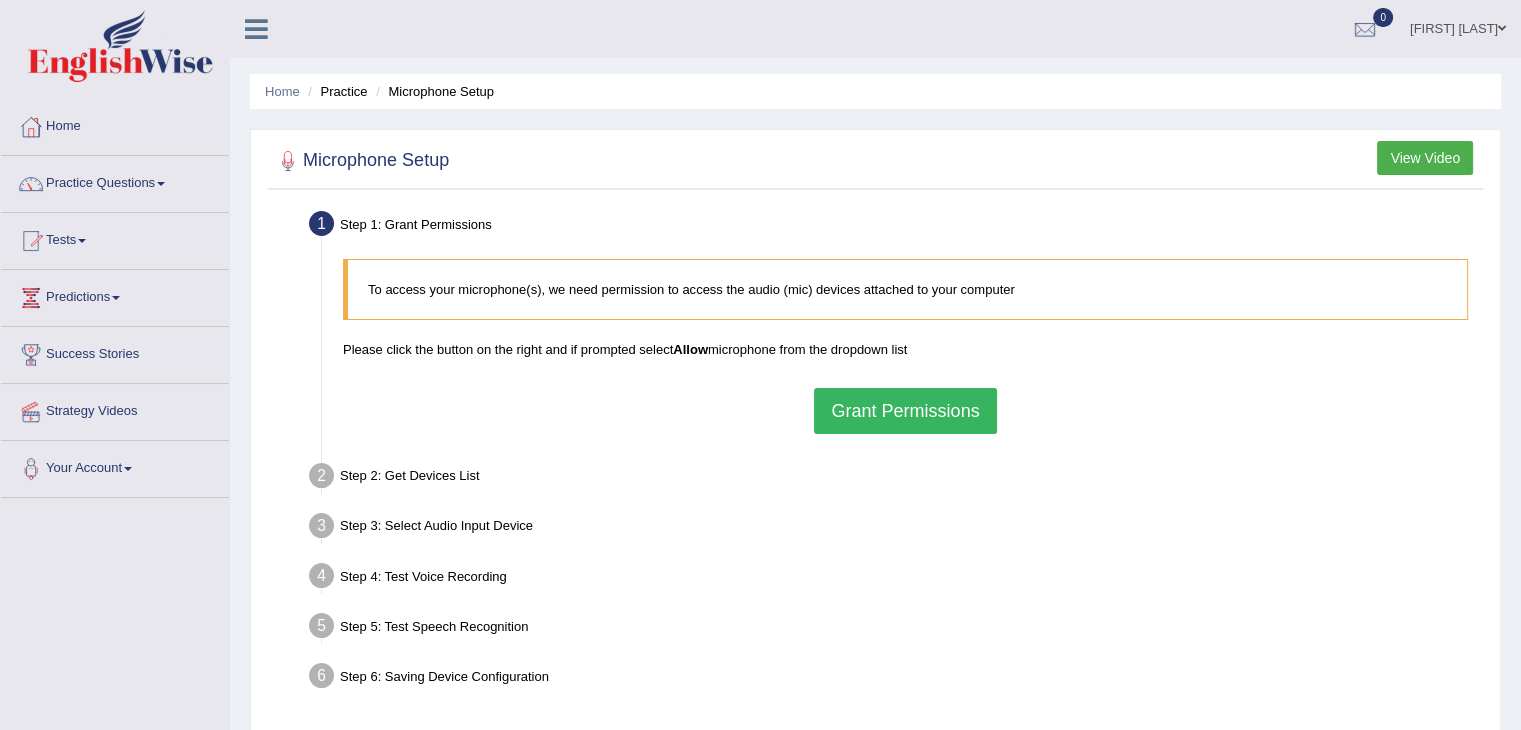 click on "Grant Permissions" at bounding box center [905, 411] 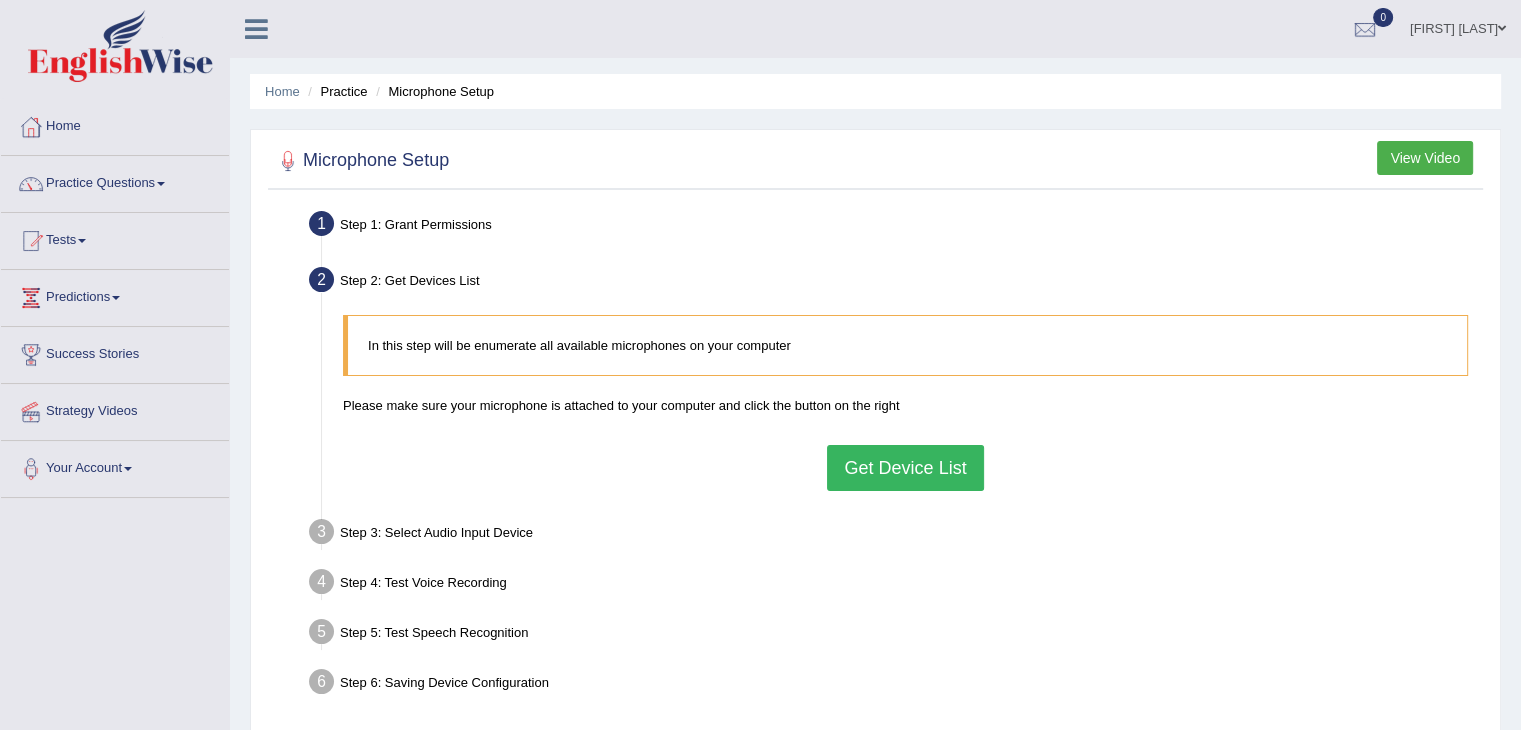 click on "Get Device List" at bounding box center (905, 468) 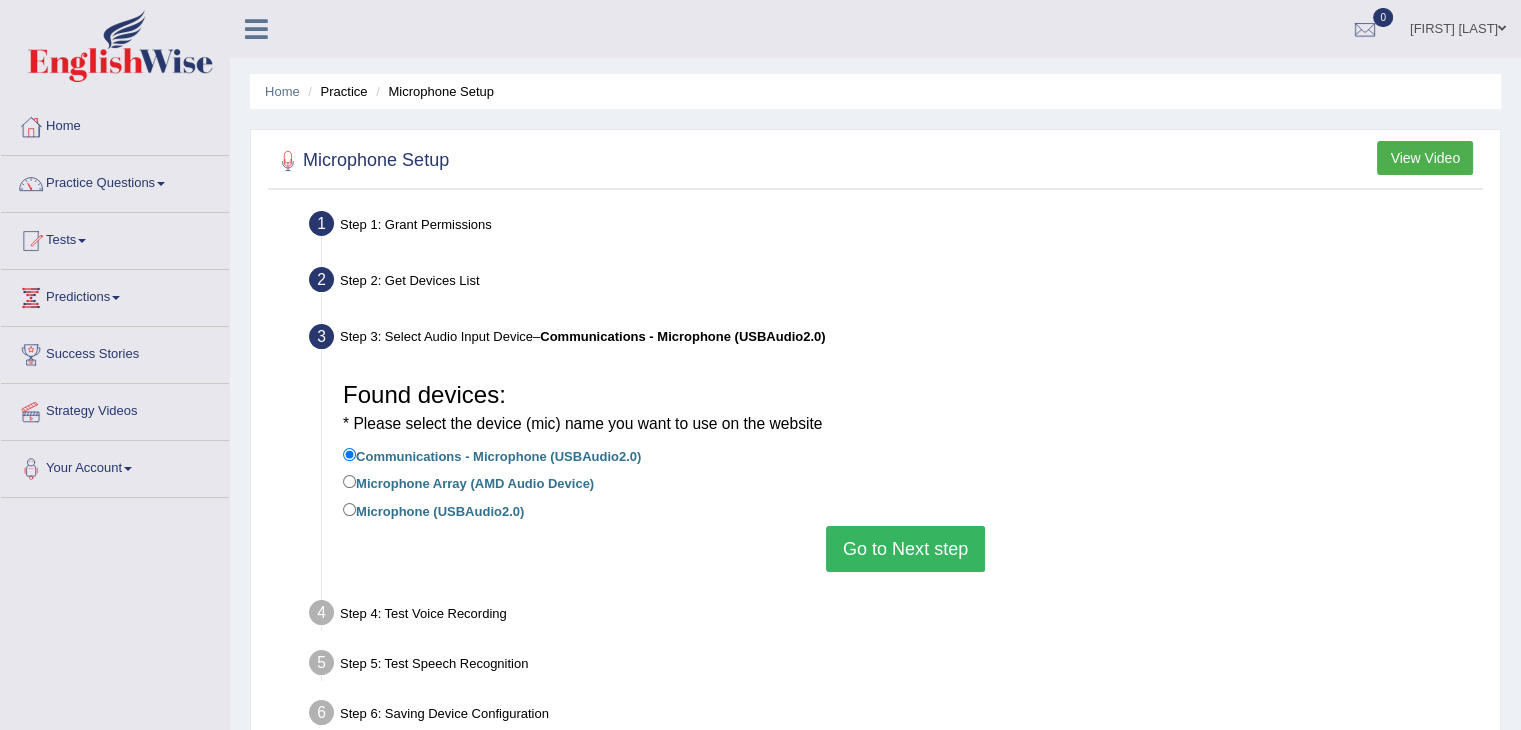 click on "Go to Next step" at bounding box center [905, 549] 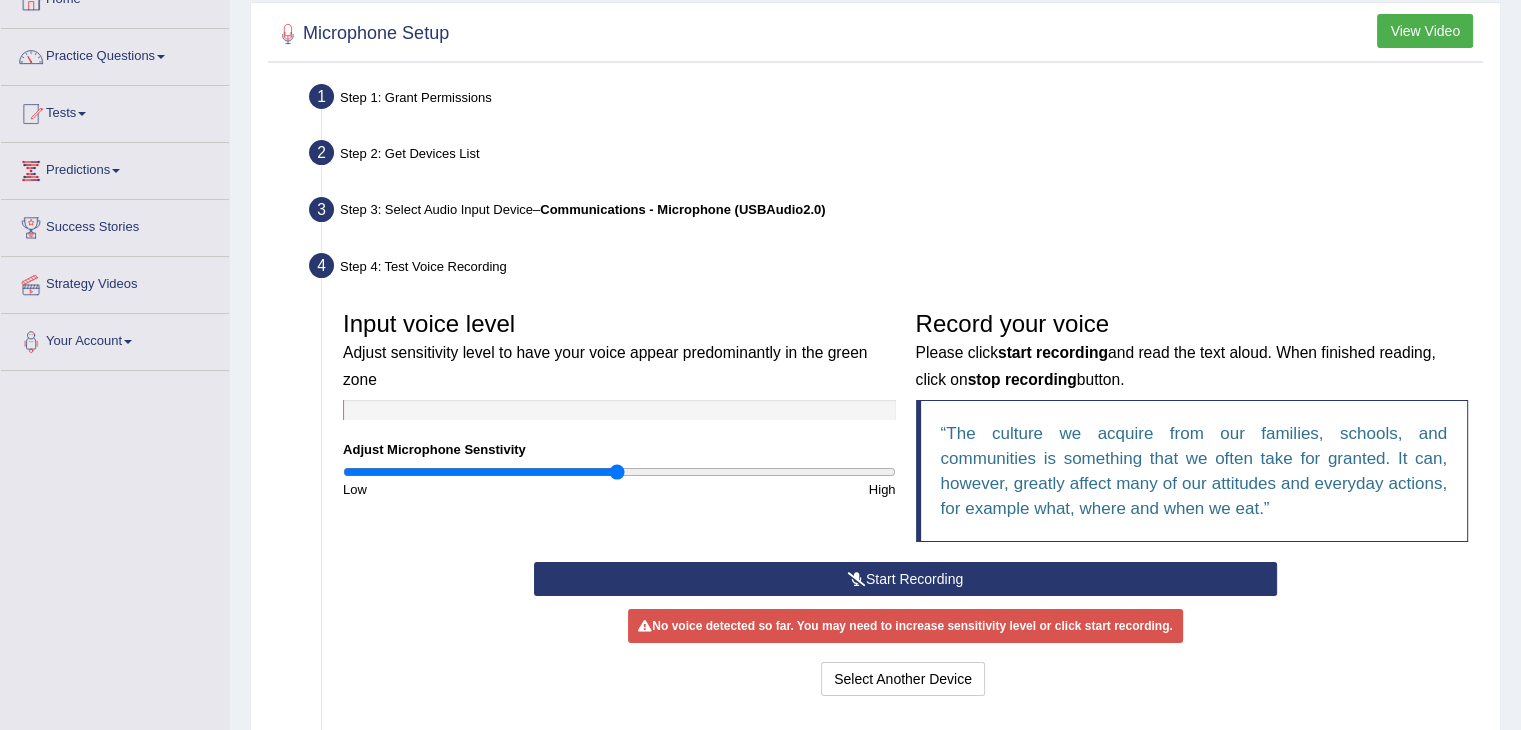scroll, scrollTop: 139, scrollLeft: 0, axis: vertical 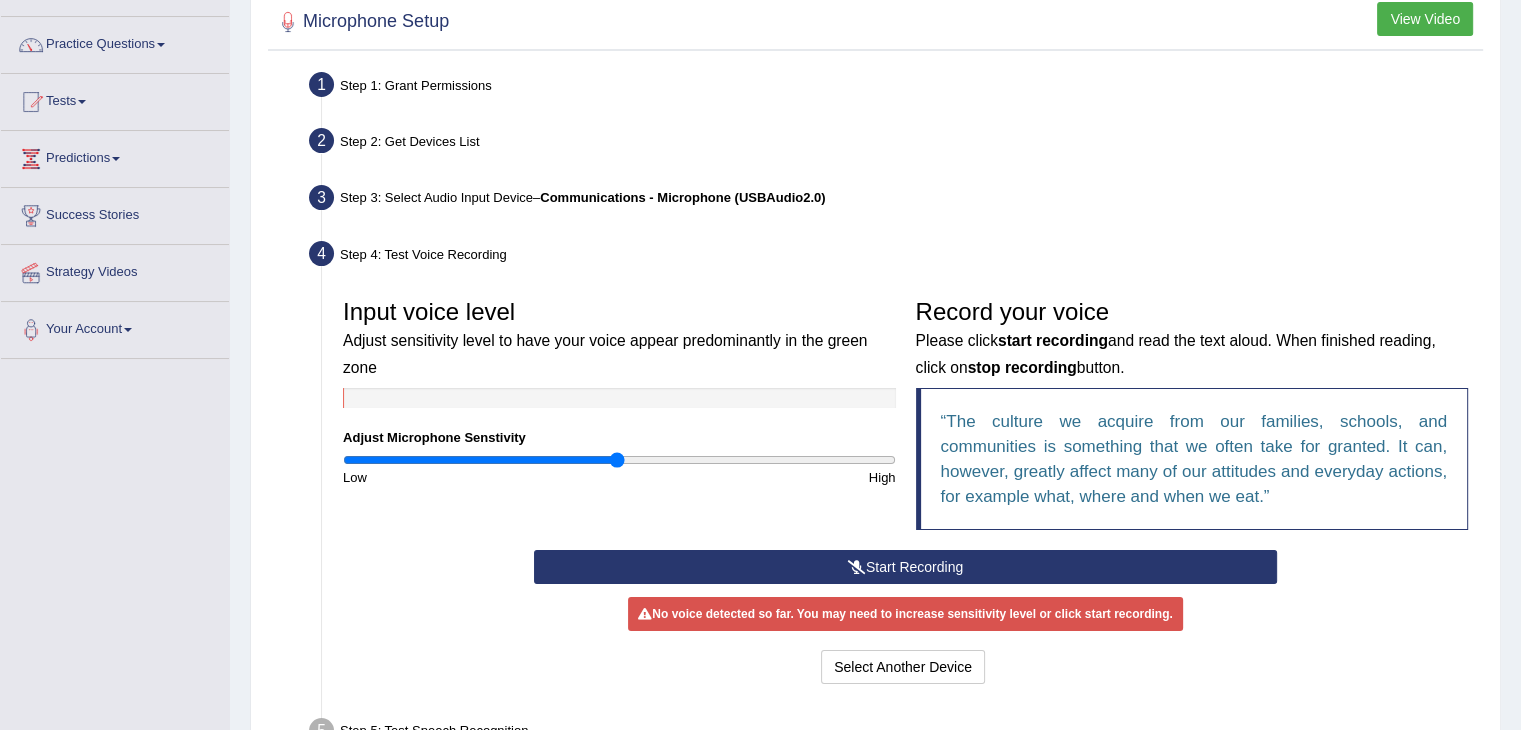 click on "Start Recording" at bounding box center (905, 567) 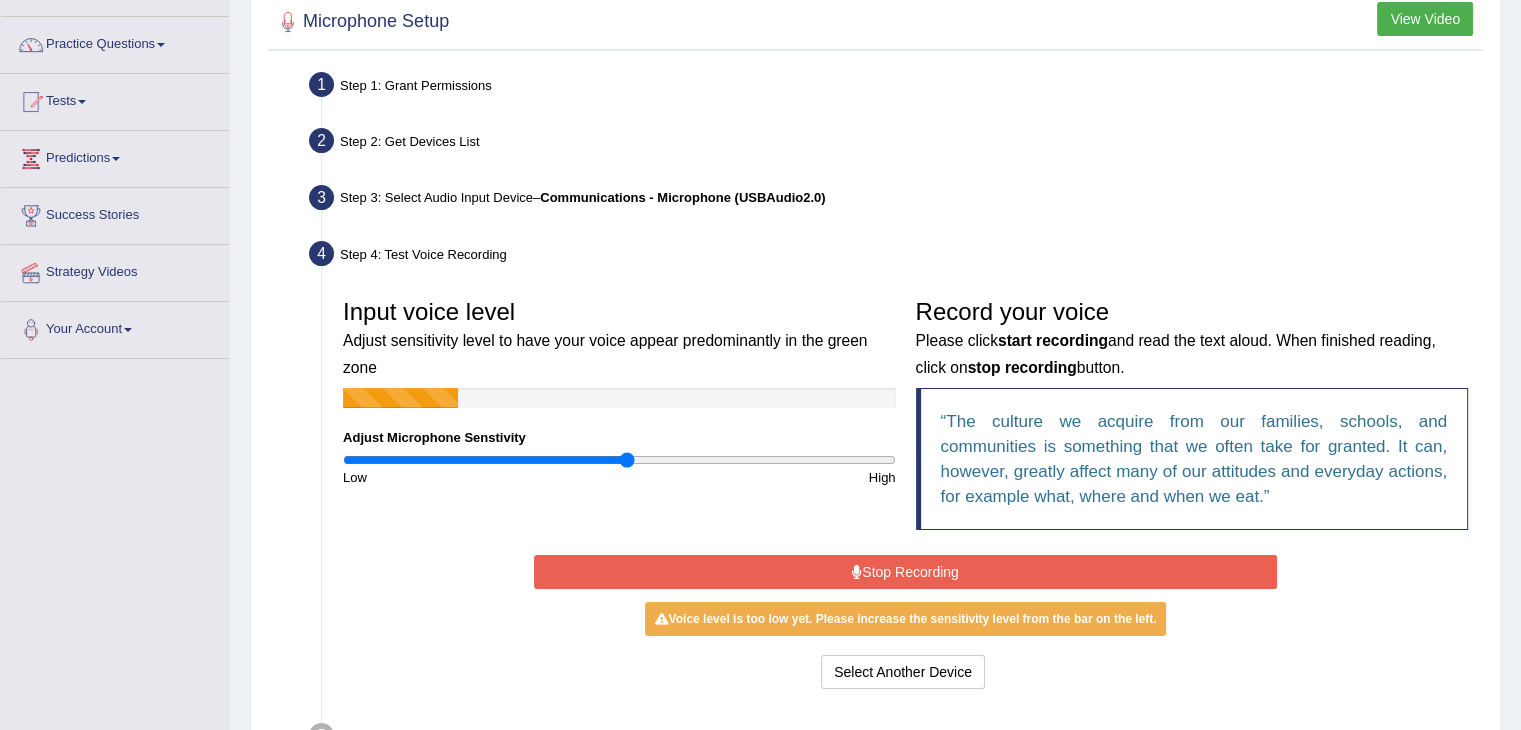 type on "1.04" 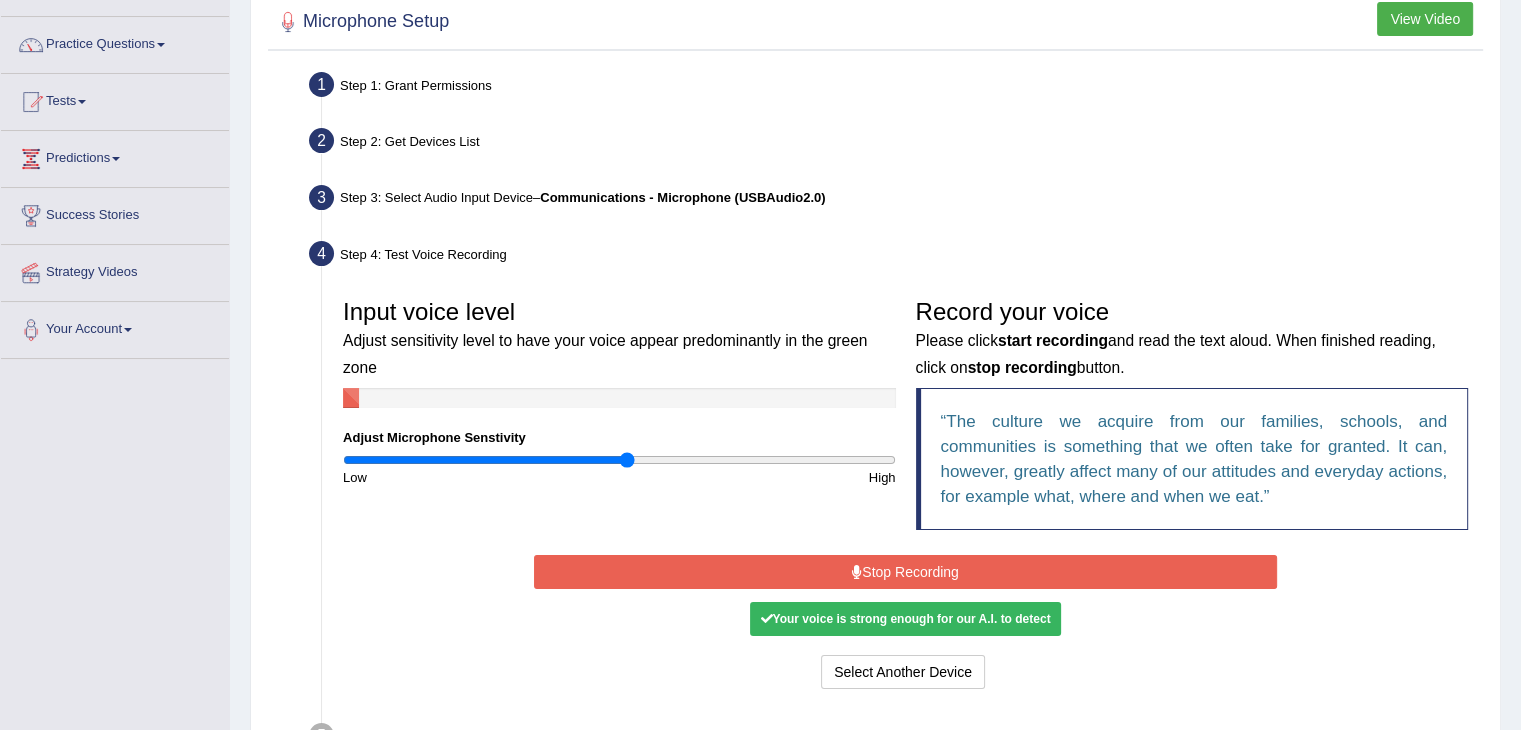 click on "Stop Recording" at bounding box center (905, 572) 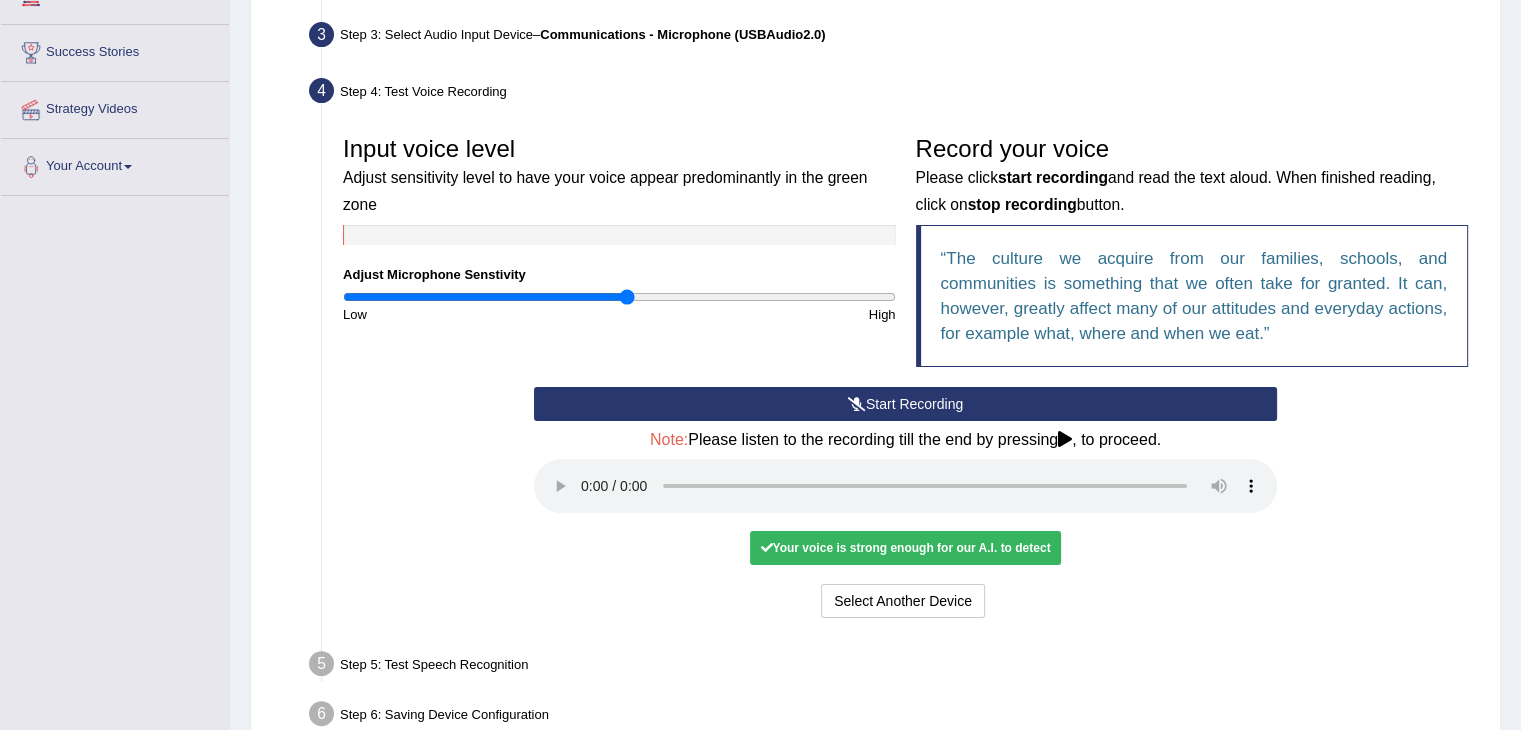 scroll, scrollTop: 308, scrollLeft: 0, axis: vertical 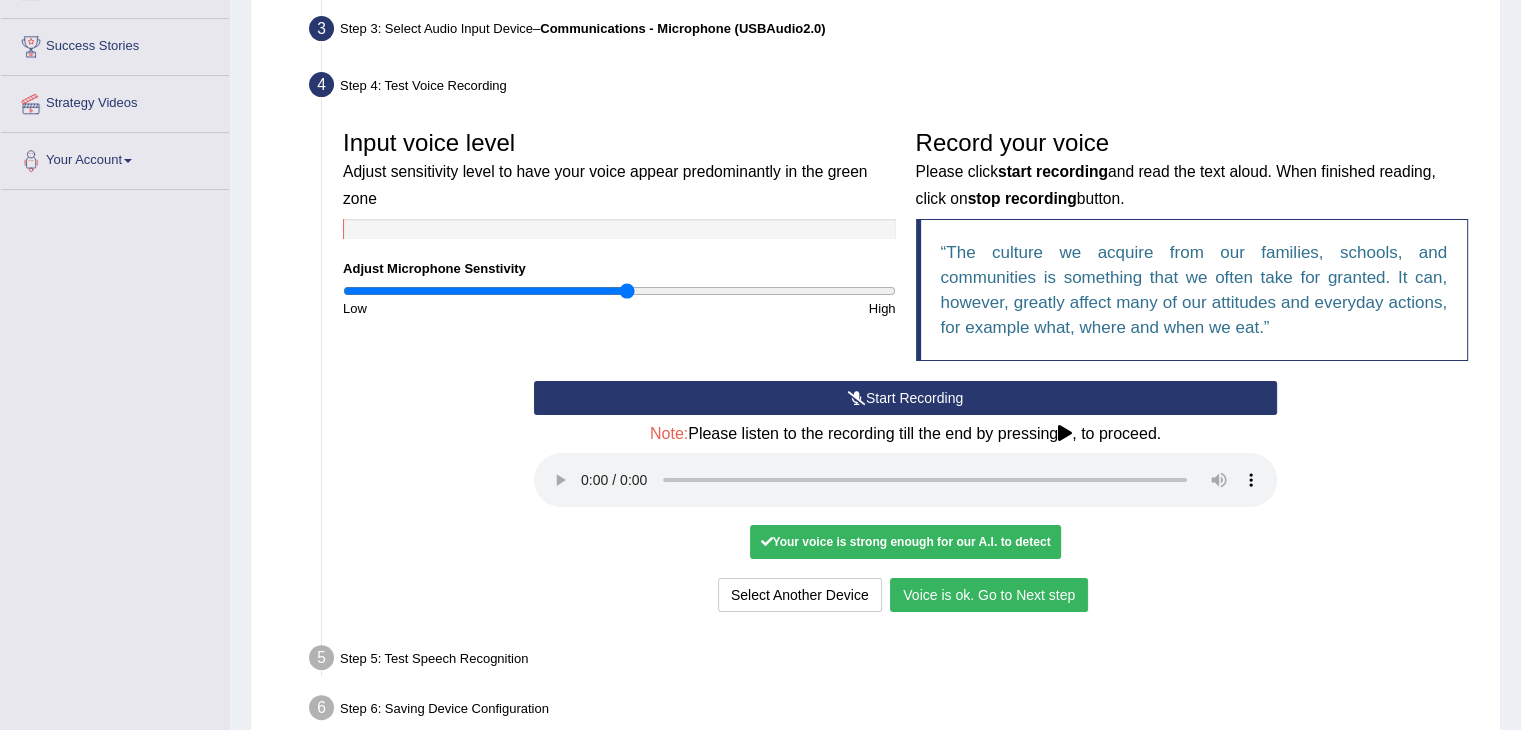 click on "Voice is ok. Go to Next step" at bounding box center (989, 595) 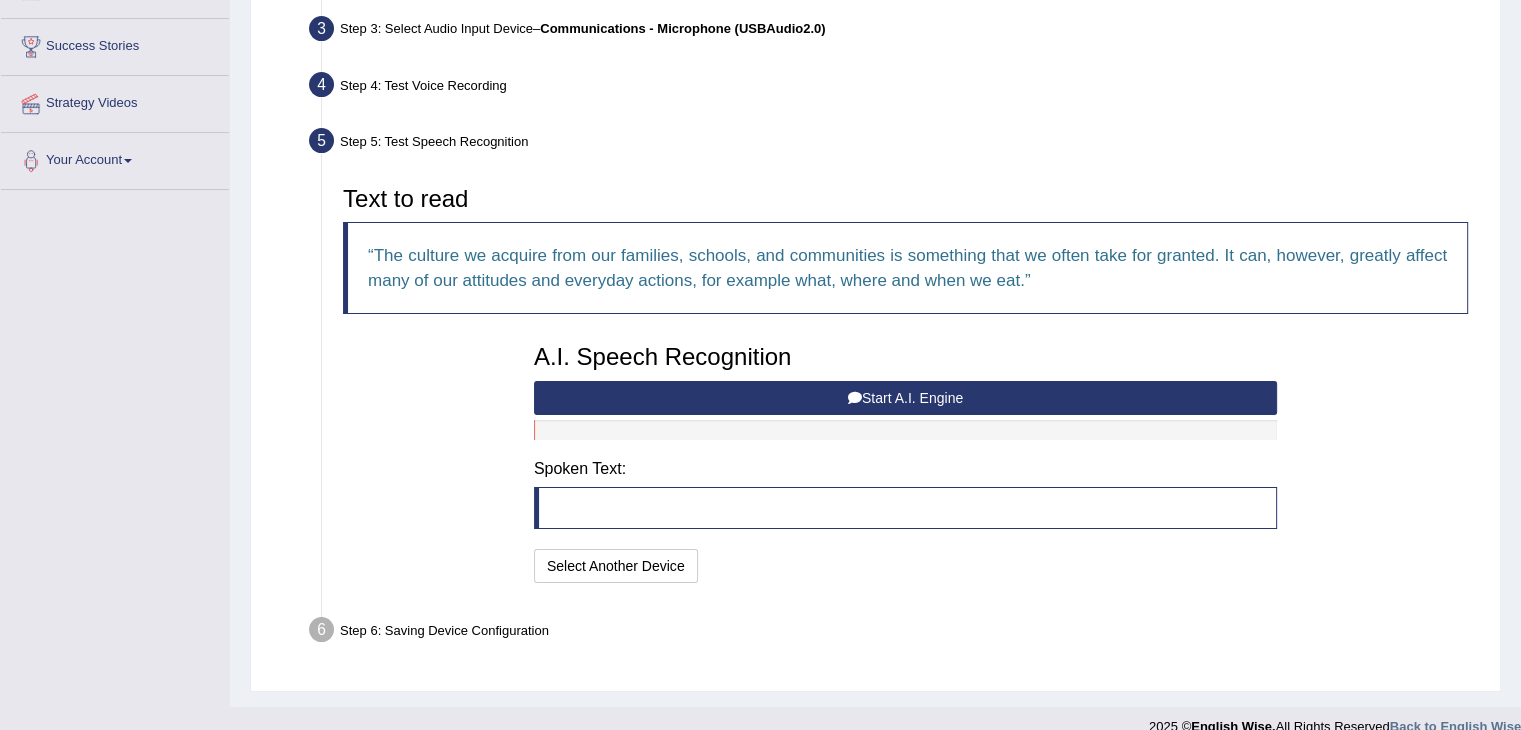 click on "Start A.I. Engine" at bounding box center [905, 398] 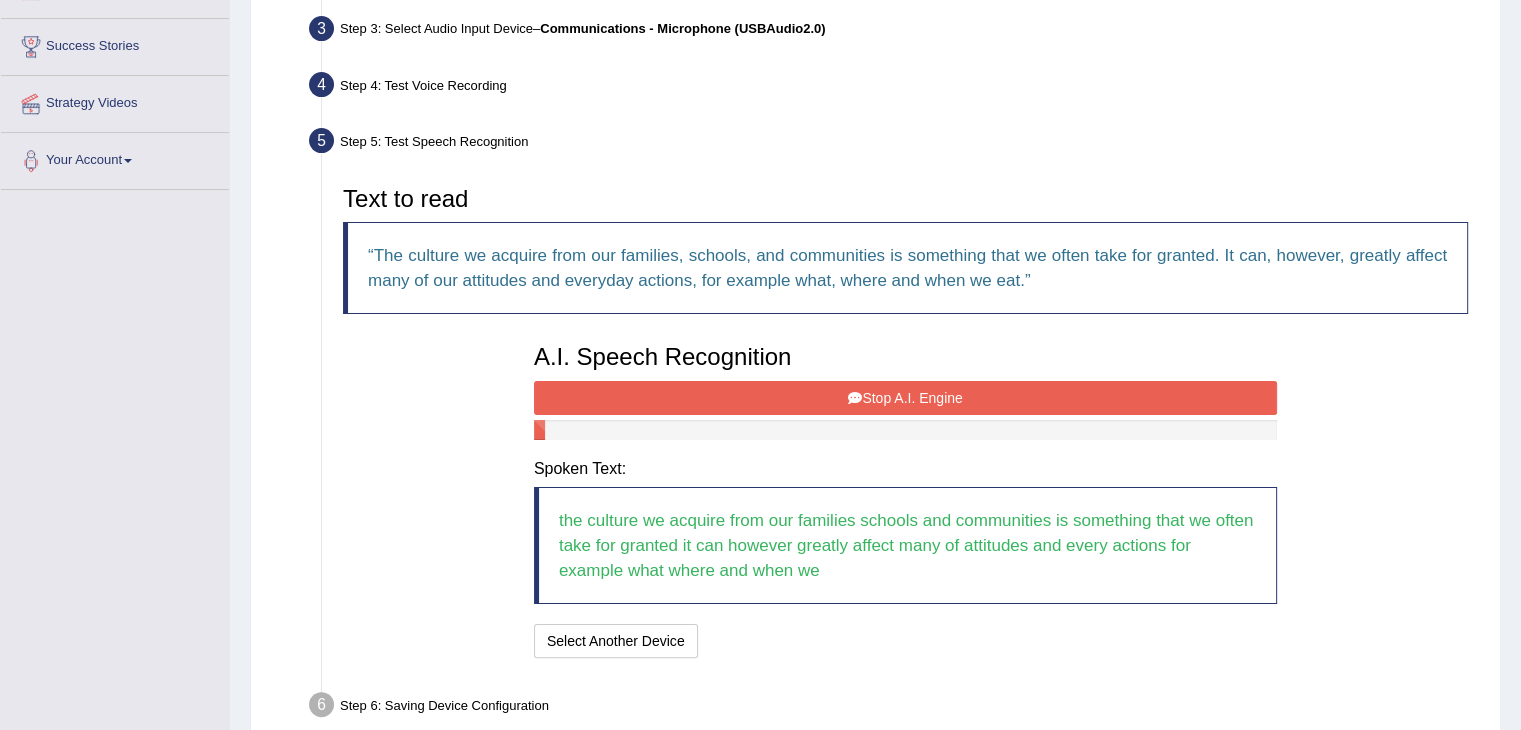 click on "Stop A.I. Engine" at bounding box center (905, 398) 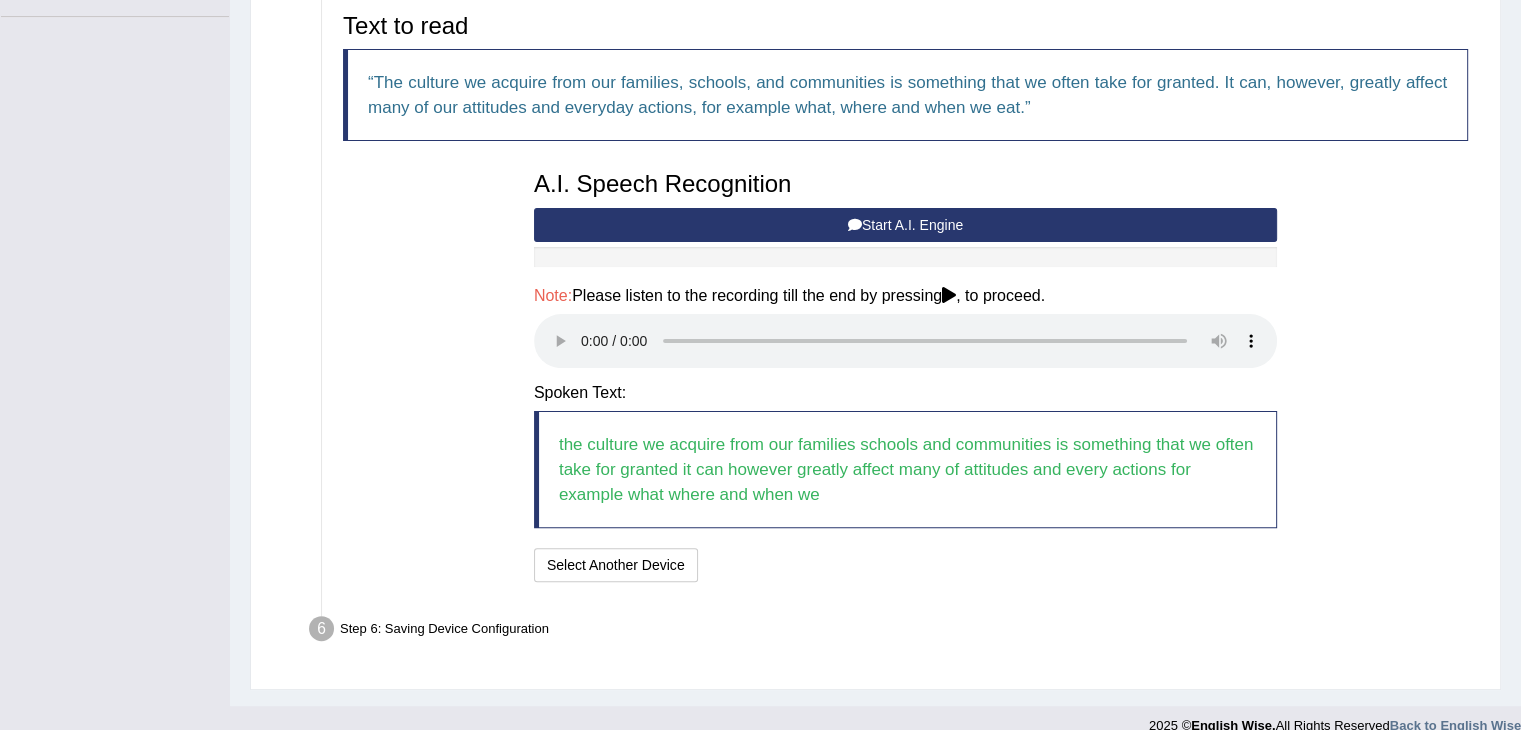scroll, scrollTop: 505, scrollLeft: 0, axis: vertical 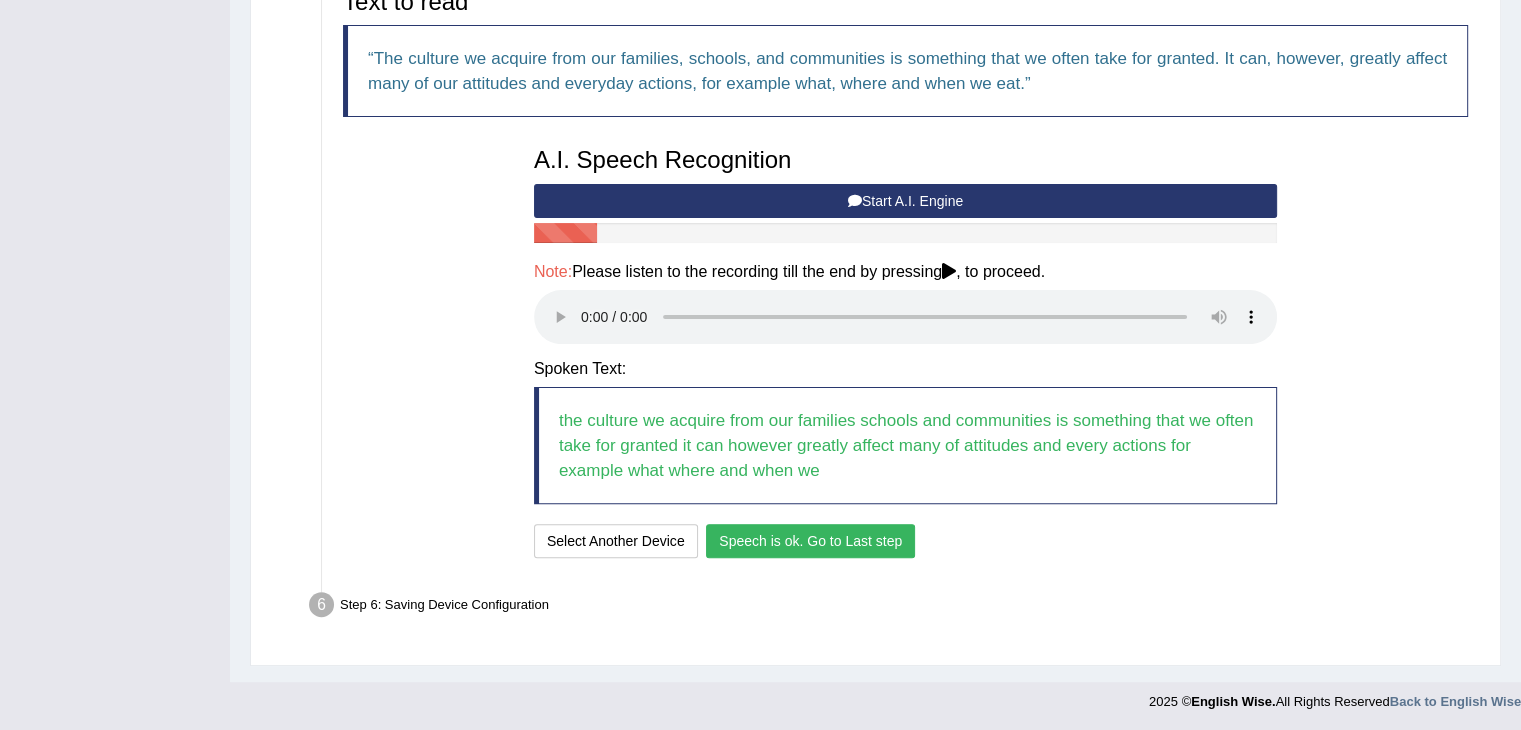 click on "Speech is ok. Go to Last step" at bounding box center [810, 541] 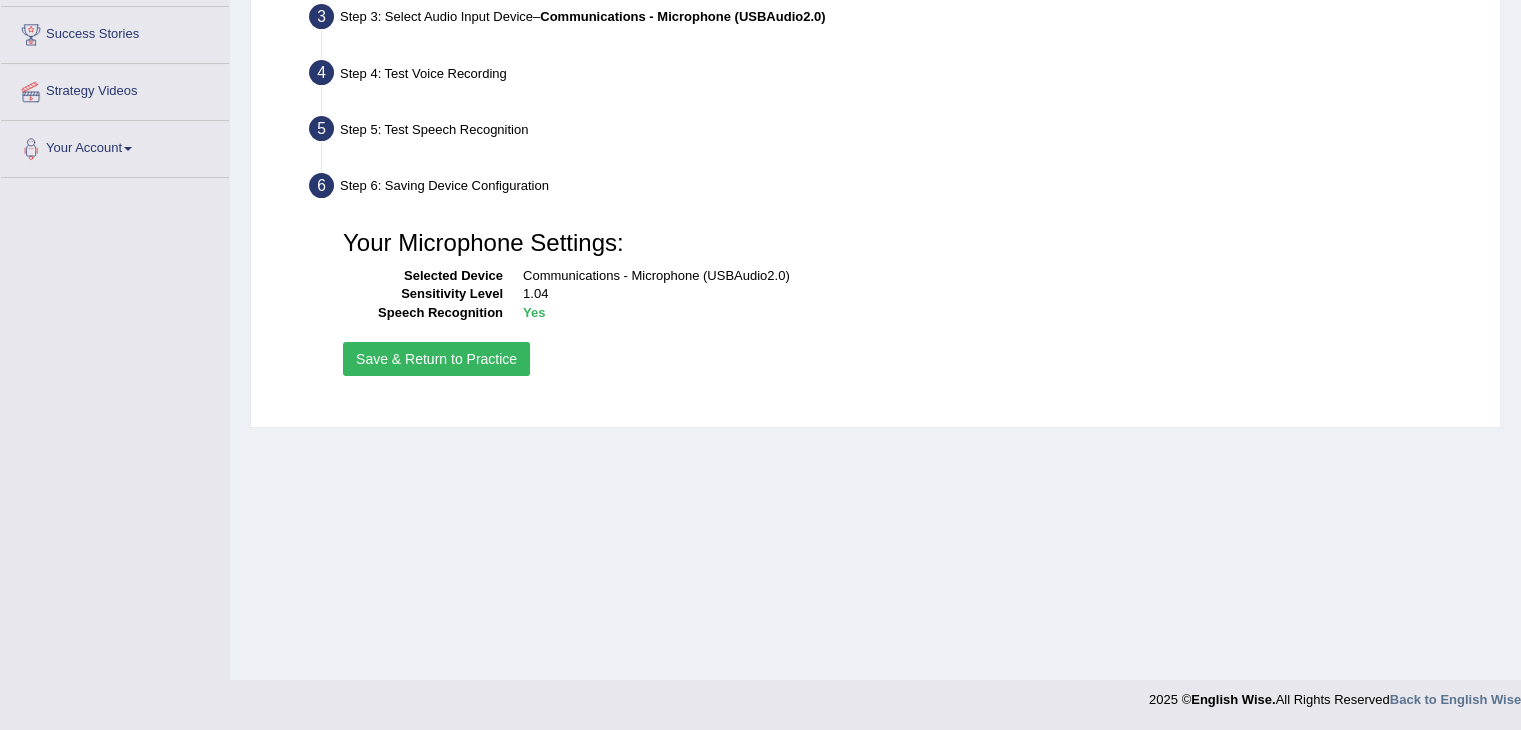click on "Save & Return to Practice" at bounding box center (436, 359) 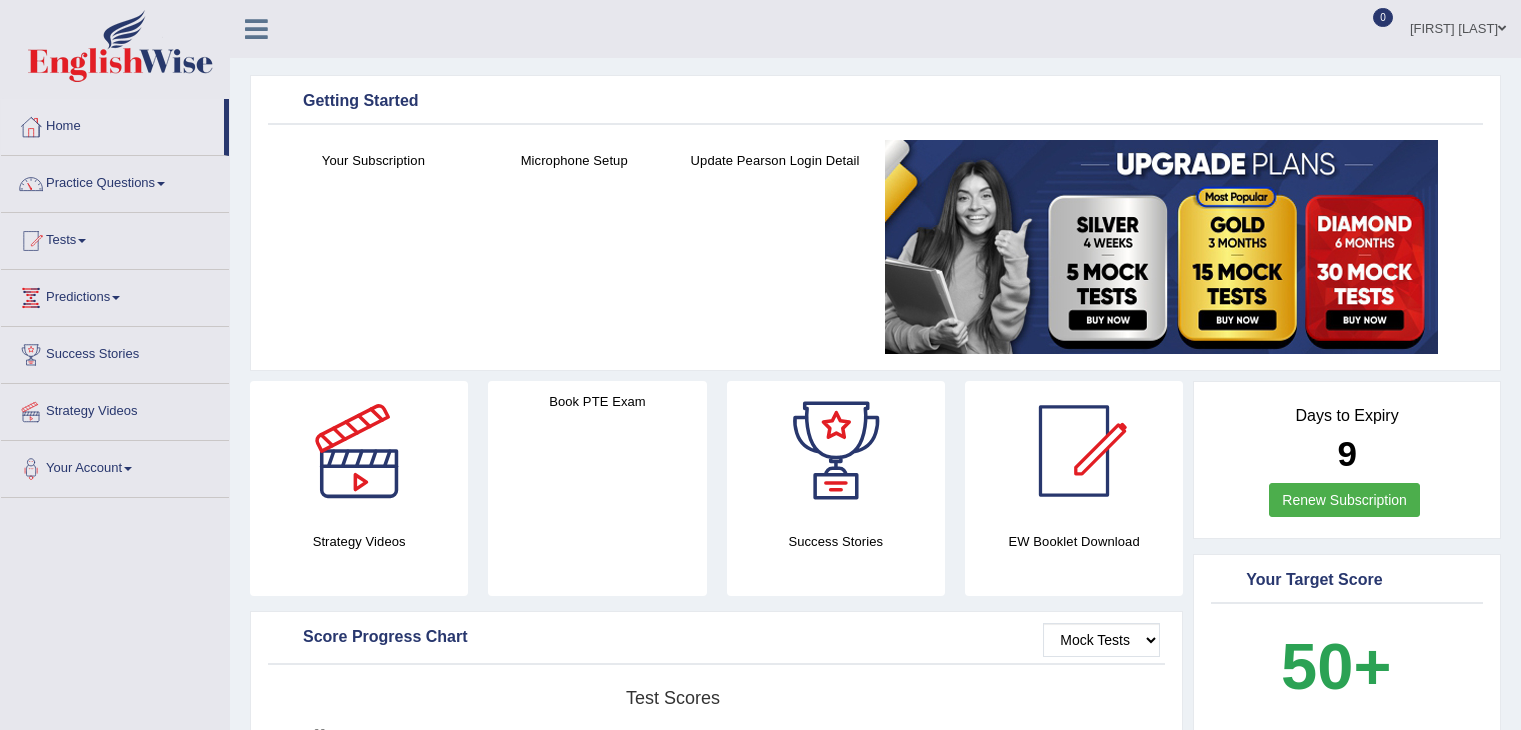 scroll, scrollTop: 0, scrollLeft: 0, axis: both 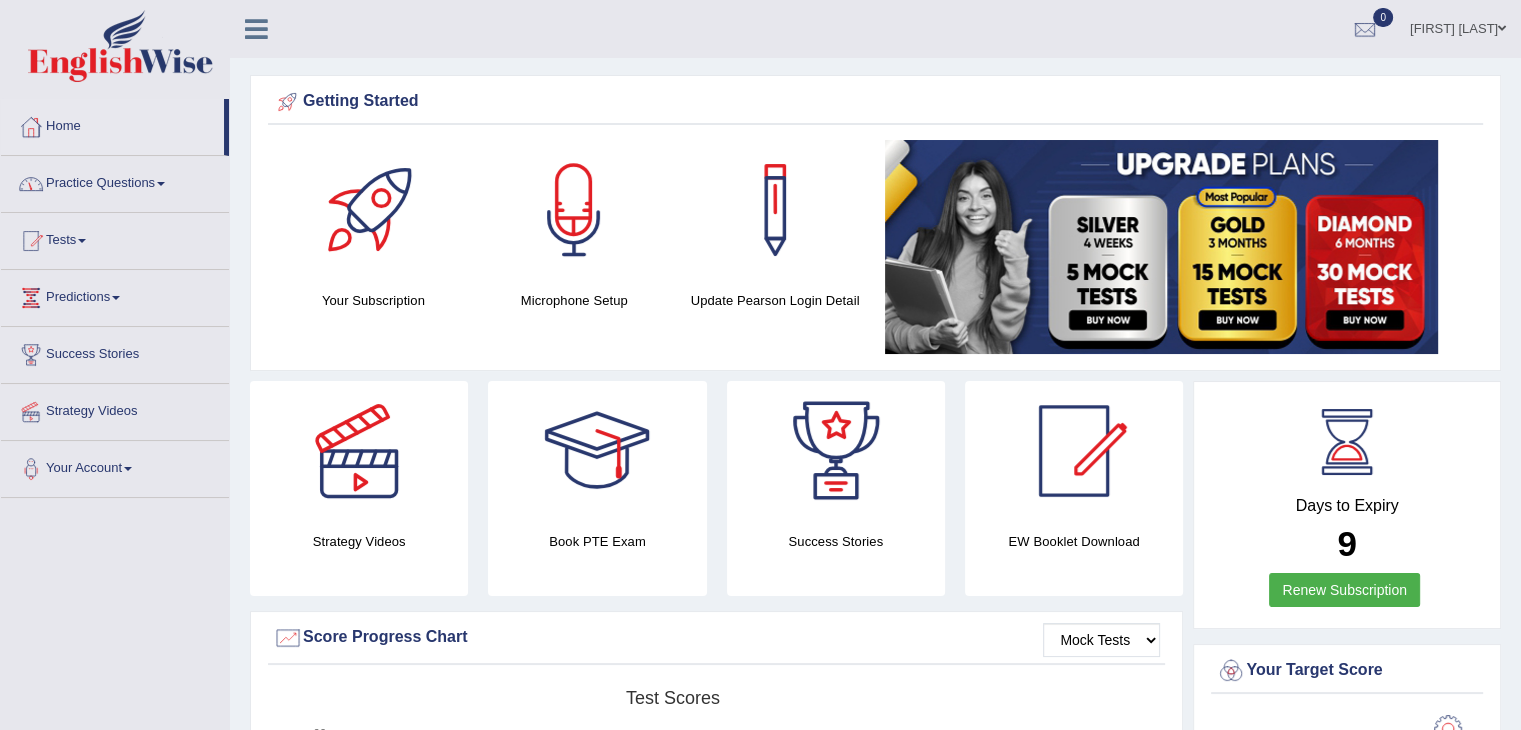 click at bounding box center [161, 184] 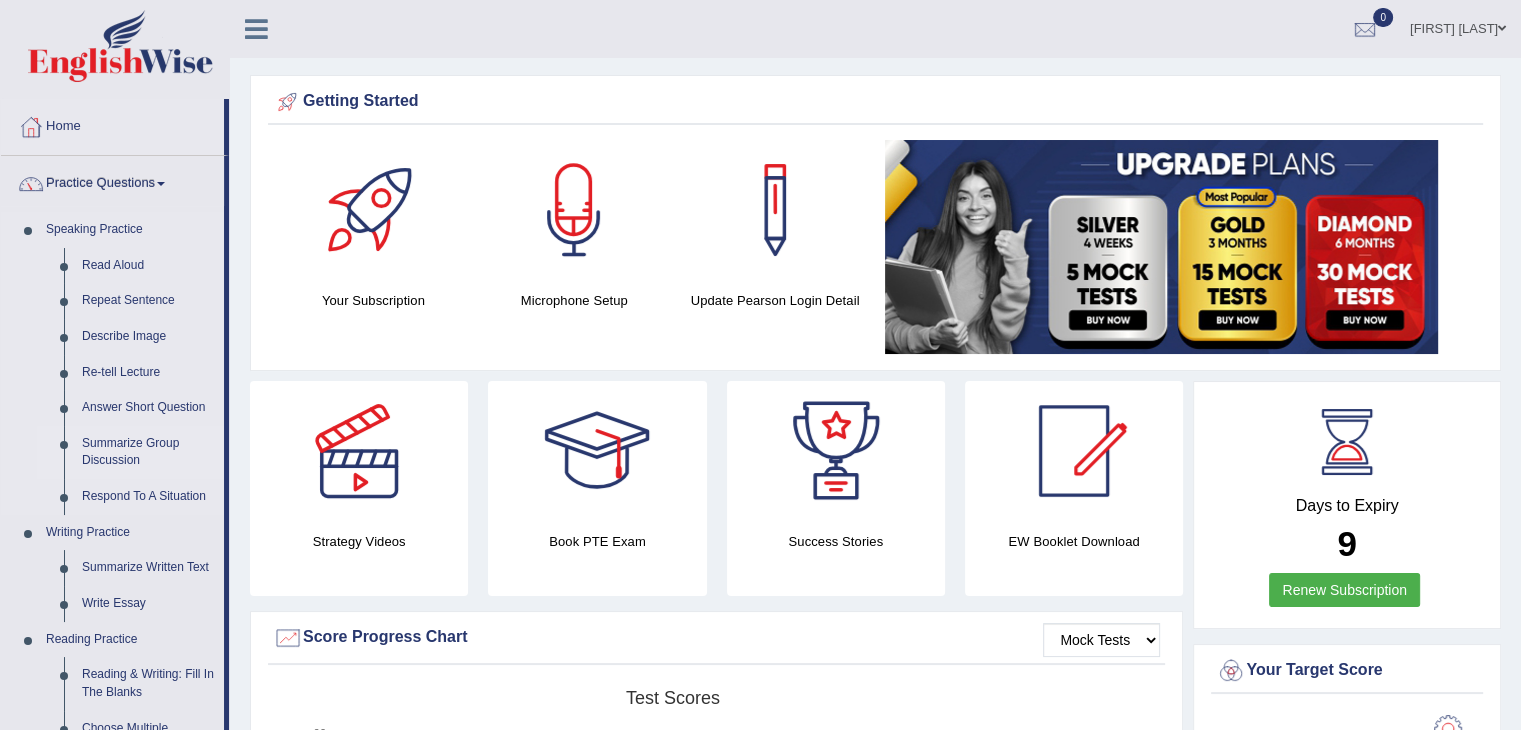 click on "Summarize Group Discussion" at bounding box center [148, 452] 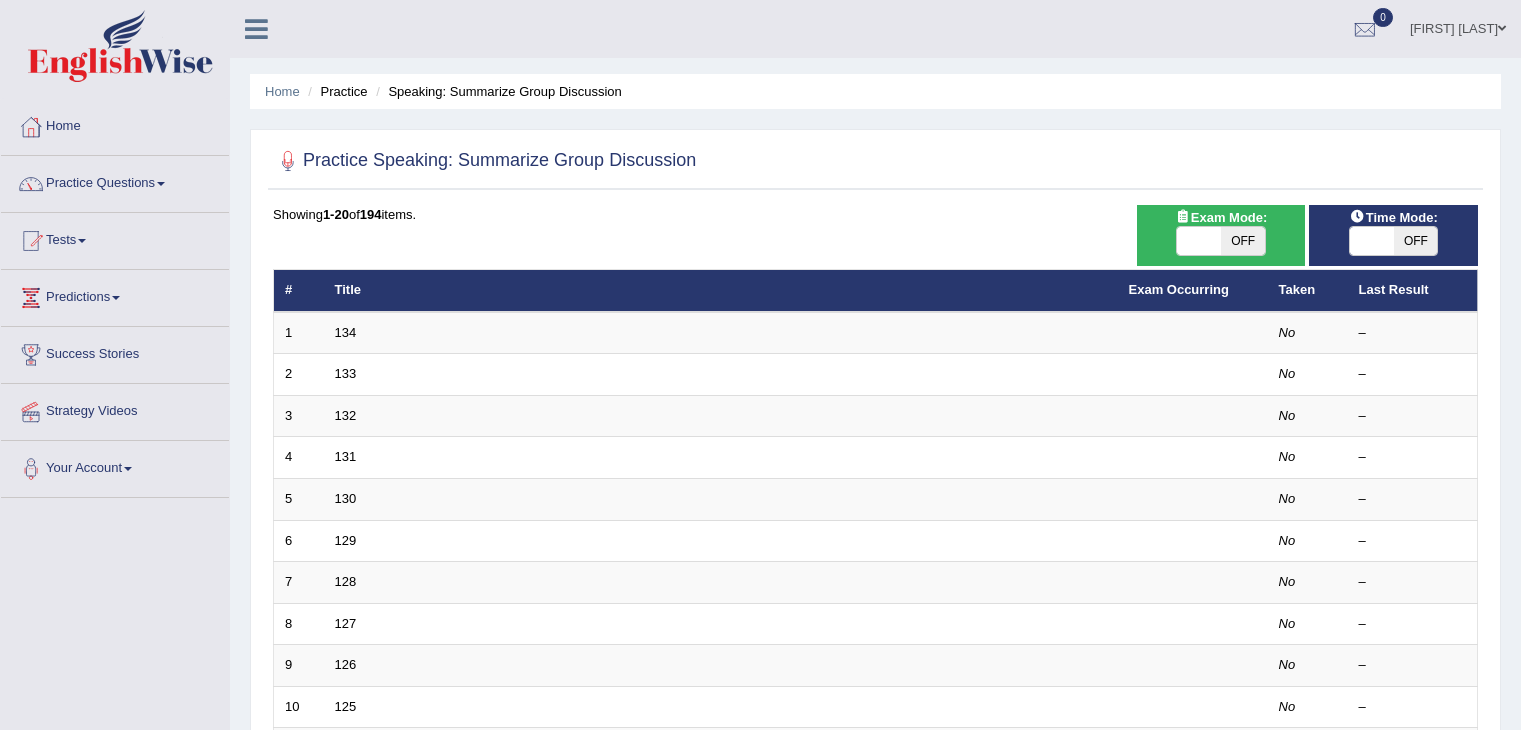 scroll, scrollTop: 0, scrollLeft: 0, axis: both 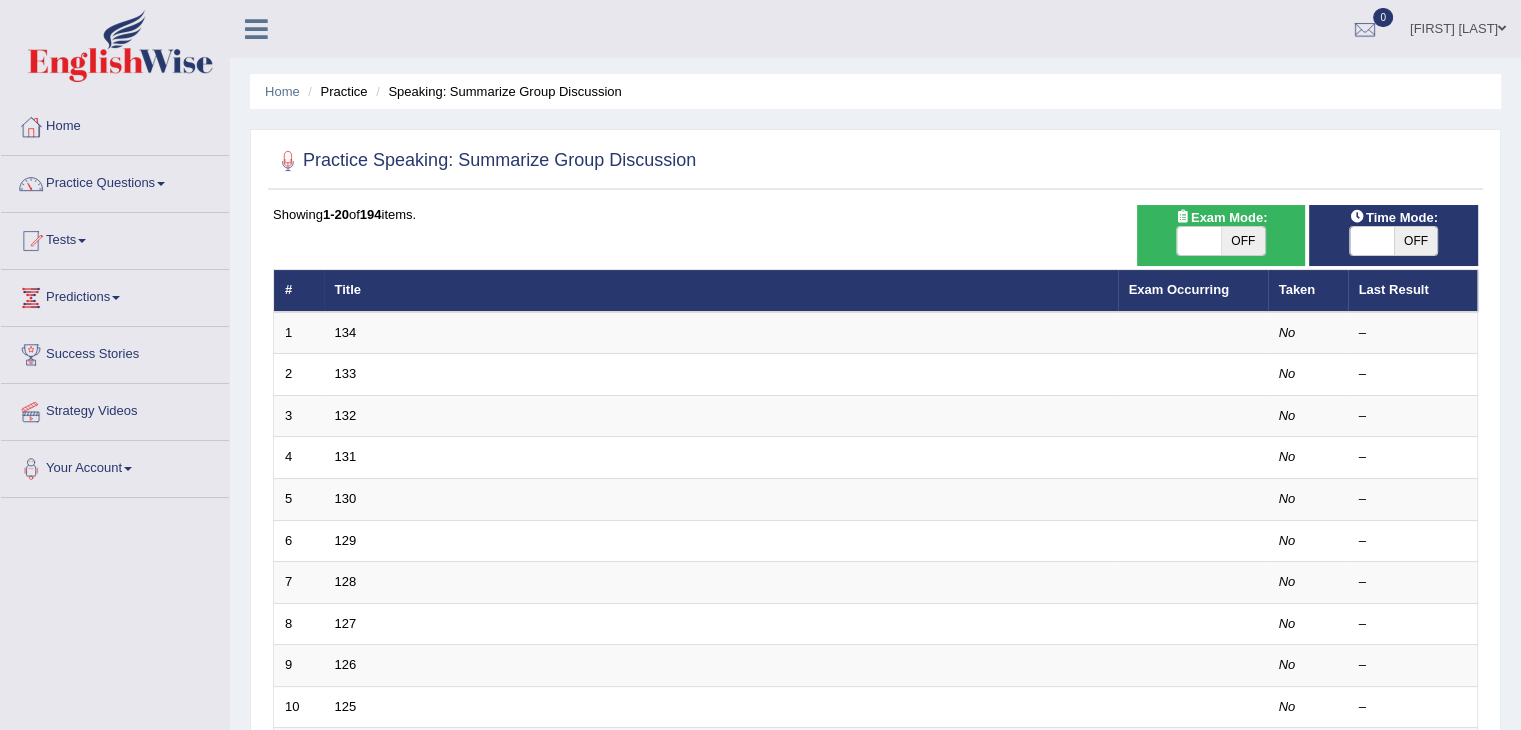 click on "OFF" at bounding box center [1243, 241] 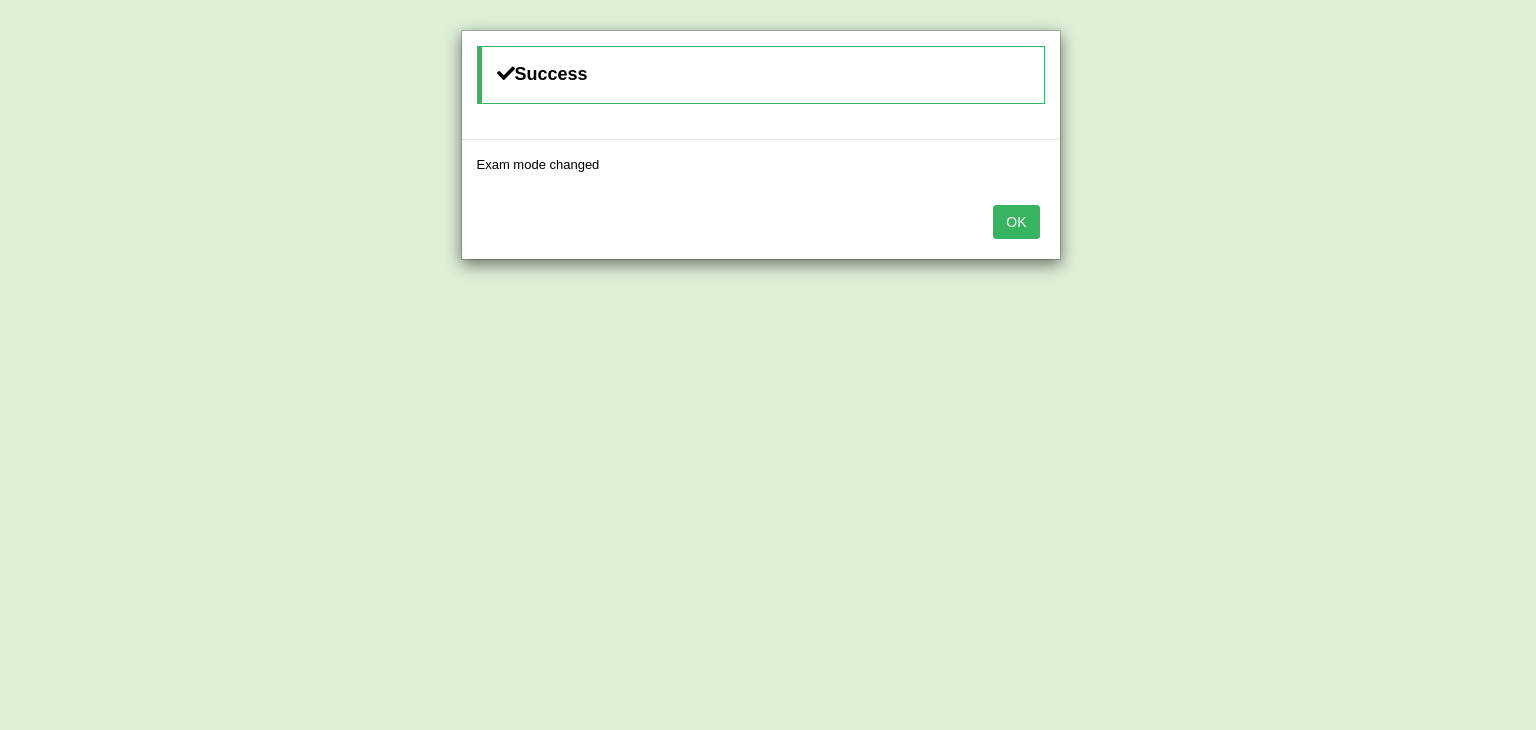 click on "OK" at bounding box center [1016, 222] 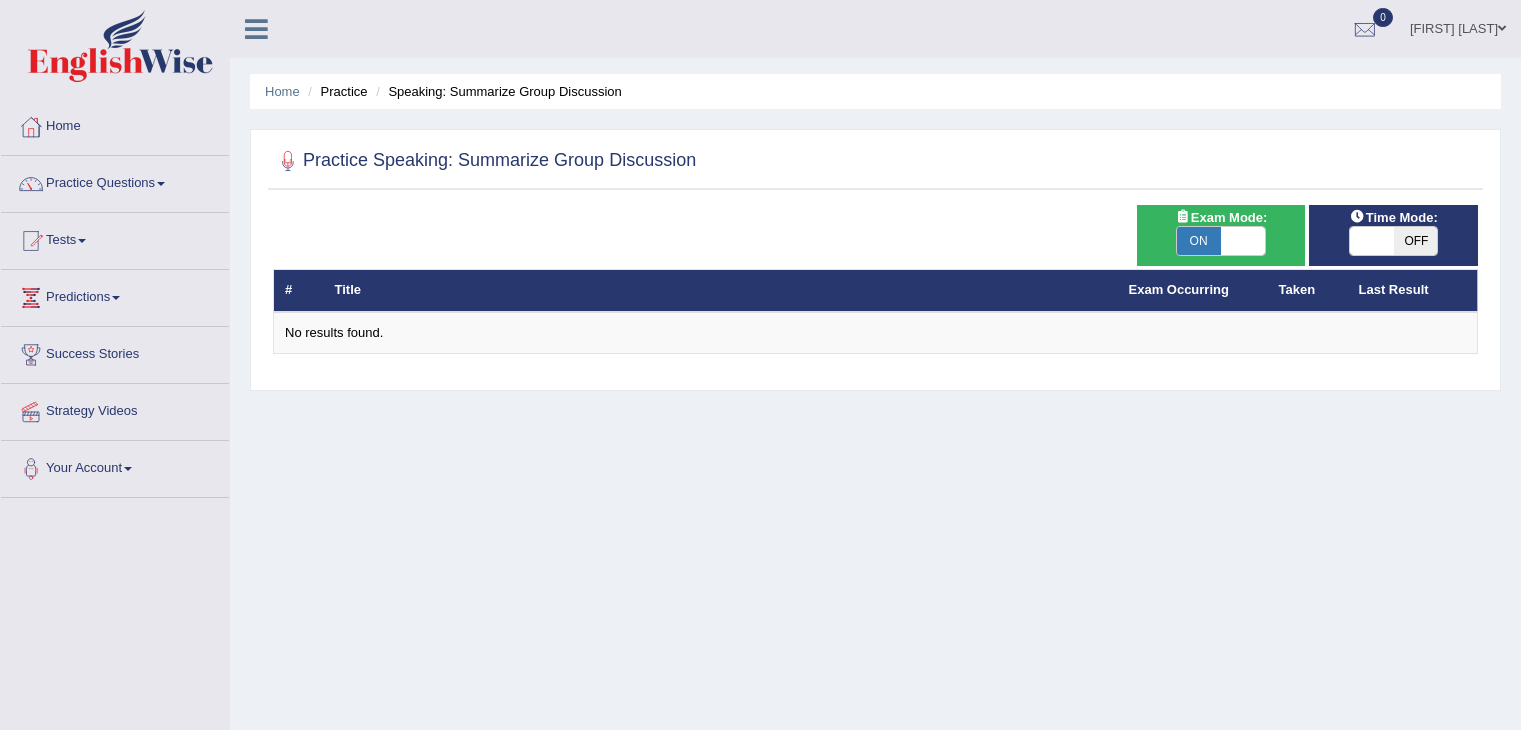 scroll, scrollTop: 0, scrollLeft: 0, axis: both 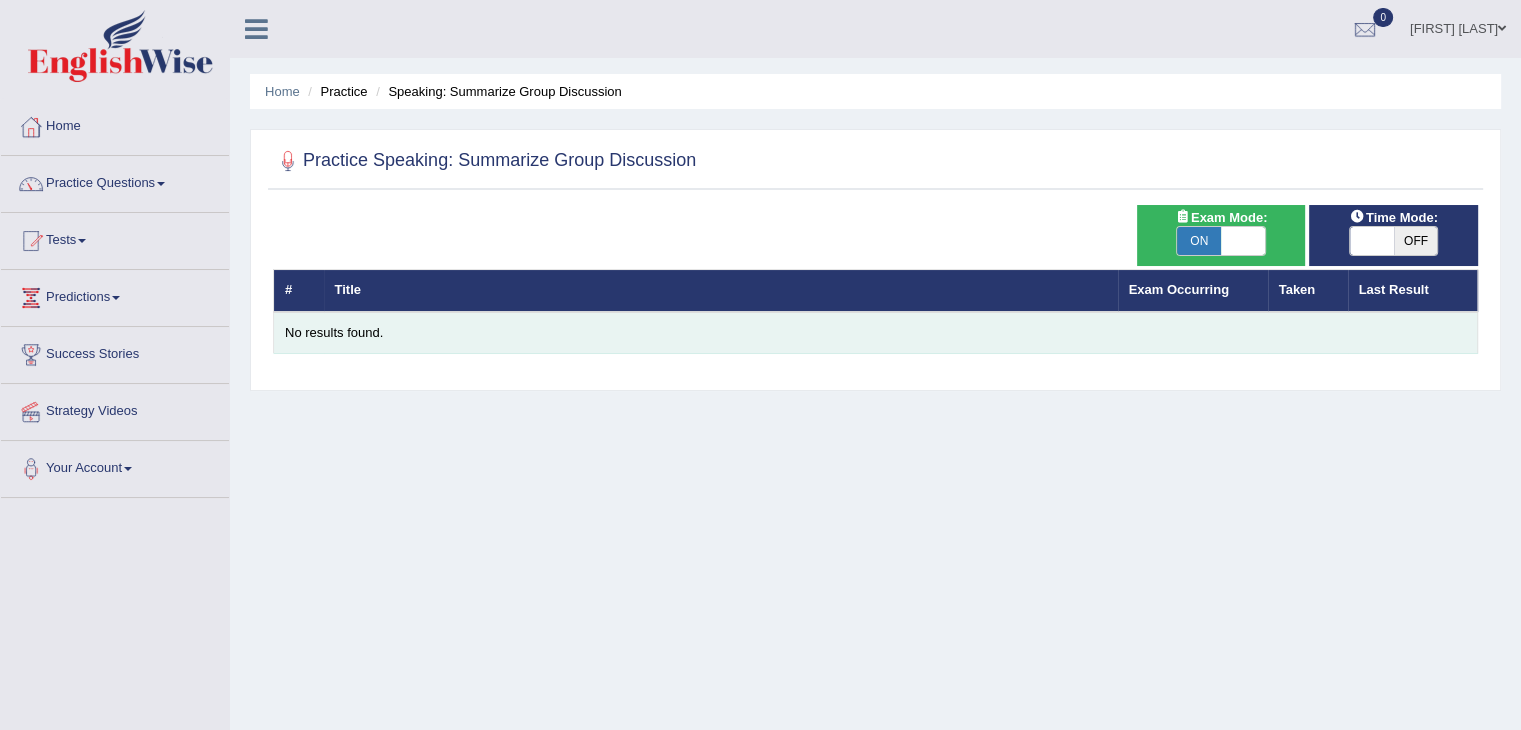 click on "No results found." at bounding box center [875, 333] 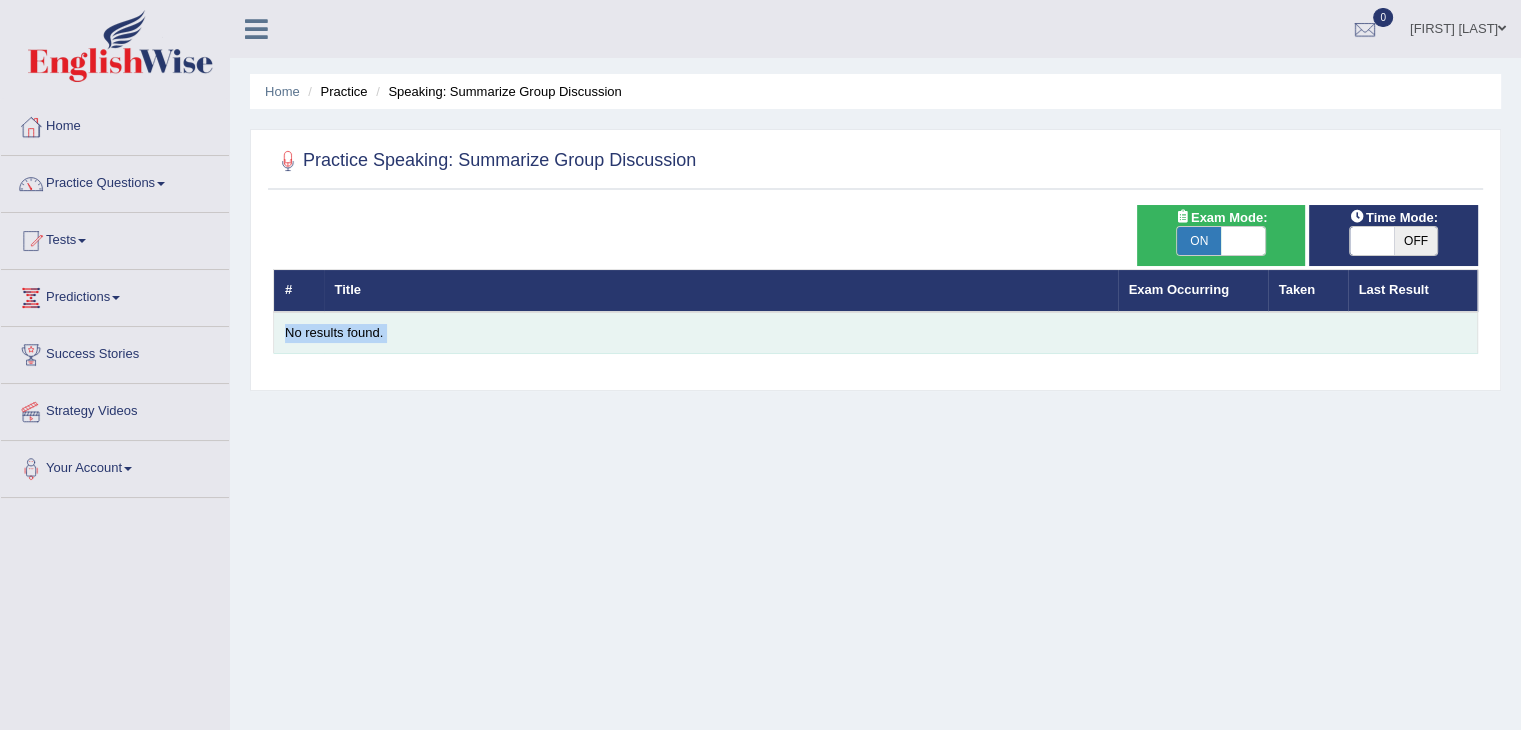 click on "No results found." at bounding box center [875, 333] 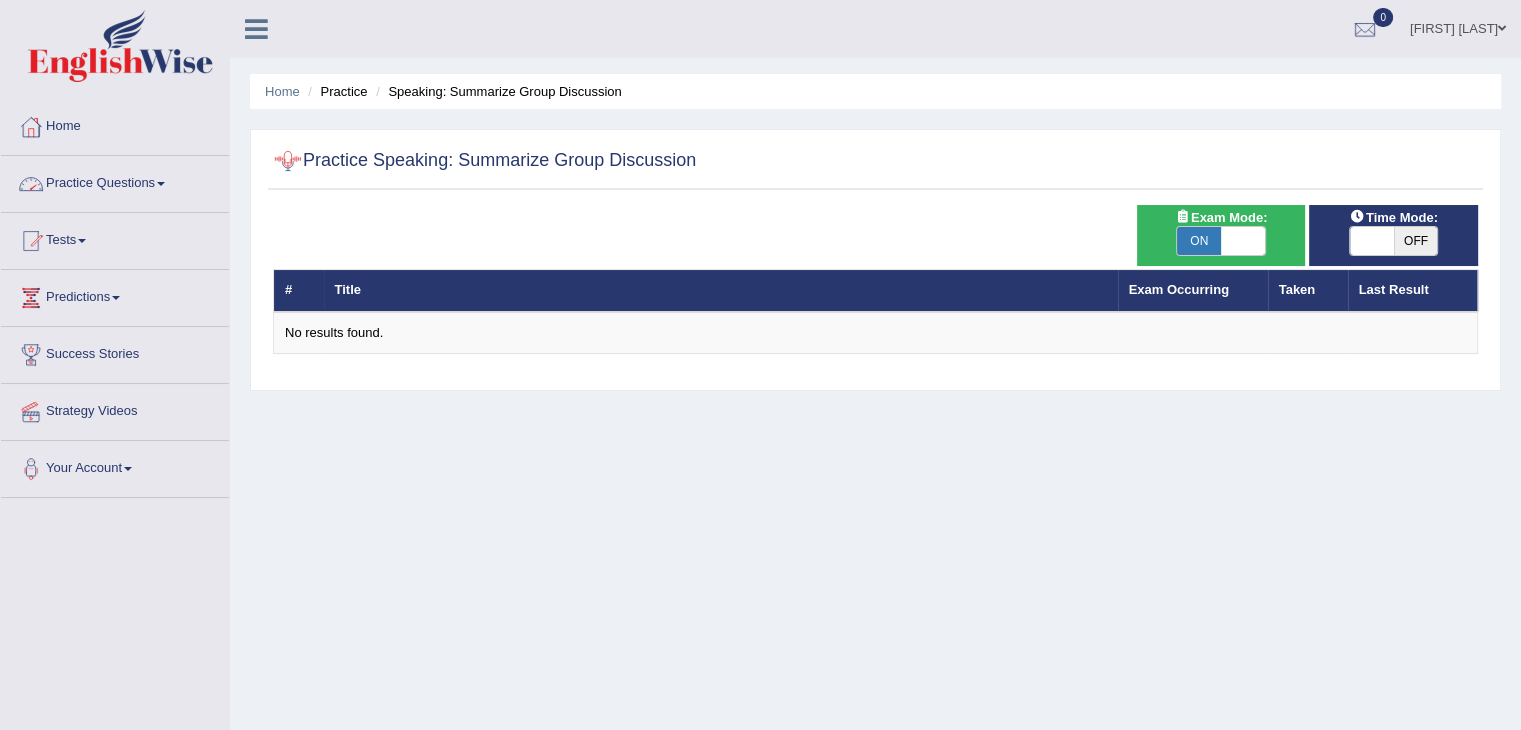 click on "Practice Questions" at bounding box center [115, 181] 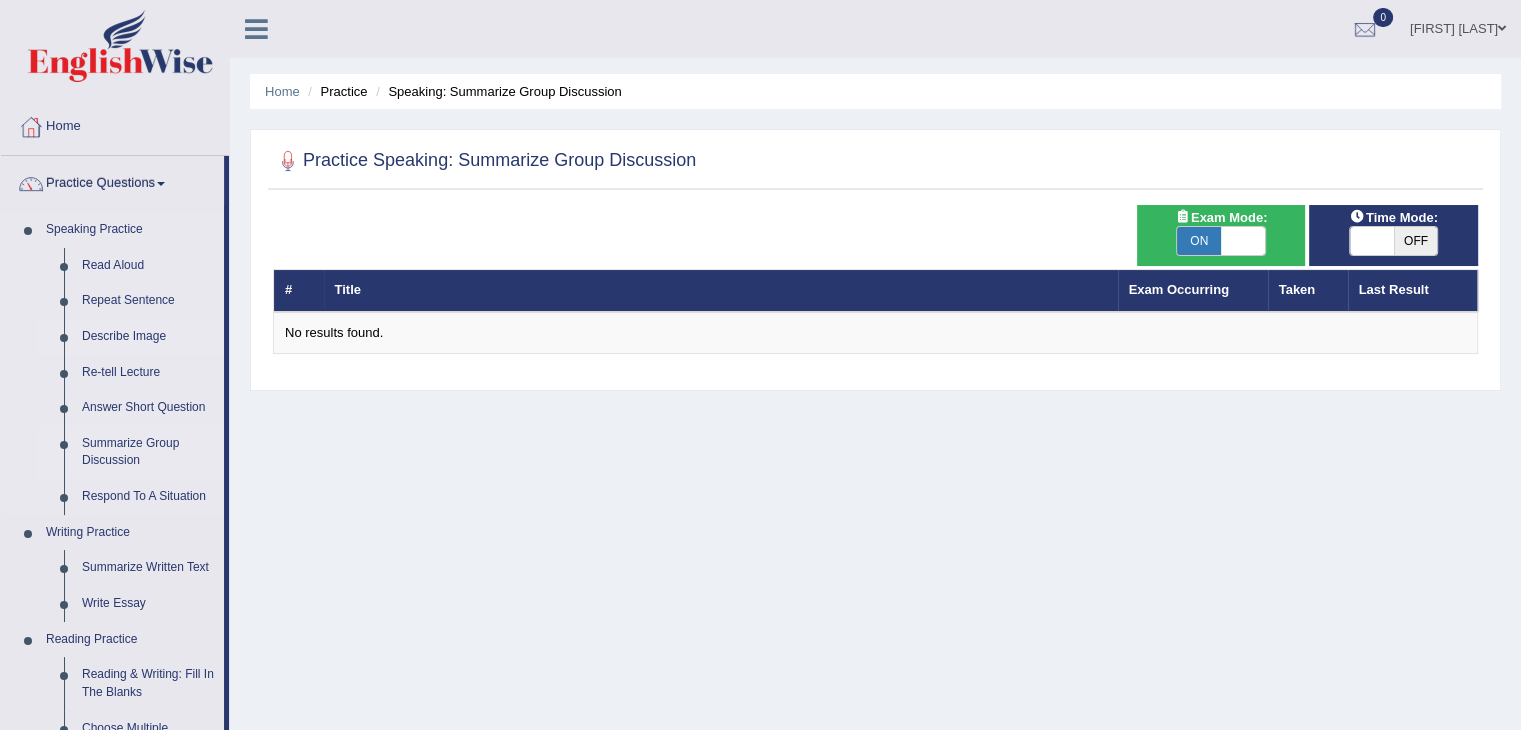 click on "Describe Image" at bounding box center (148, 337) 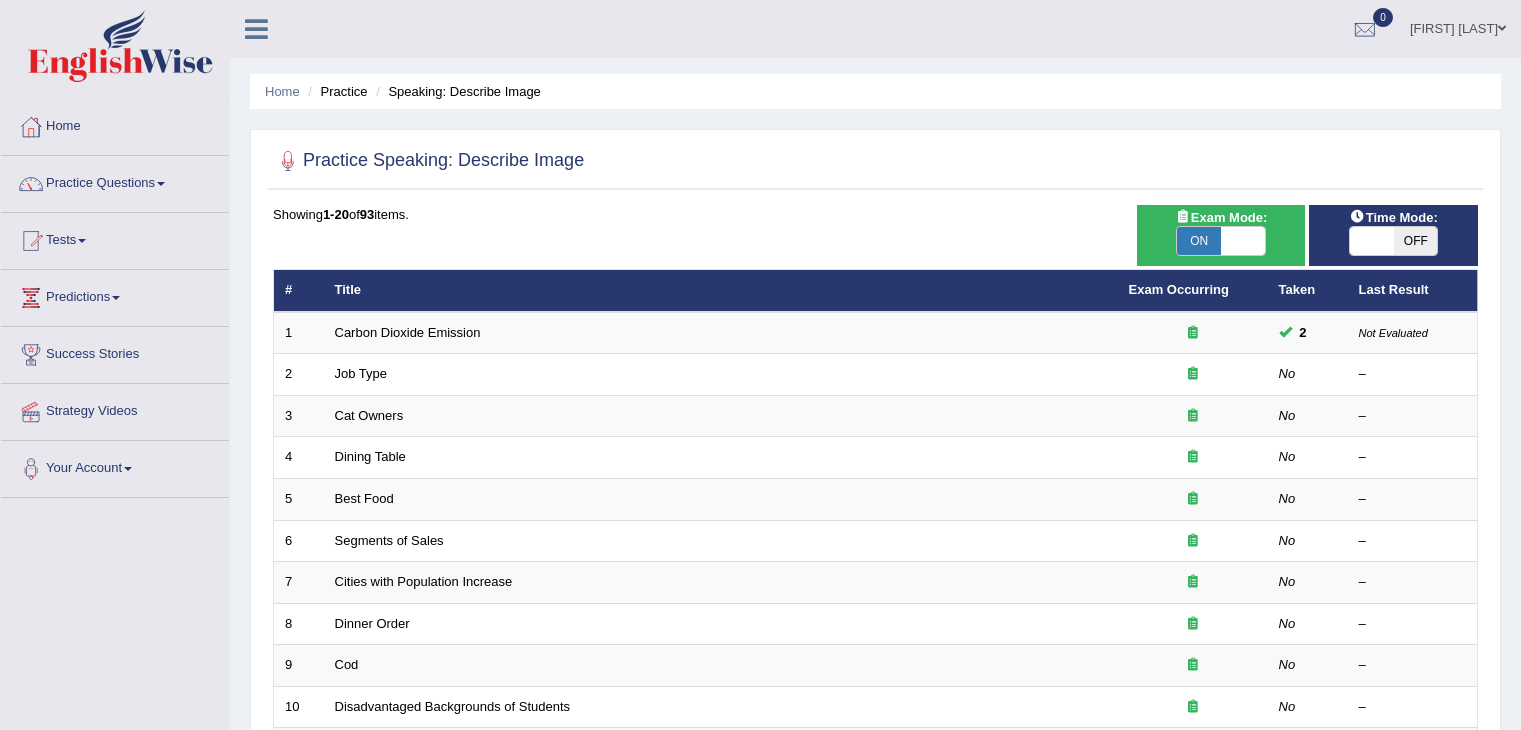 scroll, scrollTop: 0, scrollLeft: 0, axis: both 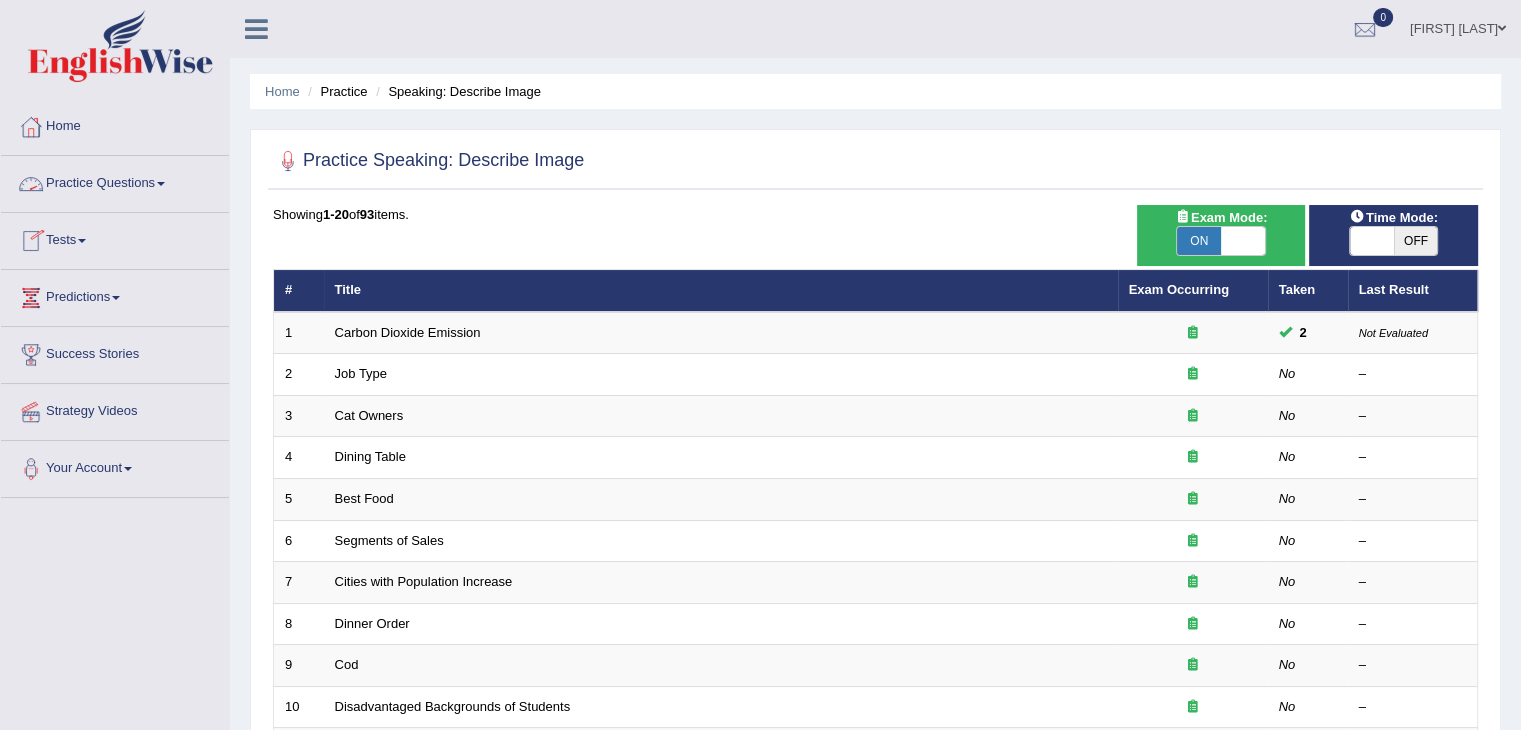 click on "Practice Questions" at bounding box center [115, 181] 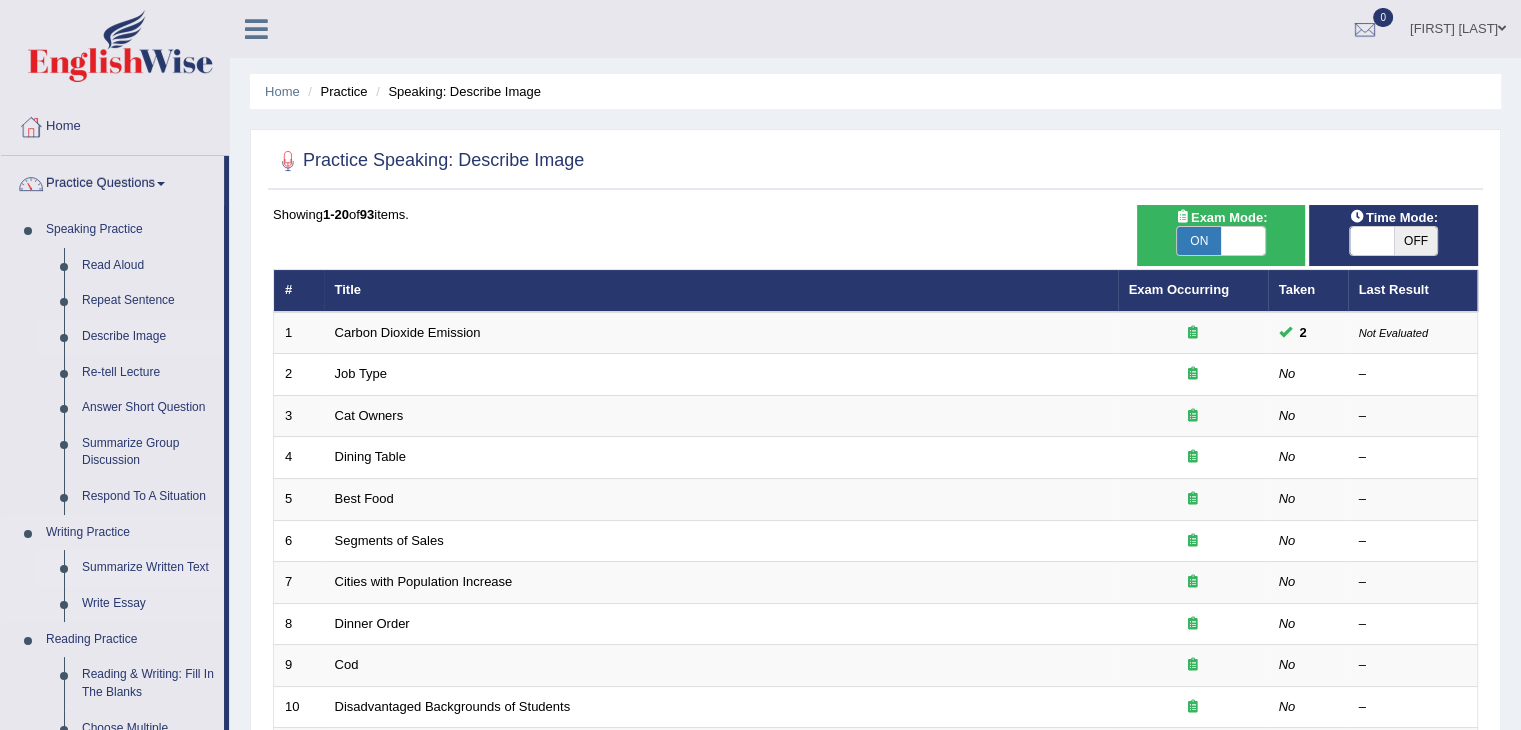 click on "Summarize Written Text" at bounding box center (148, 568) 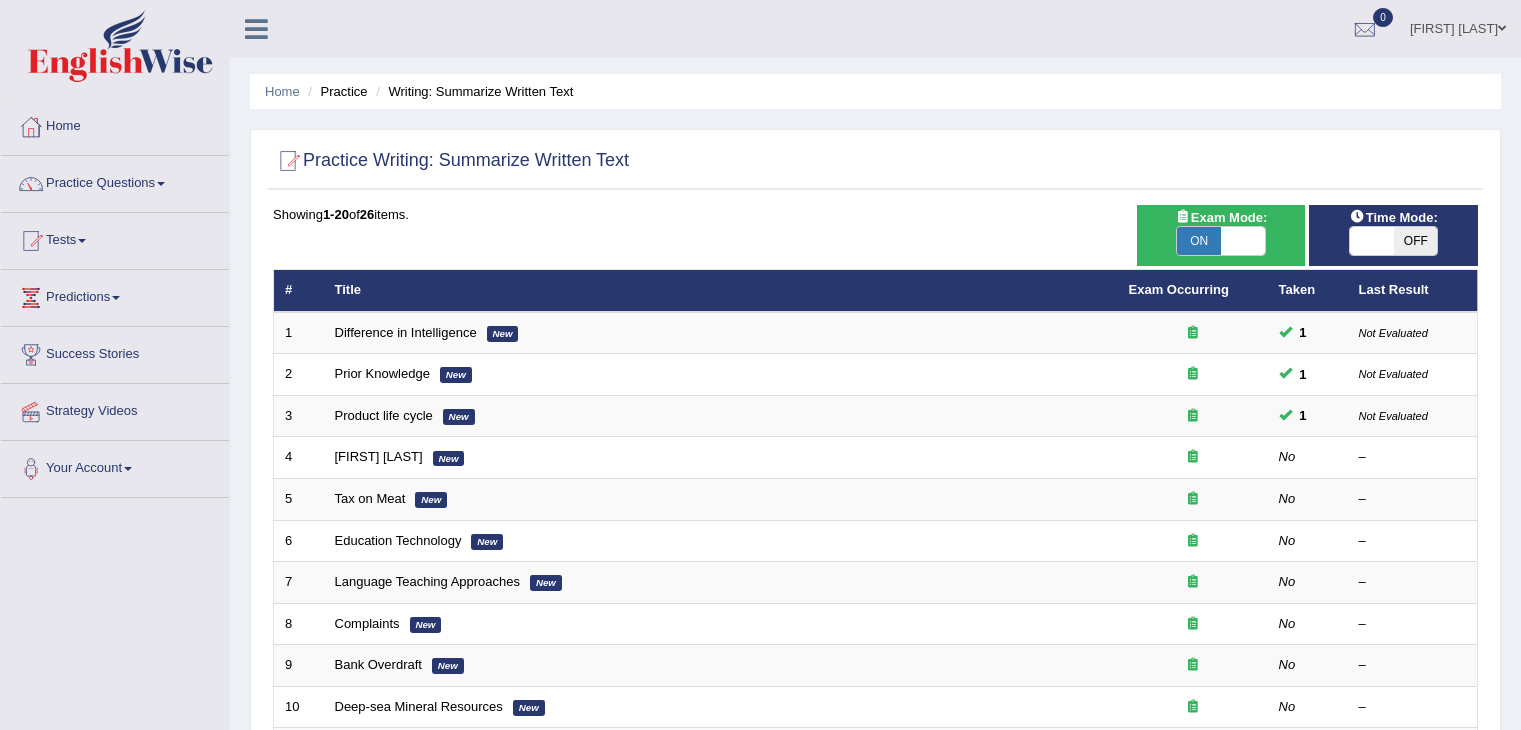 scroll, scrollTop: 0, scrollLeft: 0, axis: both 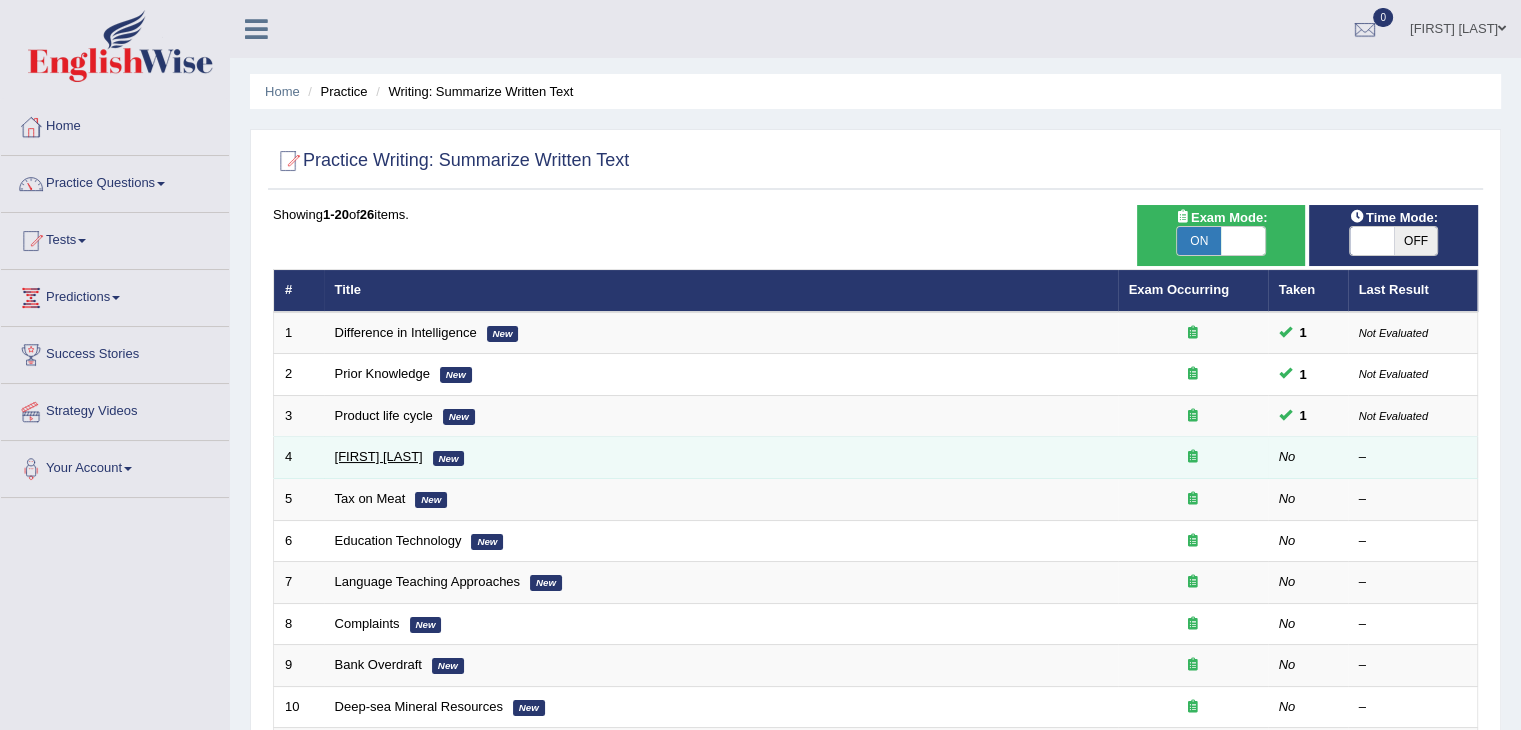 click on "Bertrand Russell" at bounding box center [379, 456] 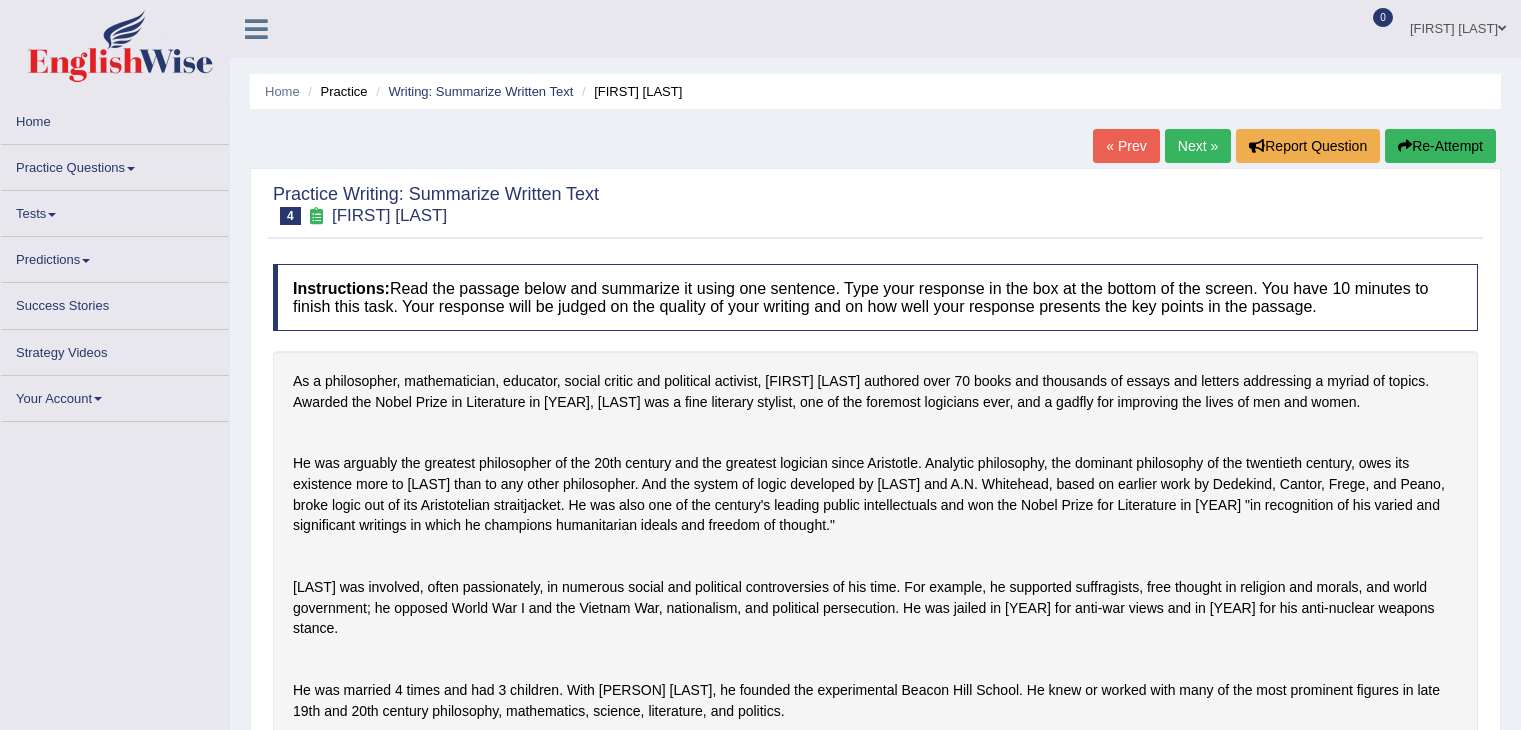 scroll, scrollTop: 0, scrollLeft: 0, axis: both 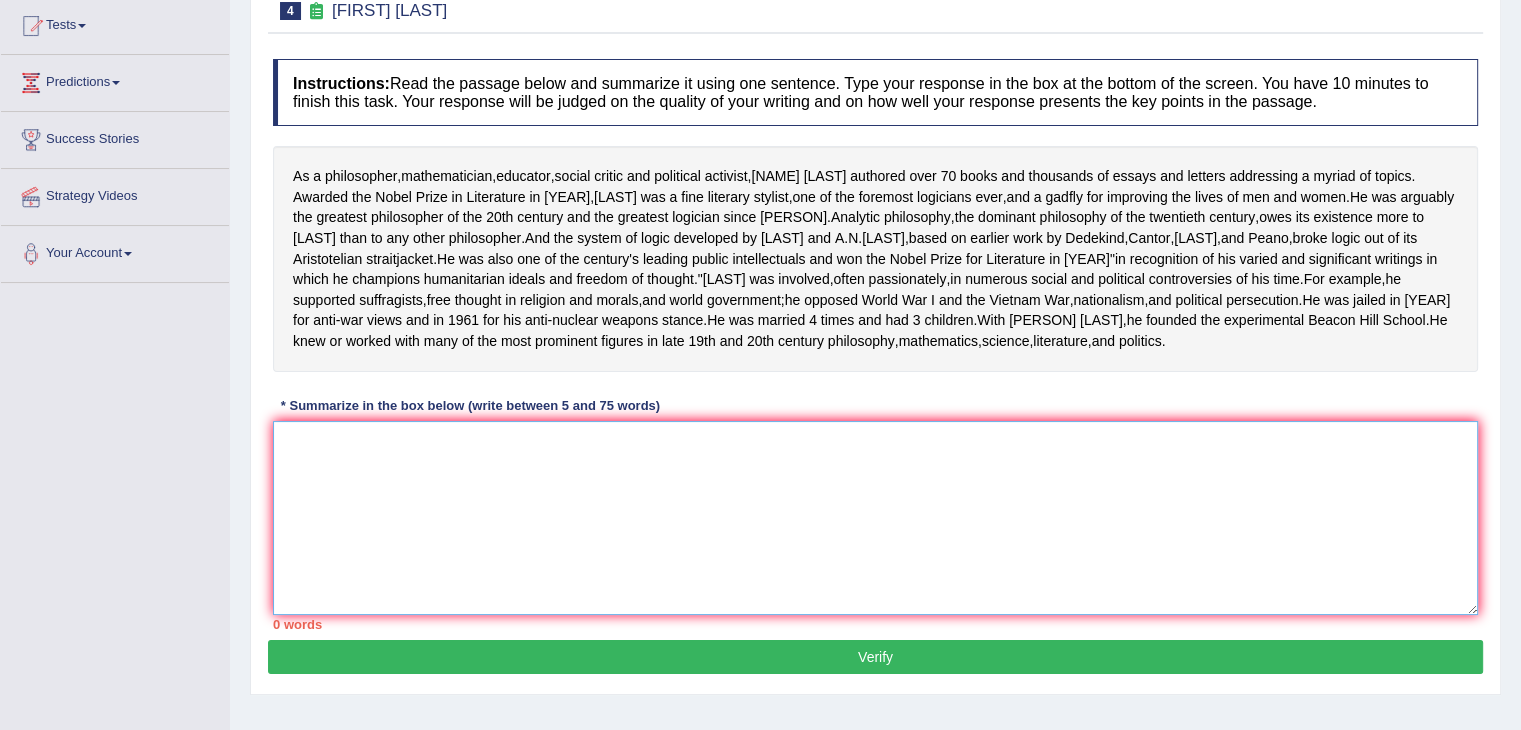 click at bounding box center (875, 518) 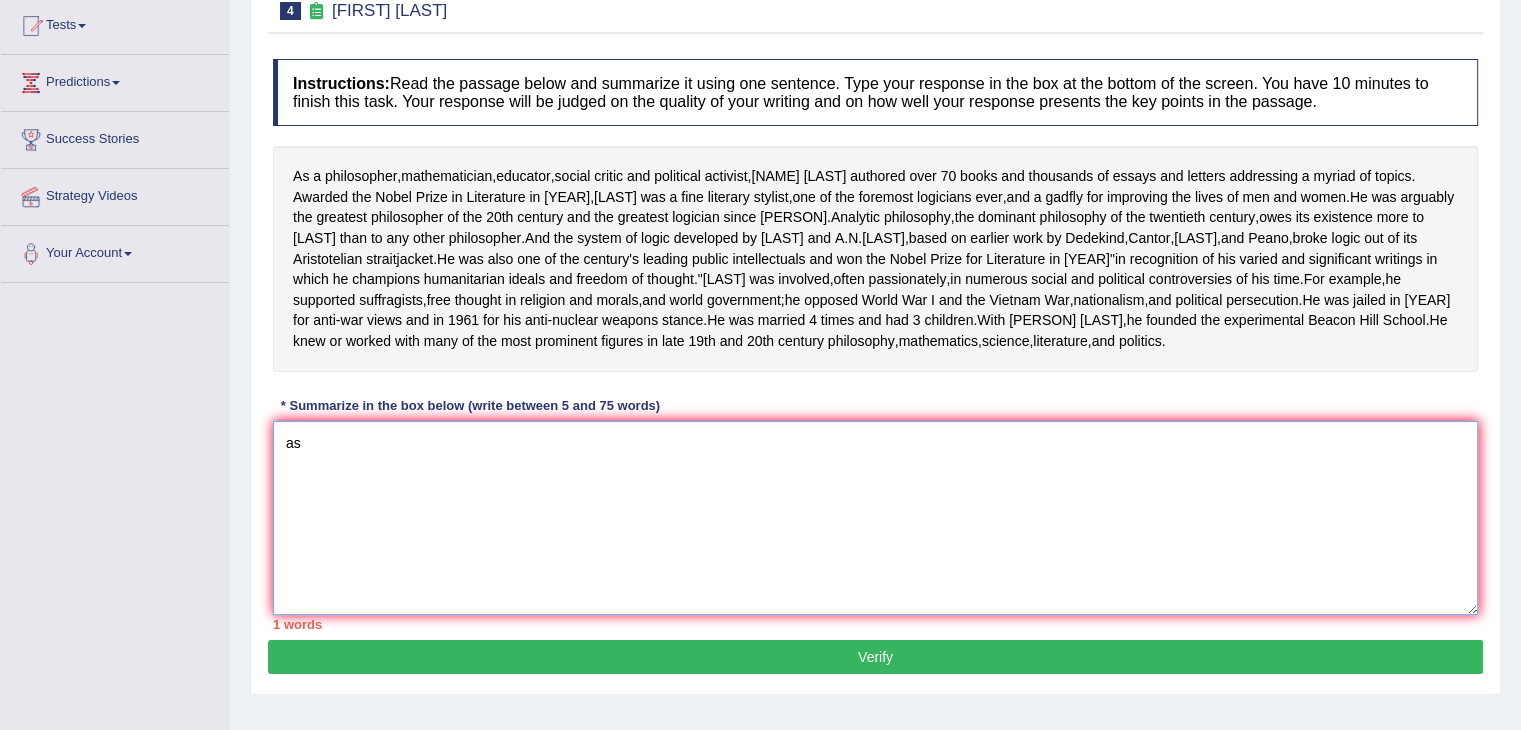 type on "a" 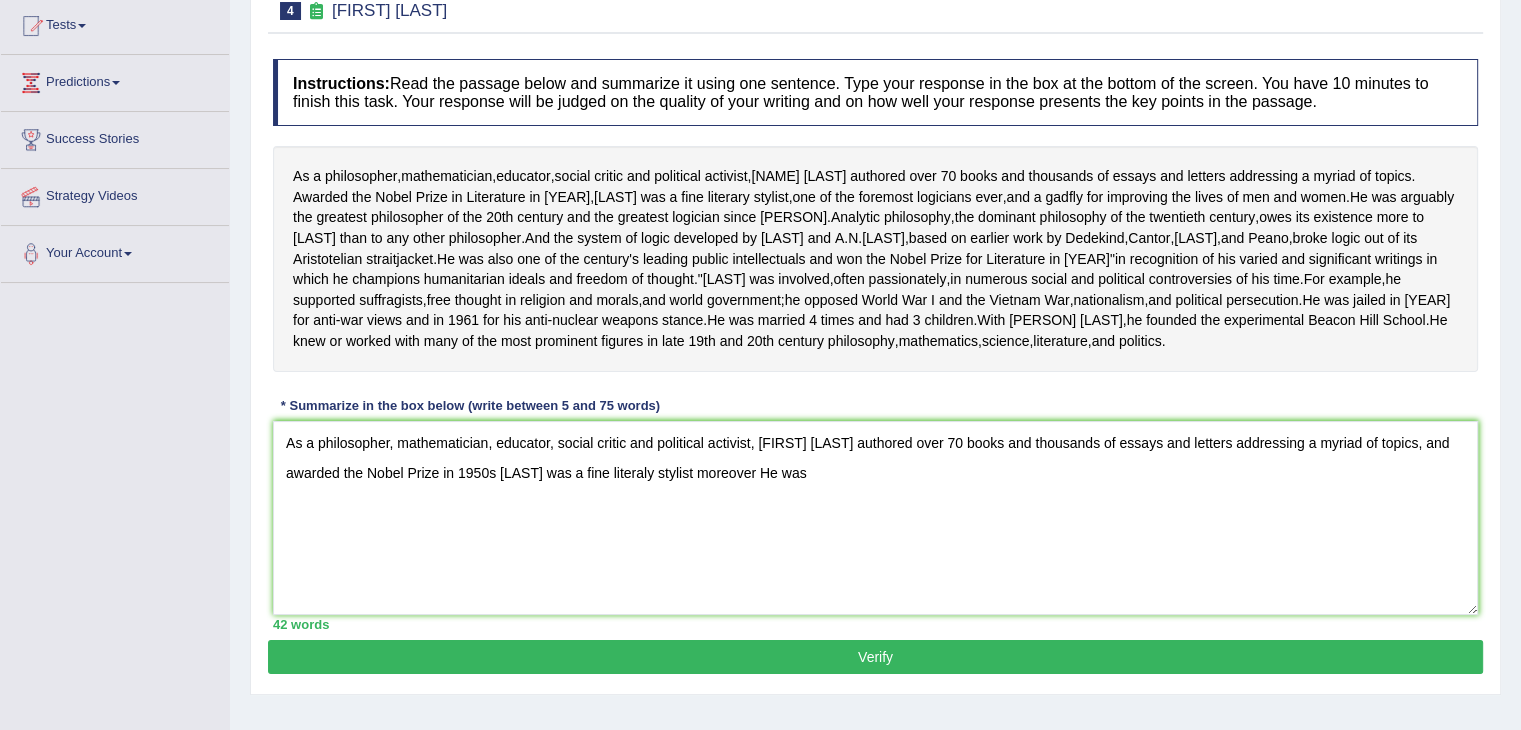 click on "Practice Writing: Summarize Written Text
4
[FIRST] [LAST]
Instructions:  Read the passage below and summarize it using one sentence. Type your response in the box at the bottom of the screen. You have 10 minutes to finish this task. Your response will be judged on the quality of your writing and on how well your response presents the key points in the passage.
As   a   philosopher ,  mathematician ,  educator ,  social   critic   and   political   activist ,  [FIRST]   [LAST]   authored   over   70   books   and   thousands   of   essays   and   letters   addressing   a   myriad   of   topics .  Awarded   the   Nobel   Prize   in   Literature   in   1950 ,  [LAST]   was   a   fine   literary   stylist ,  one   of   the   foremost   logicians   ever ,  and   a   gadfly   for   improving   the   lives   of   men   and   women .
He   was   arguably   the   greatest   philosopher   of   the   20th   century   and   the" at bounding box center (875, 324) 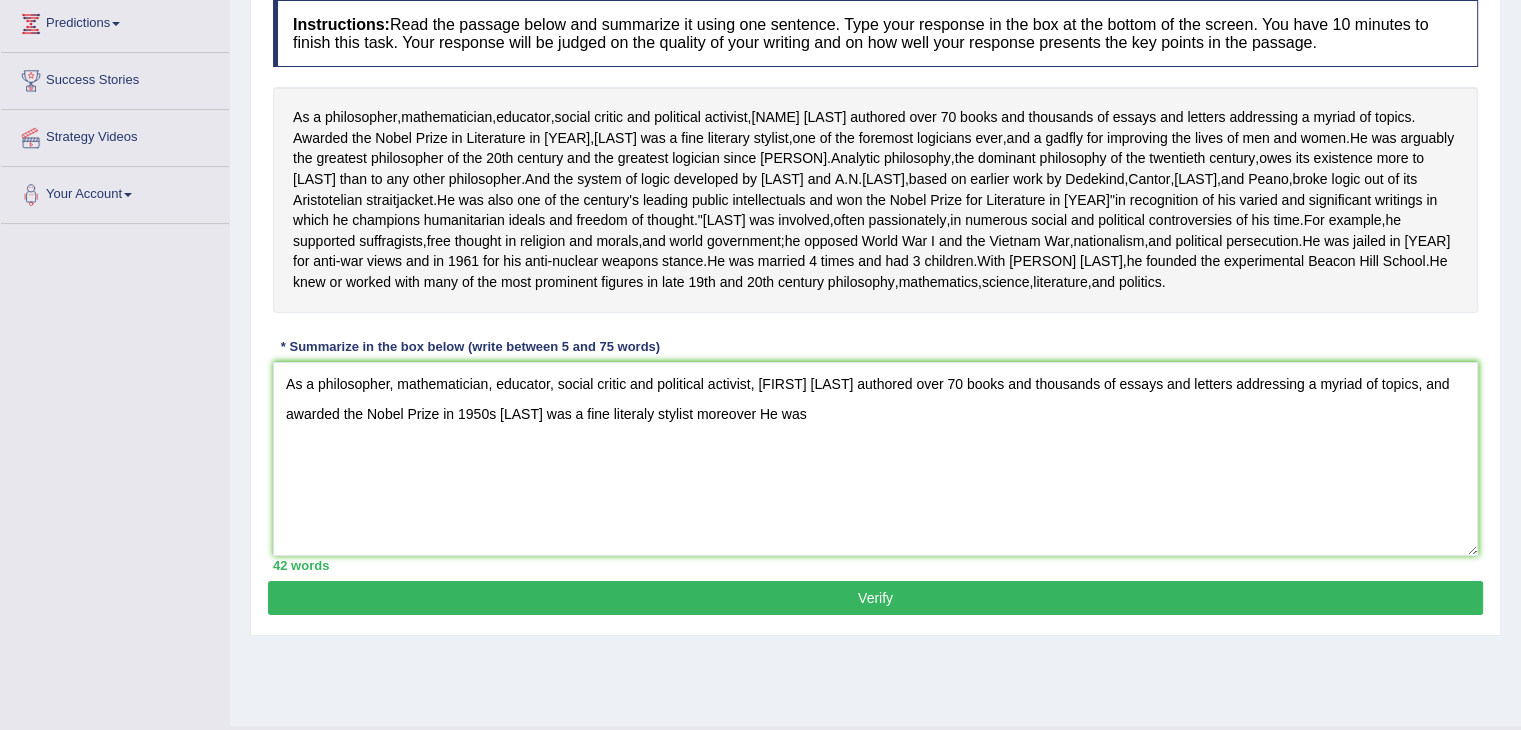 scroll, scrollTop: 325, scrollLeft: 0, axis: vertical 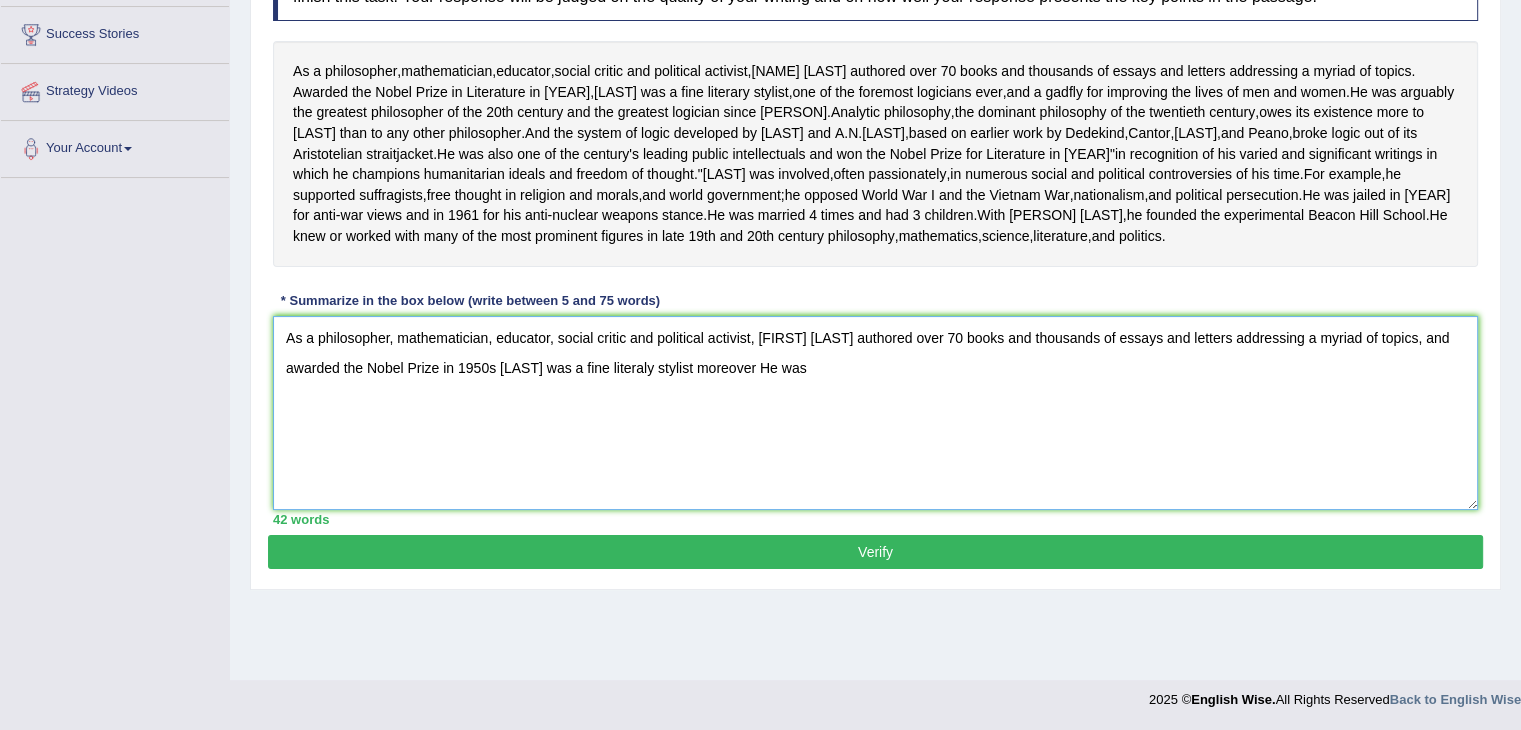 click on "As a philosopher, mathematician, educator, social critic and political activist, [FIRST] [LAST] authored over 70 books and thousands of essays and letters addressing a myriad of topics, and awarded the Nobel Prize in 1950s [LAST] was a fine literaly stylist moreover He was" at bounding box center (875, 413) 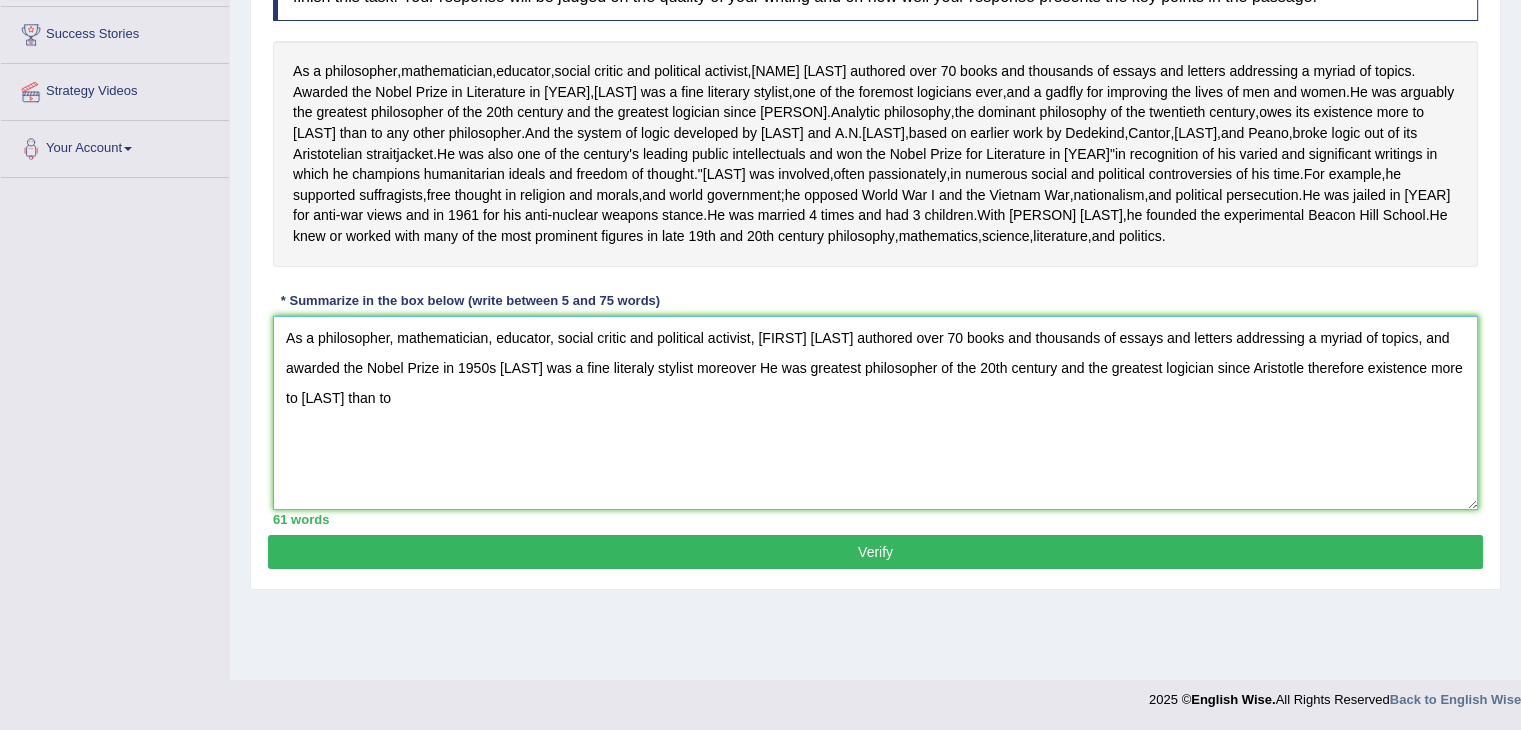 click on "As a philosopher, mathematician, educator, social critic and political activist, [FIRST] [LAST] authored over 70 books and thousands of essays and letters addressing a myriad of topics, and awarded the Nobel Prize in 1950s [LAST] was a fine literaly stylist moreover He was greatest philosopher of the 20th century and the greatest logician since Aristotle therefore existence more to [LAST] than to" at bounding box center [875, 413] 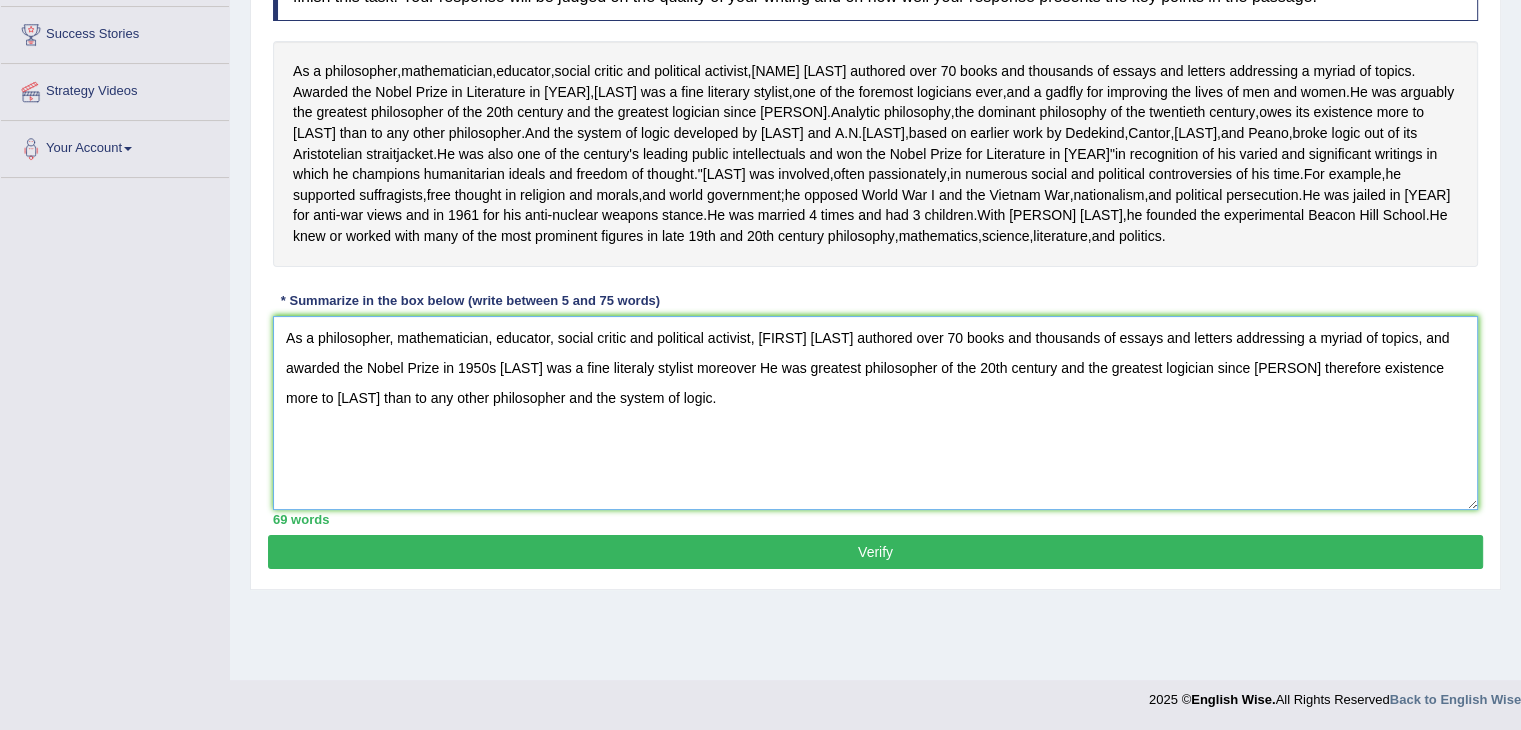 type on "As a philosopher, mathematician, educator, social critic and political activist, Bertrand authored over 70 books and thousands of essays and letters addressing a myriad of topics, and awarded the Nobel Prize in 1950s Russell was a fine literaly stylist moreover He was greatest philosopher of the 20th century and the greatest logician since Aristotle therefore existence more to Russell than to any other philosopher and the system of logic." 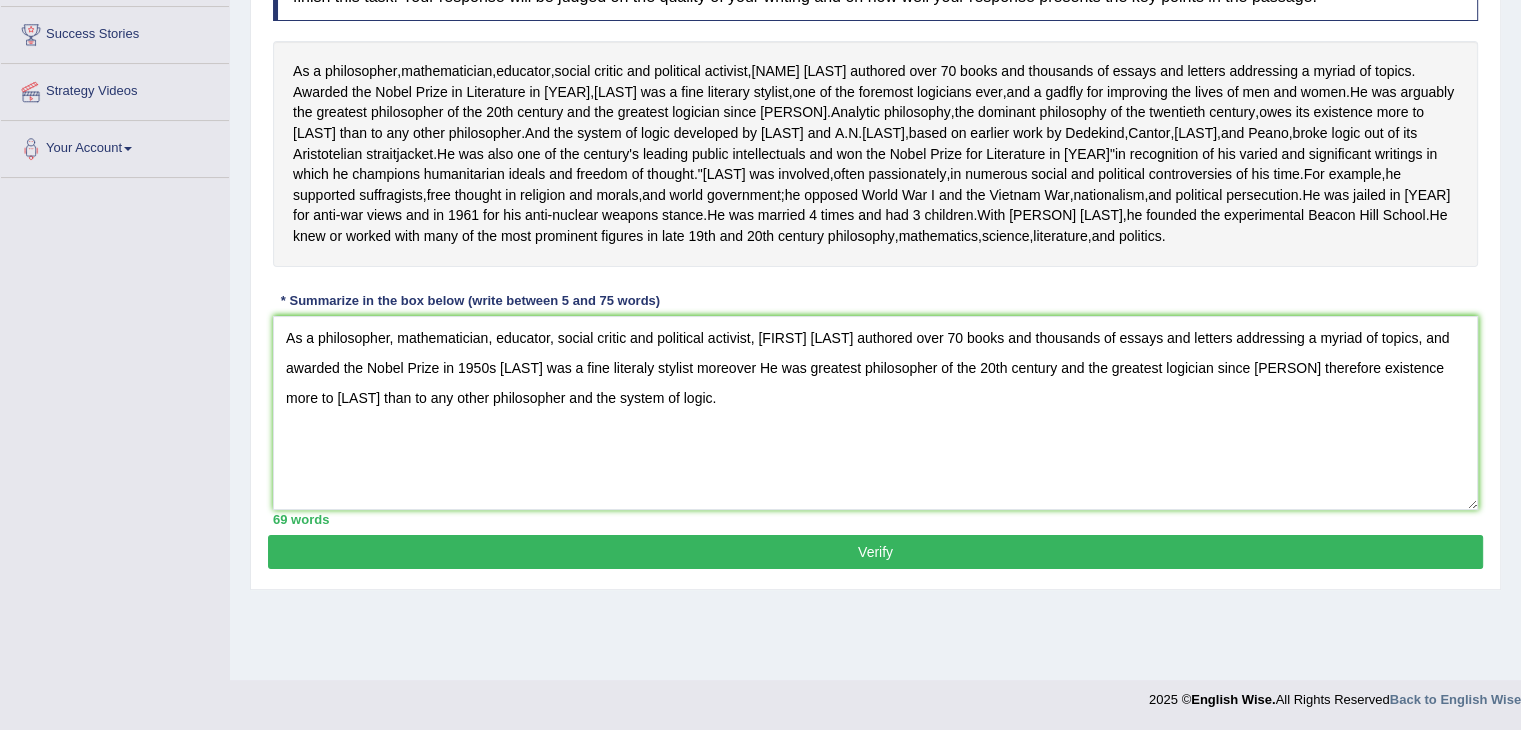 click on "Verify" at bounding box center (875, 552) 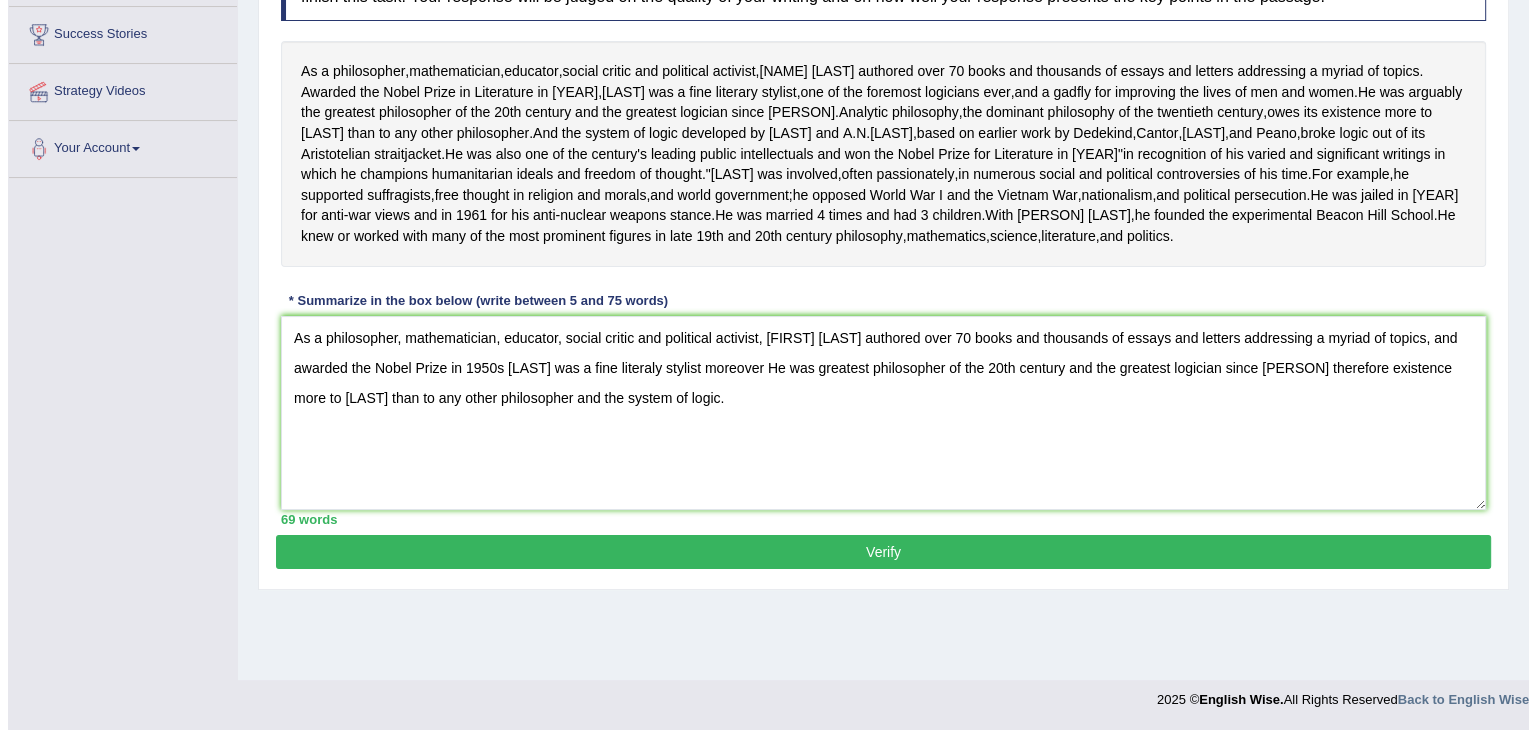 scroll, scrollTop: 320, scrollLeft: 0, axis: vertical 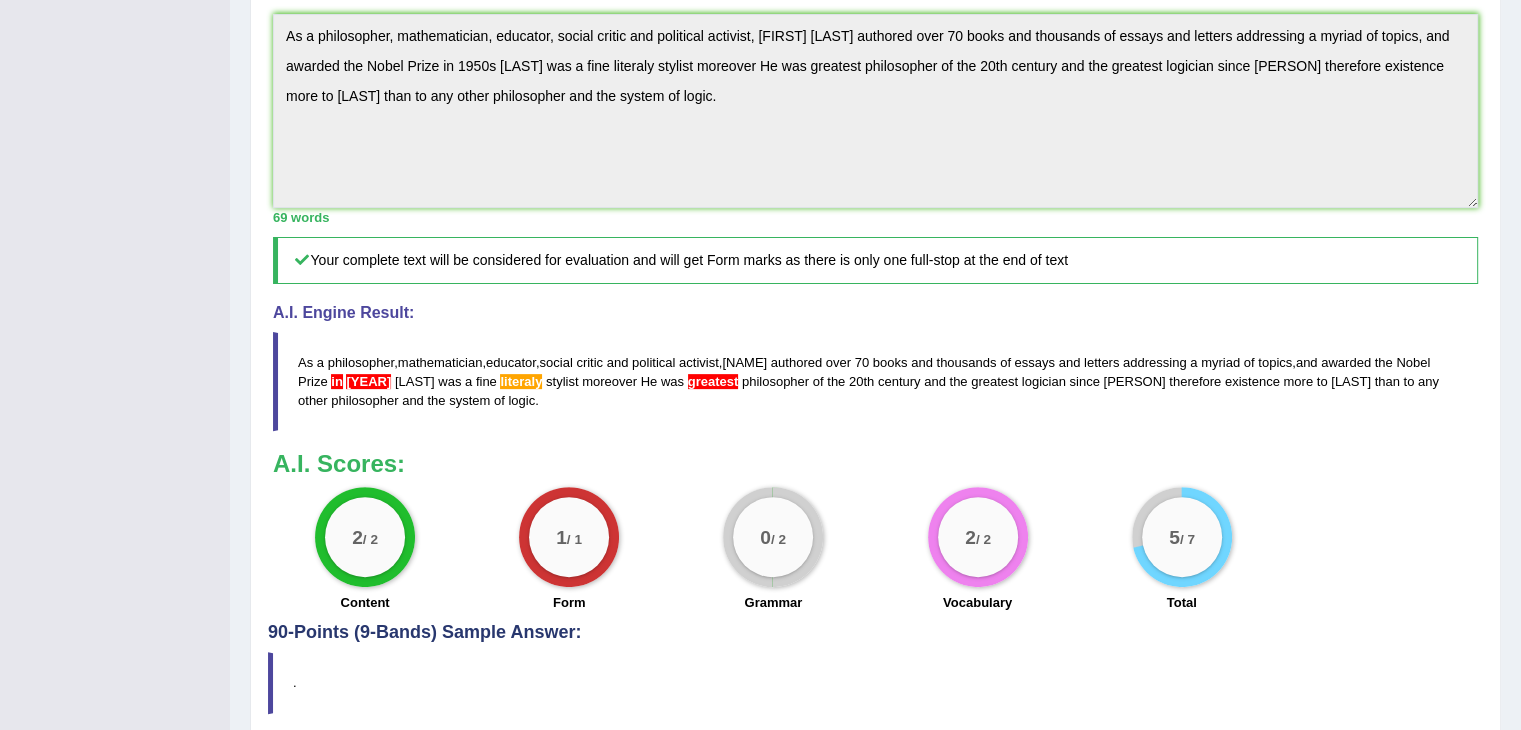 drag, startPoint x: 1528, startPoint y: 417, endPoint x: 1515, endPoint y: 573, distance: 156.54073 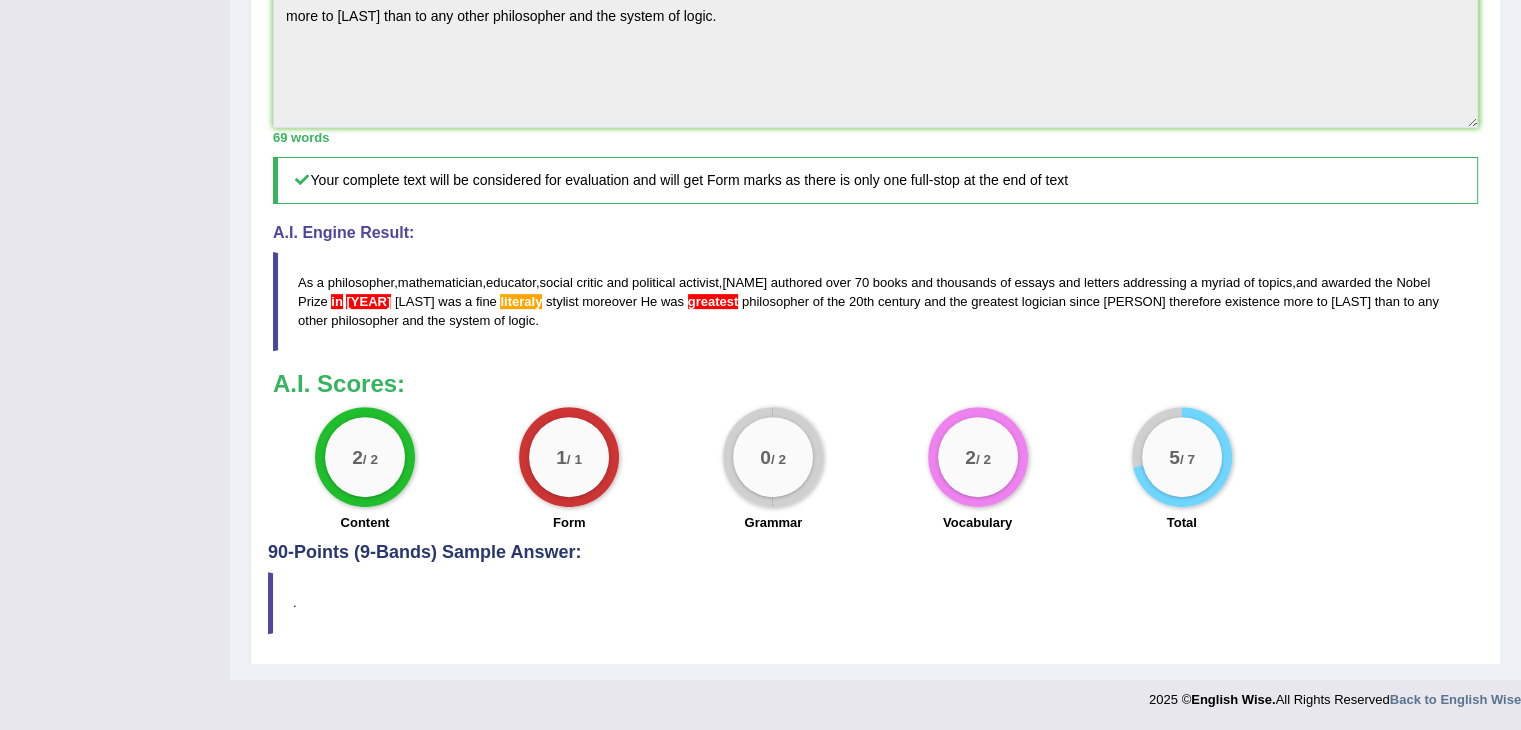 scroll, scrollTop: 752, scrollLeft: 0, axis: vertical 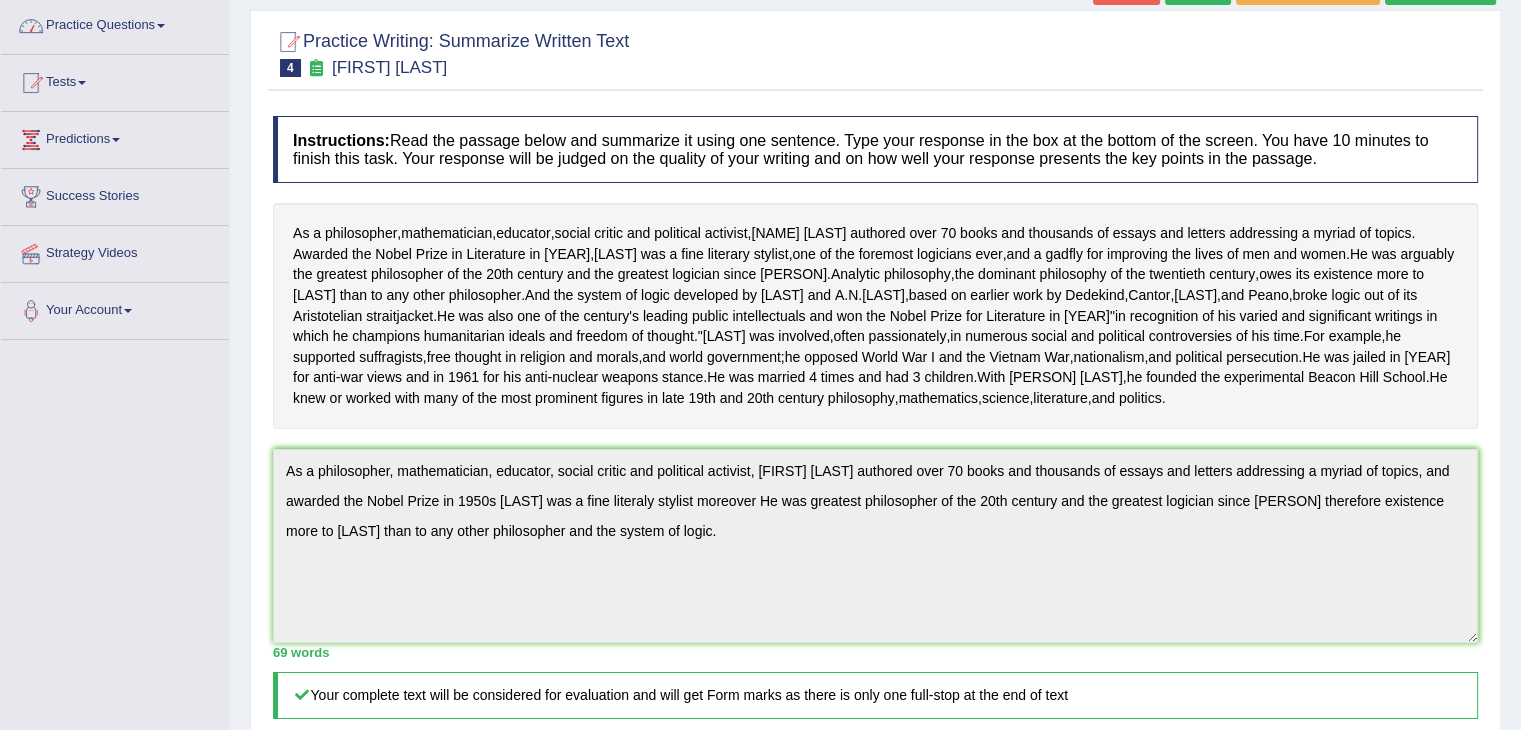 click at bounding box center (161, 26) 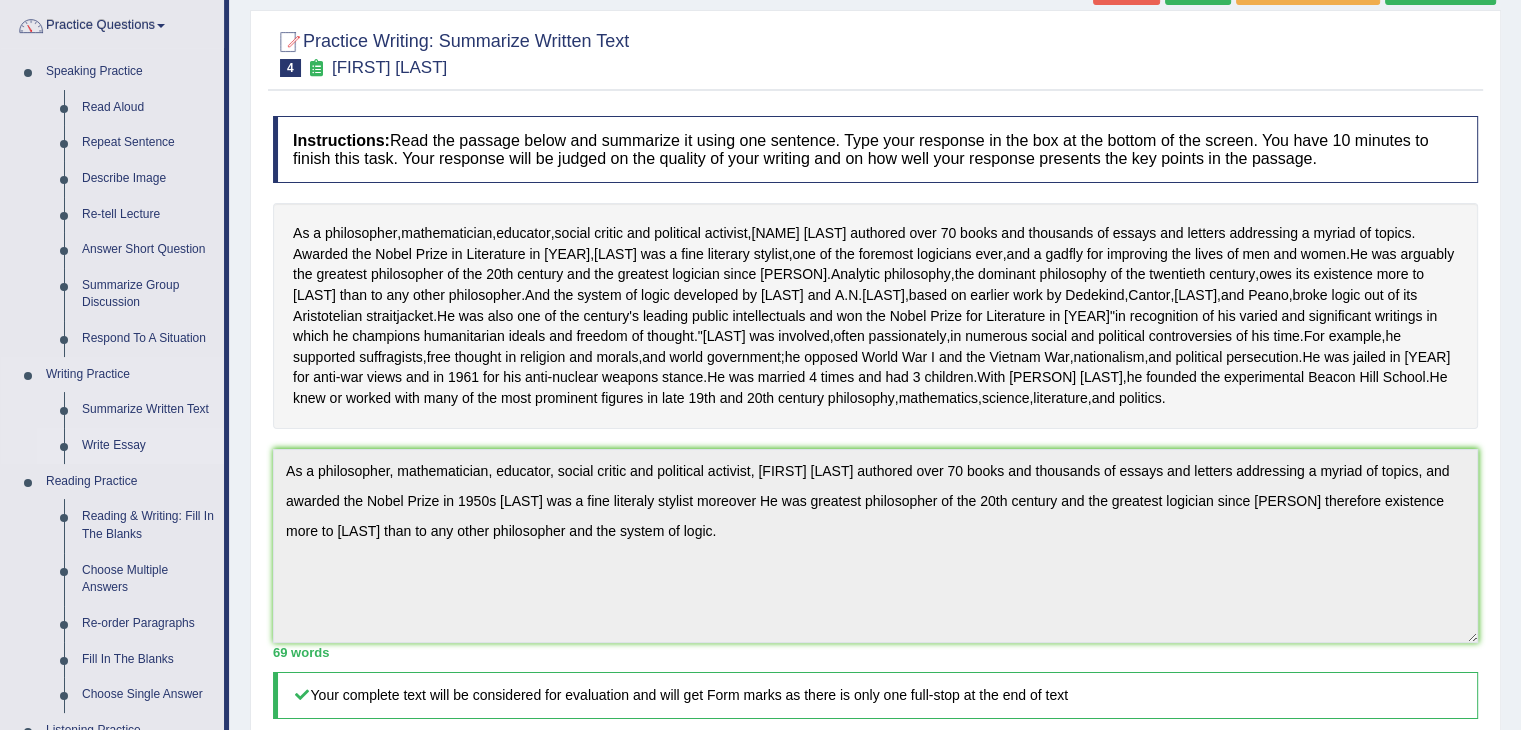 click on "Write Essay" at bounding box center [148, 446] 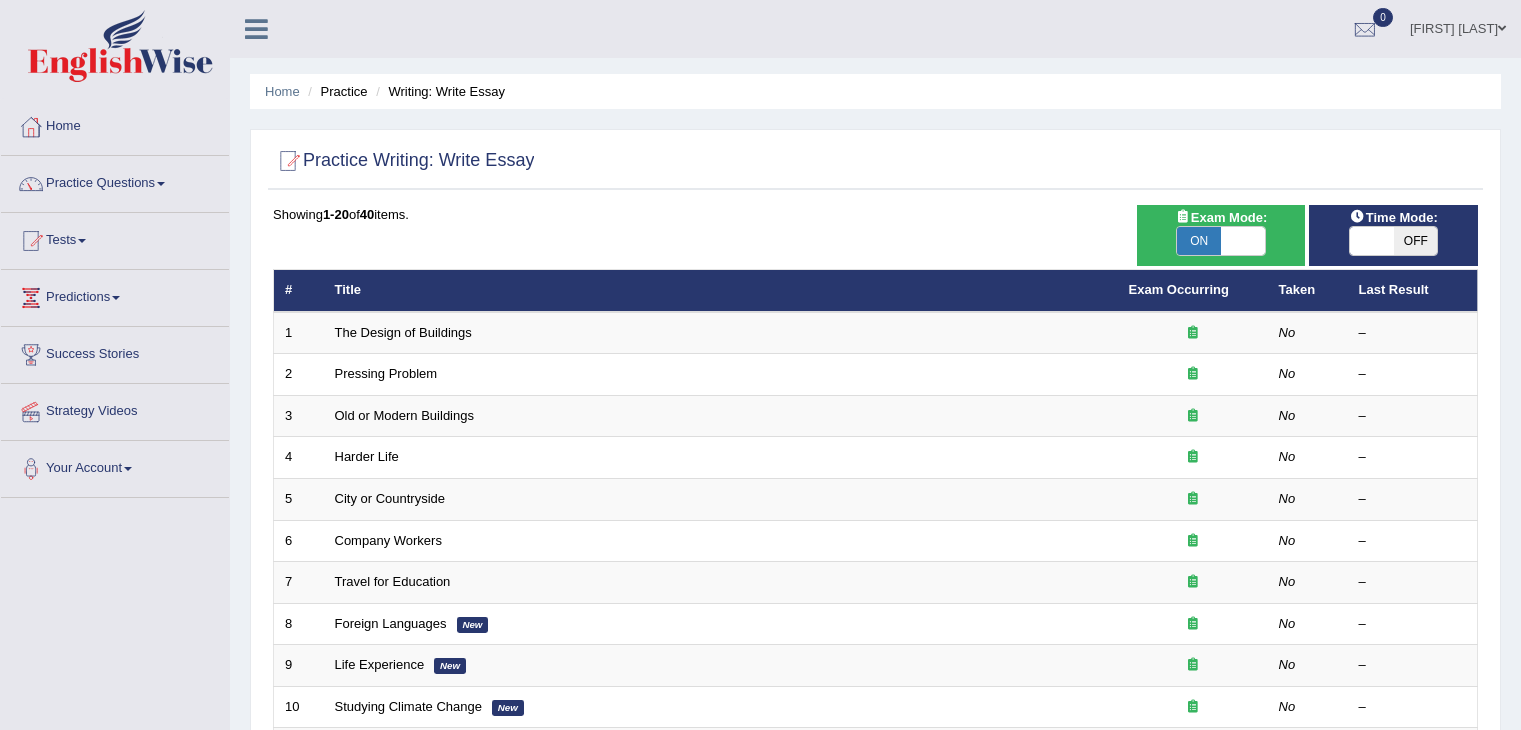 scroll, scrollTop: 0, scrollLeft: 0, axis: both 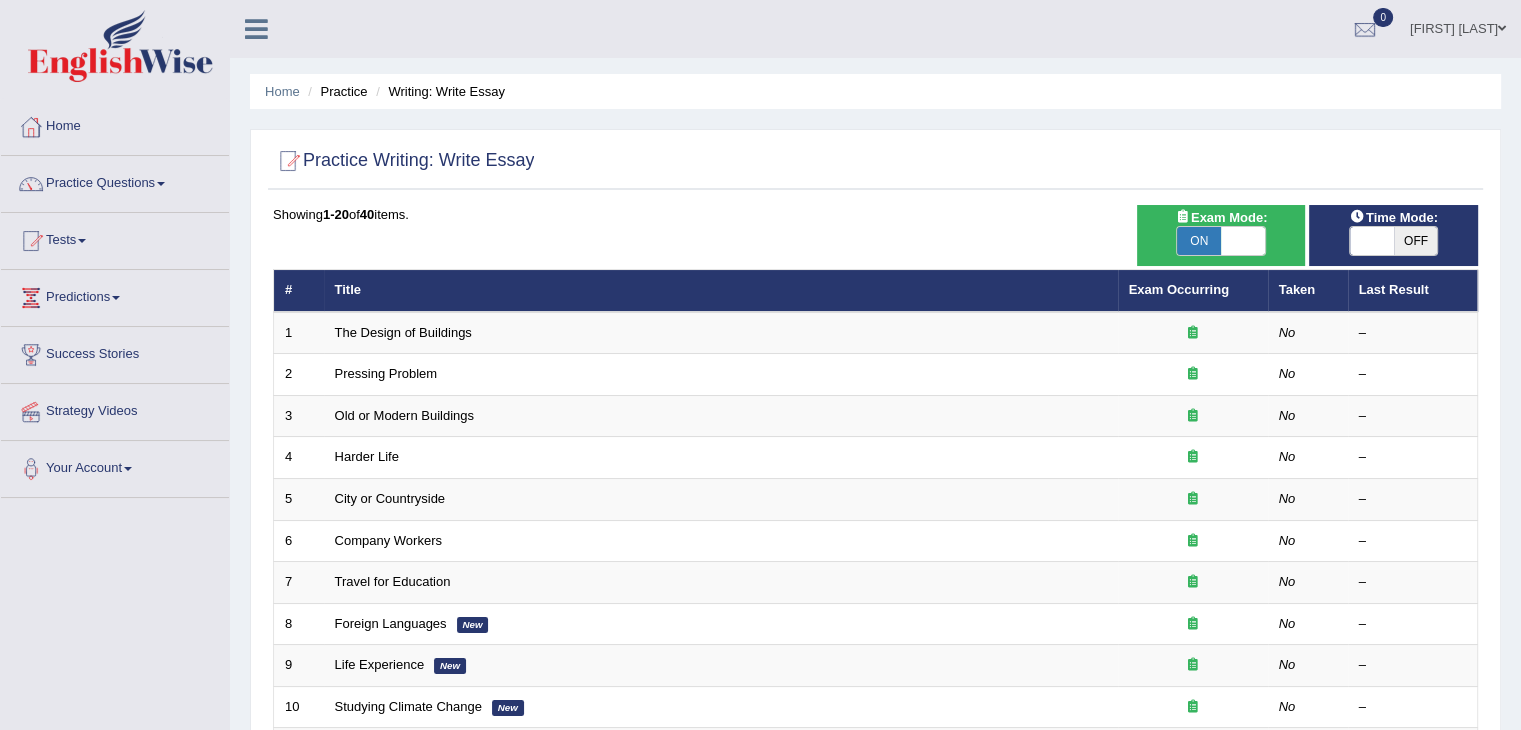 click on "Toggle navigation
Home
Practice Questions   Speaking Practice Read Aloud
Repeat Sentence
Describe Image
Re-tell Lecture
Answer Short Question
Summarize Group Discussion
Respond To A Situation
Writing Practice  Summarize Written Text
Write Essay
Reading Practice  Reading & Writing: Fill In The Blanks
Choose Multiple Answers
Re-order Paragraphs
Fill In The Blanks
Choose Single Answer
Listening Practice  Summarize Spoken Text
Highlight Incorrect Words
Highlight Correct Summary
Select Missing Word
Choose Single Answer
Choose Multiple Answers
Fill In The Blanks
Write From Dictation
Pronunciation
Tests
Take Mock Test" at bounding box center [760, 365] 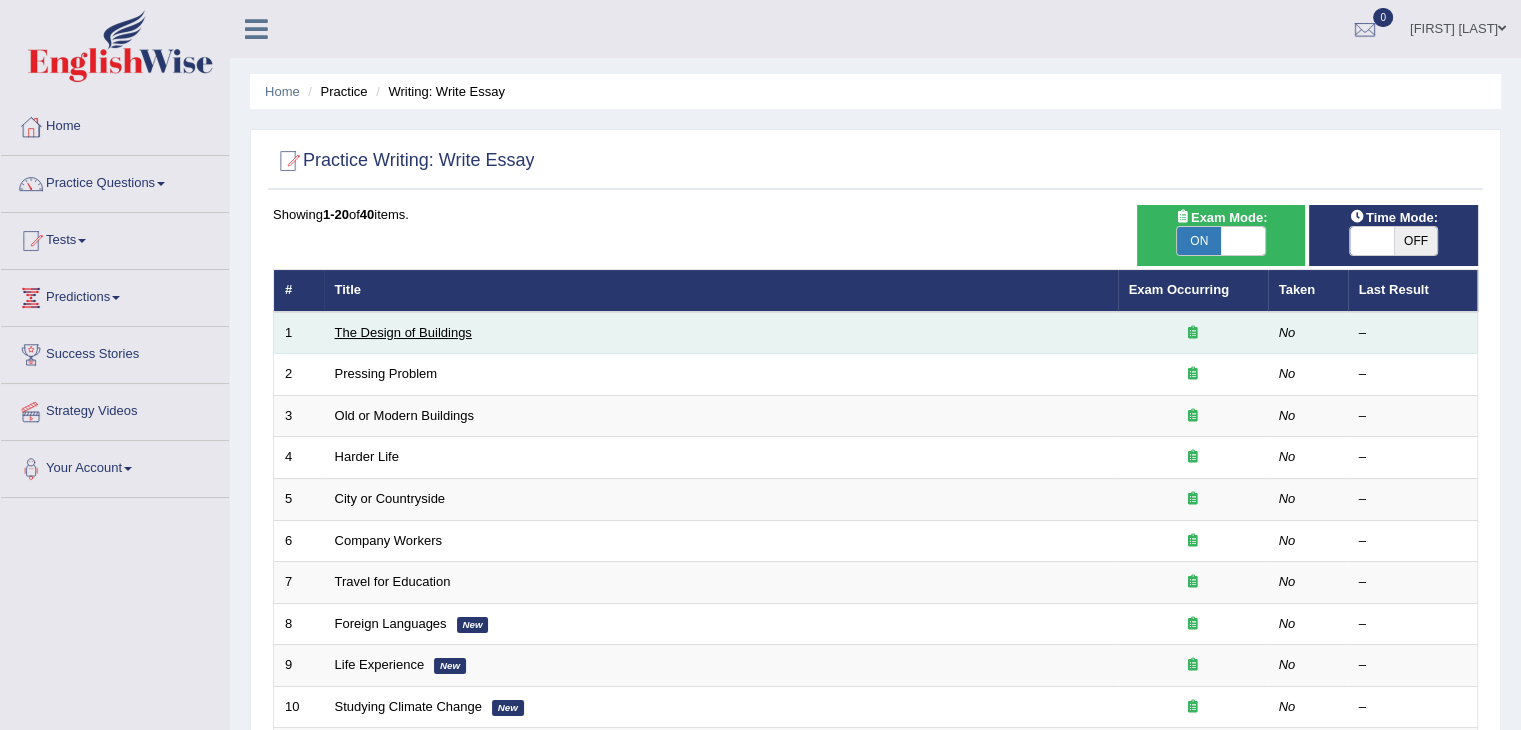 click on "The Design of Buildings" at bounding box center [403, 332] 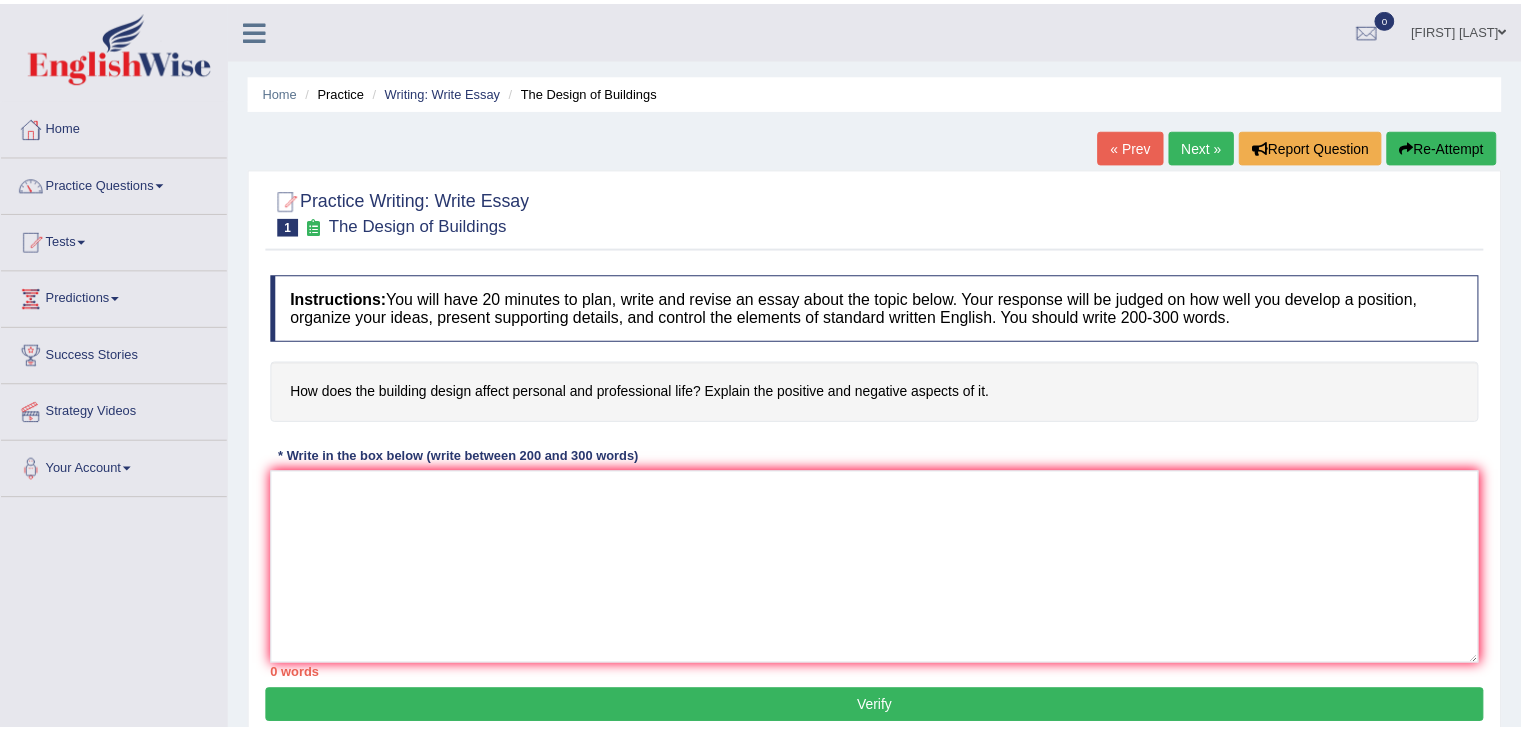 scroll, scrollTop: 0, scrollLeft: 0, axis: both 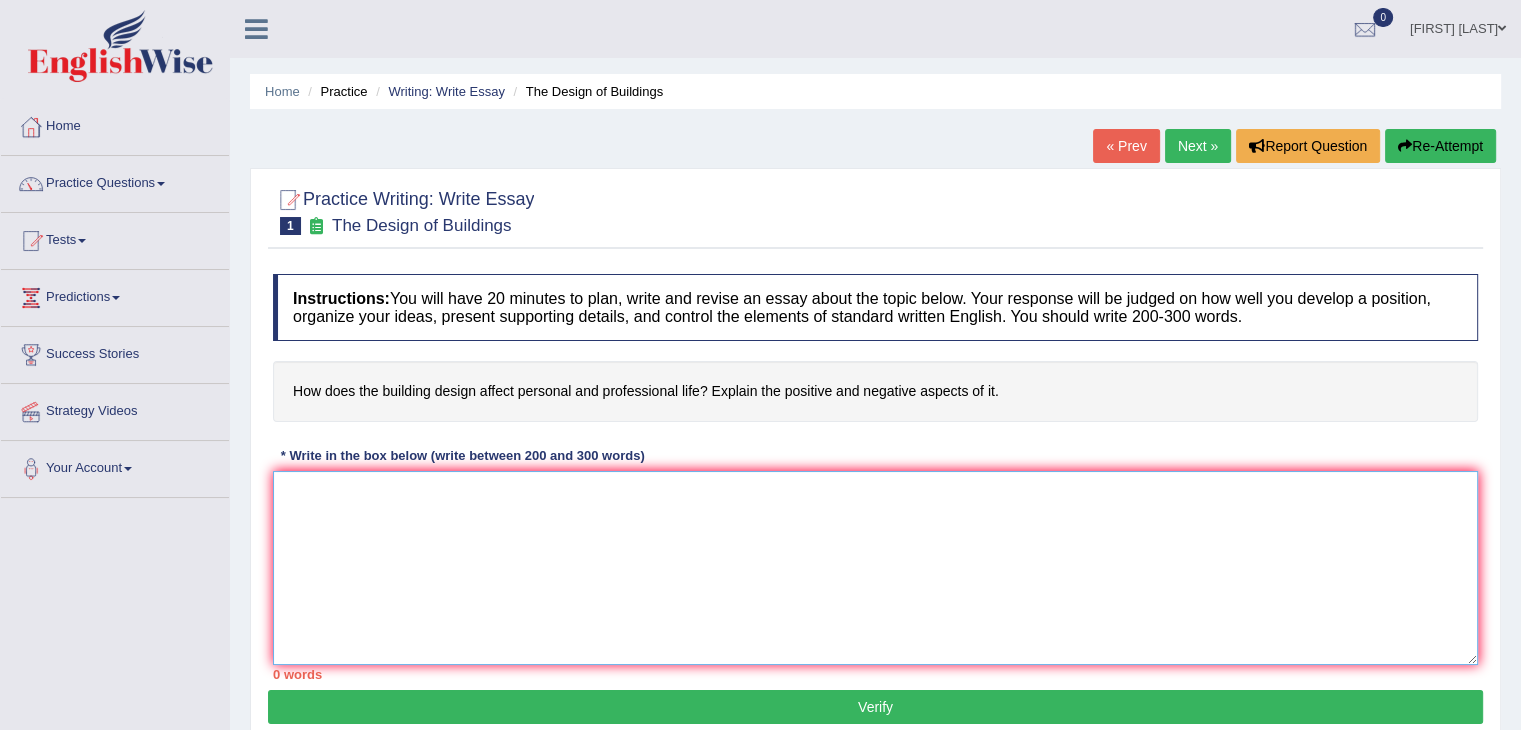 click at bounding box center (875, 568) 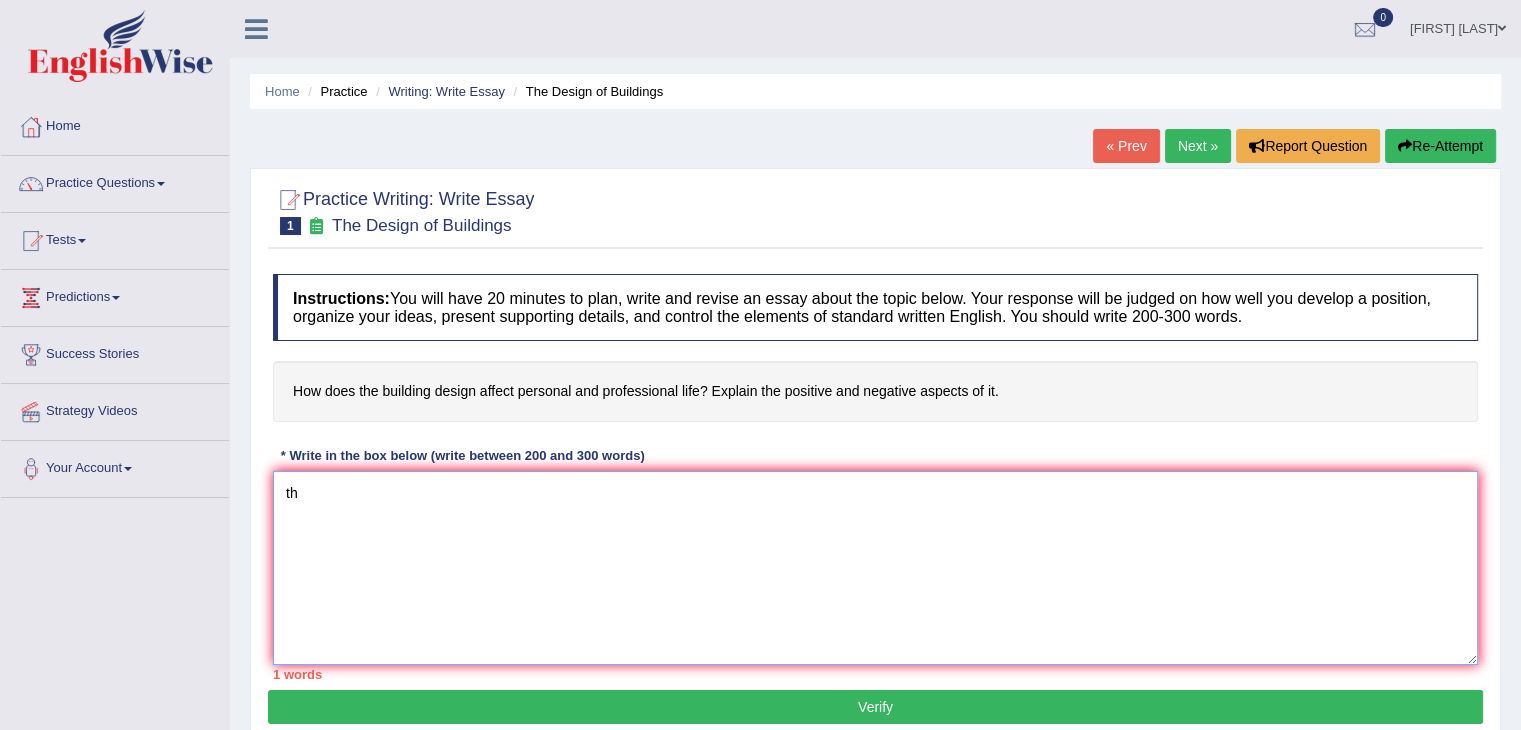 type on "t" 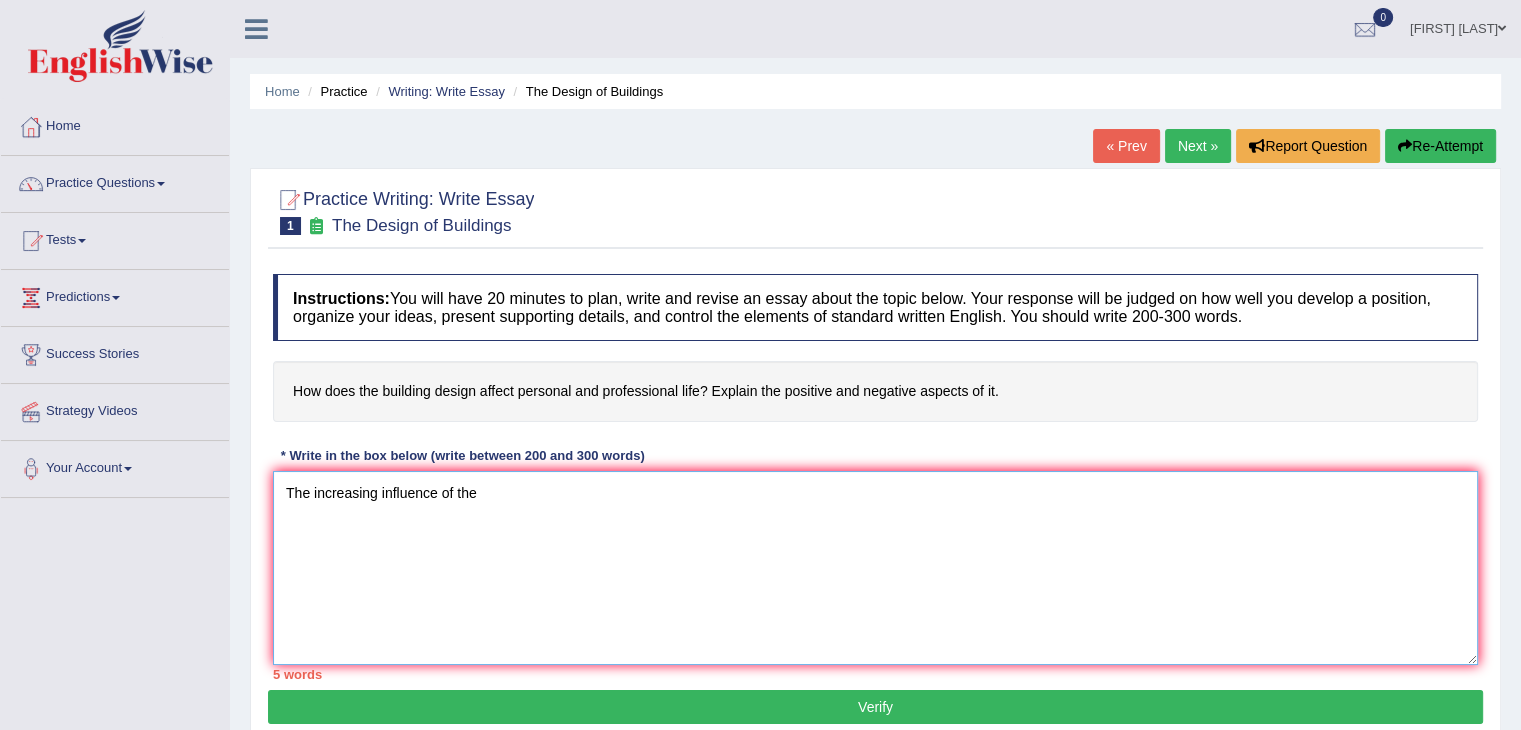 click on "The increasing influence of the" at bounding box center [875, 568] 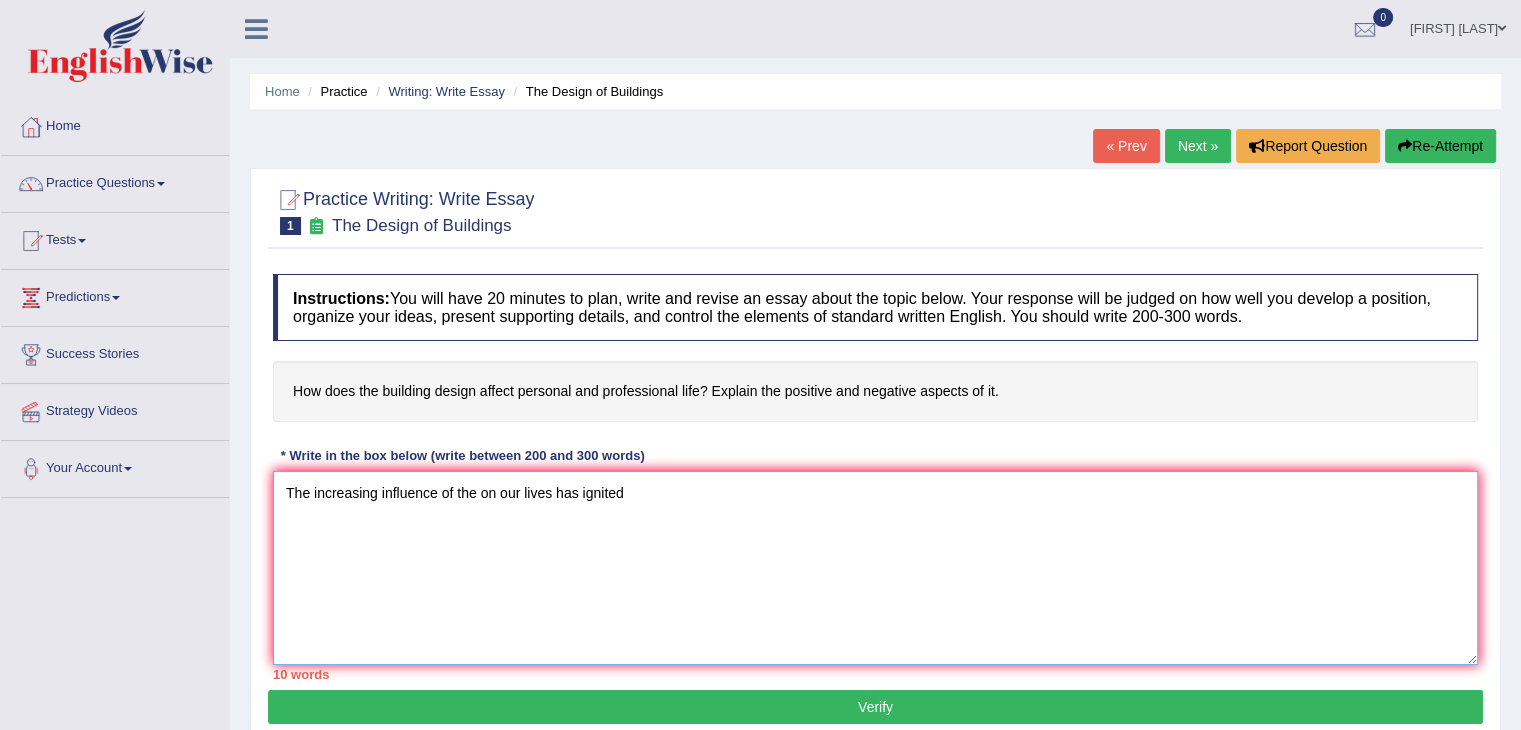 click on "The increasing influence of the on our lives has ignited" at bounding box center (875, 568) 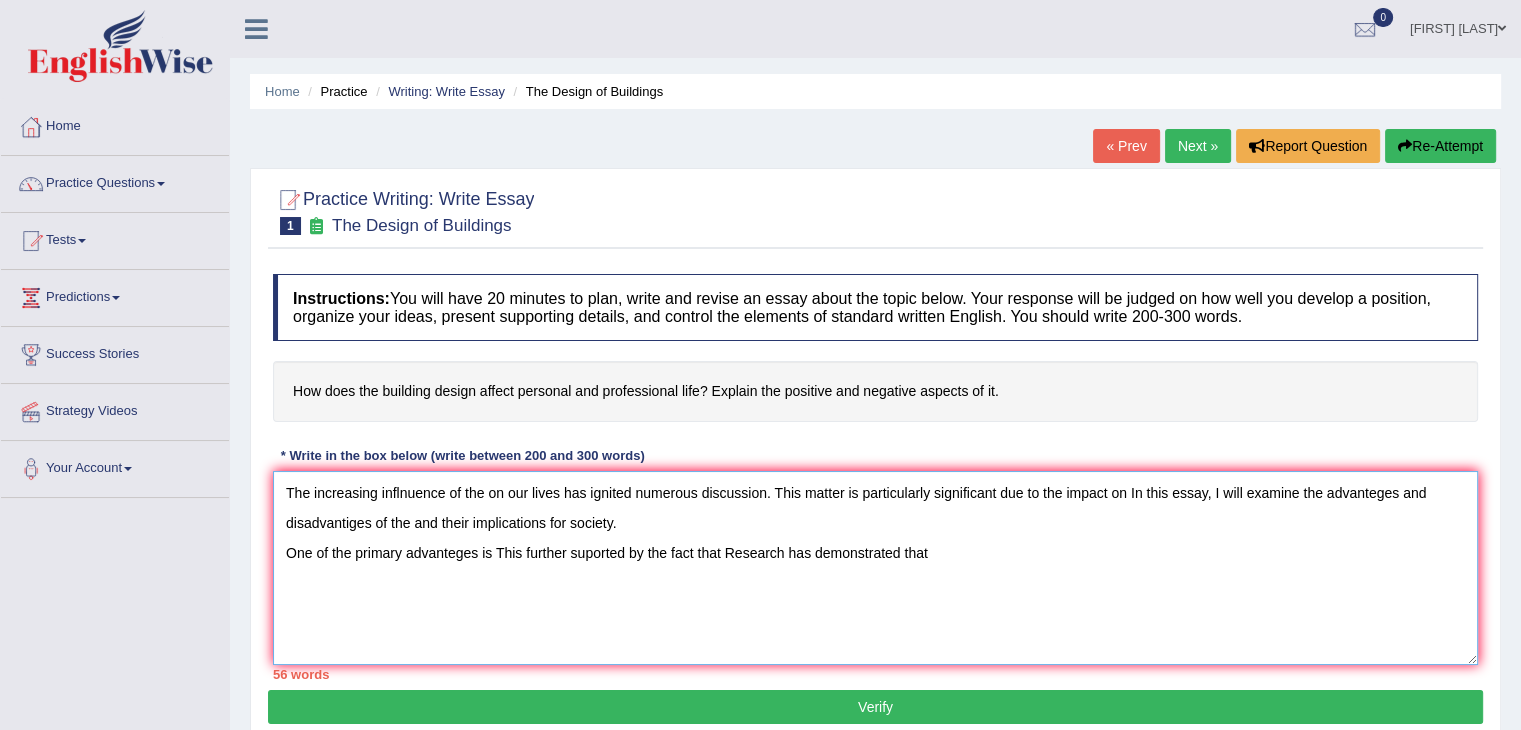 click on "The increasing inflnuence of the on our lives has ignited numerous discussion. This matter is particularly significant due to the impact on In this essay, I will examine the advanteges and disadvantiges of the and their implications for society.
One of the primary advanteges is This further suported by the fact that Research has demonstrated that" at bounding box center (875, 568) 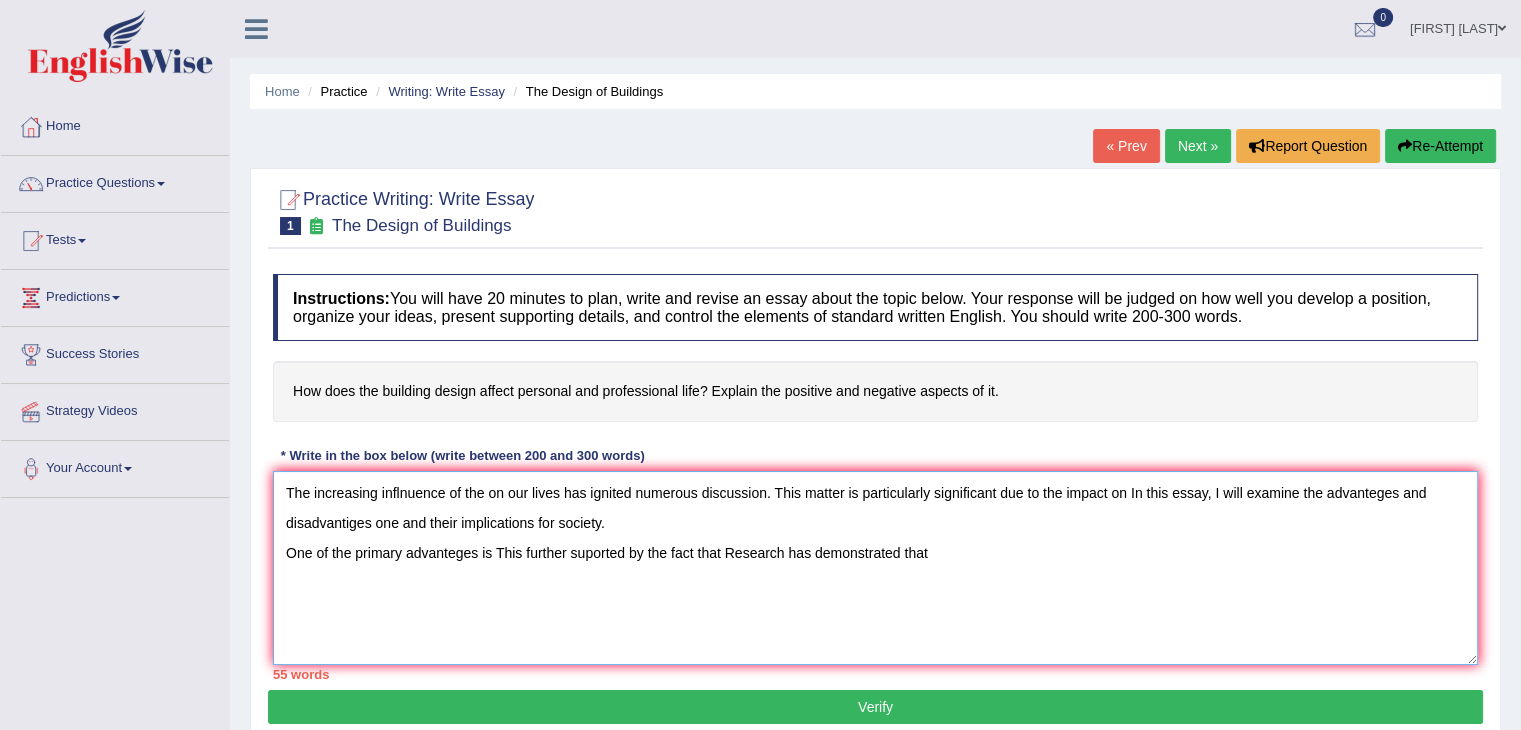 click on "The increasing inflnuence of the on our lives has ignited numerous discussion. This matter is particularly significant due to the impact on In this essay, I will examine the advanteges and disadvantiges one and their implications for society.
One of the primary advanteges is This further suported by the fact that Research has demonstrated that" at bounding box center [875, 568] 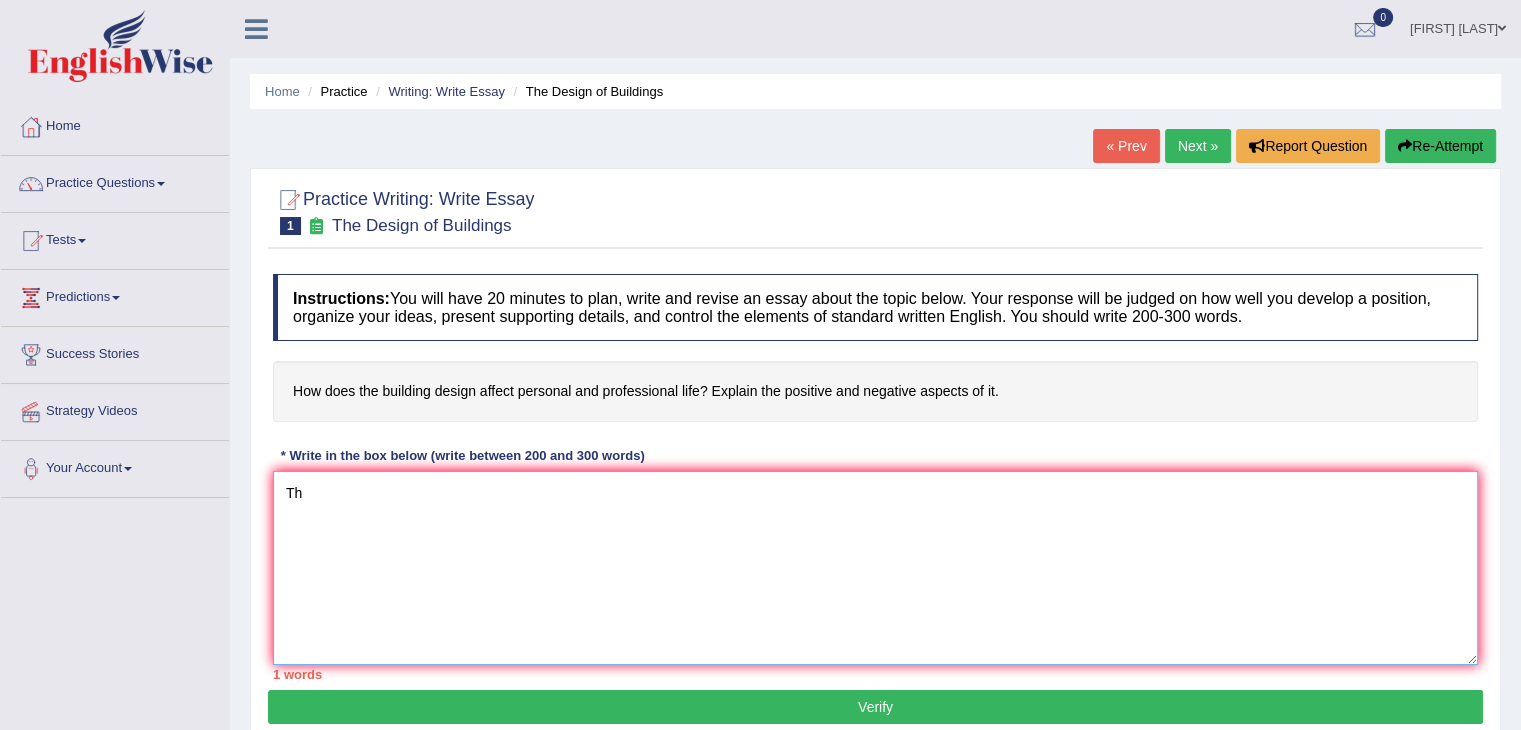 type on "T" 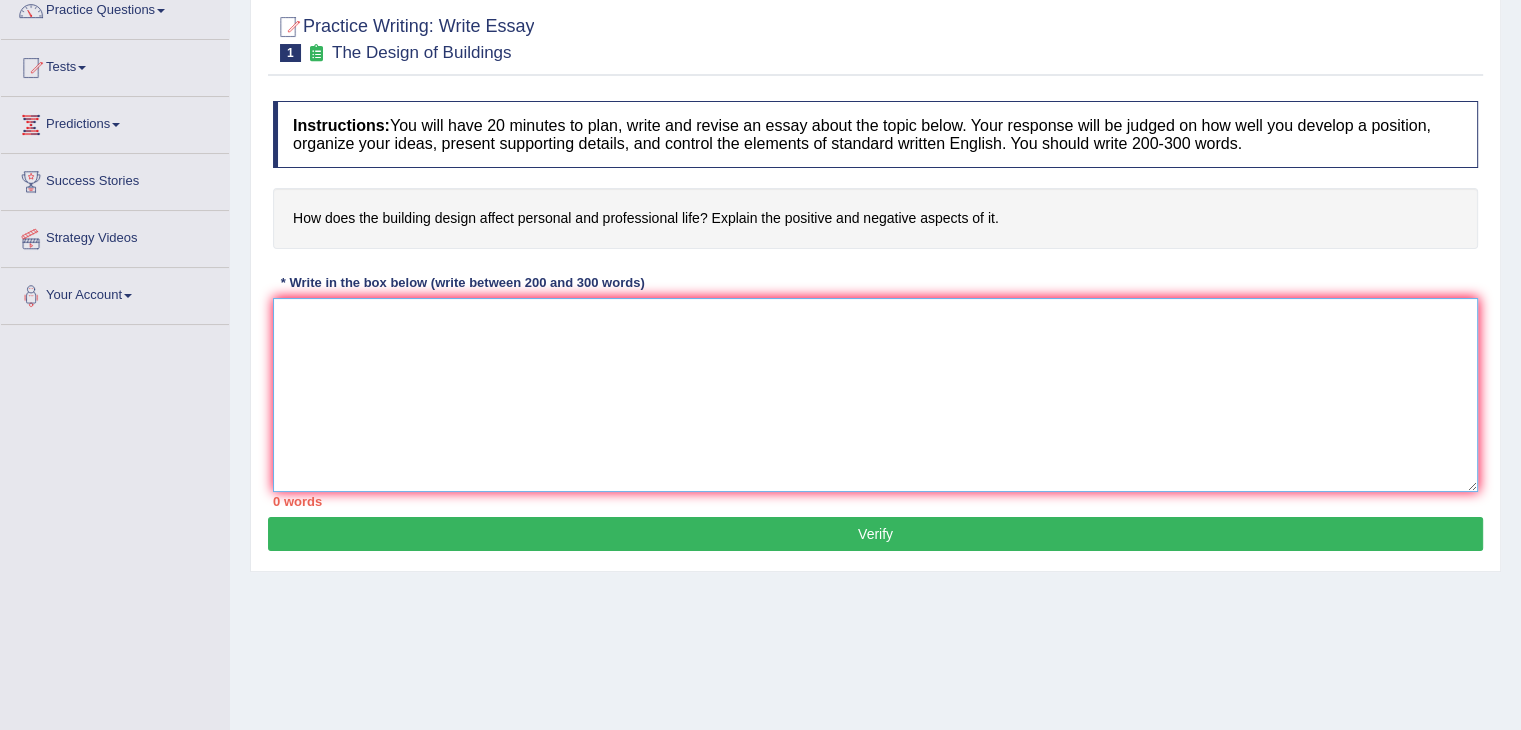 scroll, scrollTop: 172, scrollLeft: 0, axis: vertical 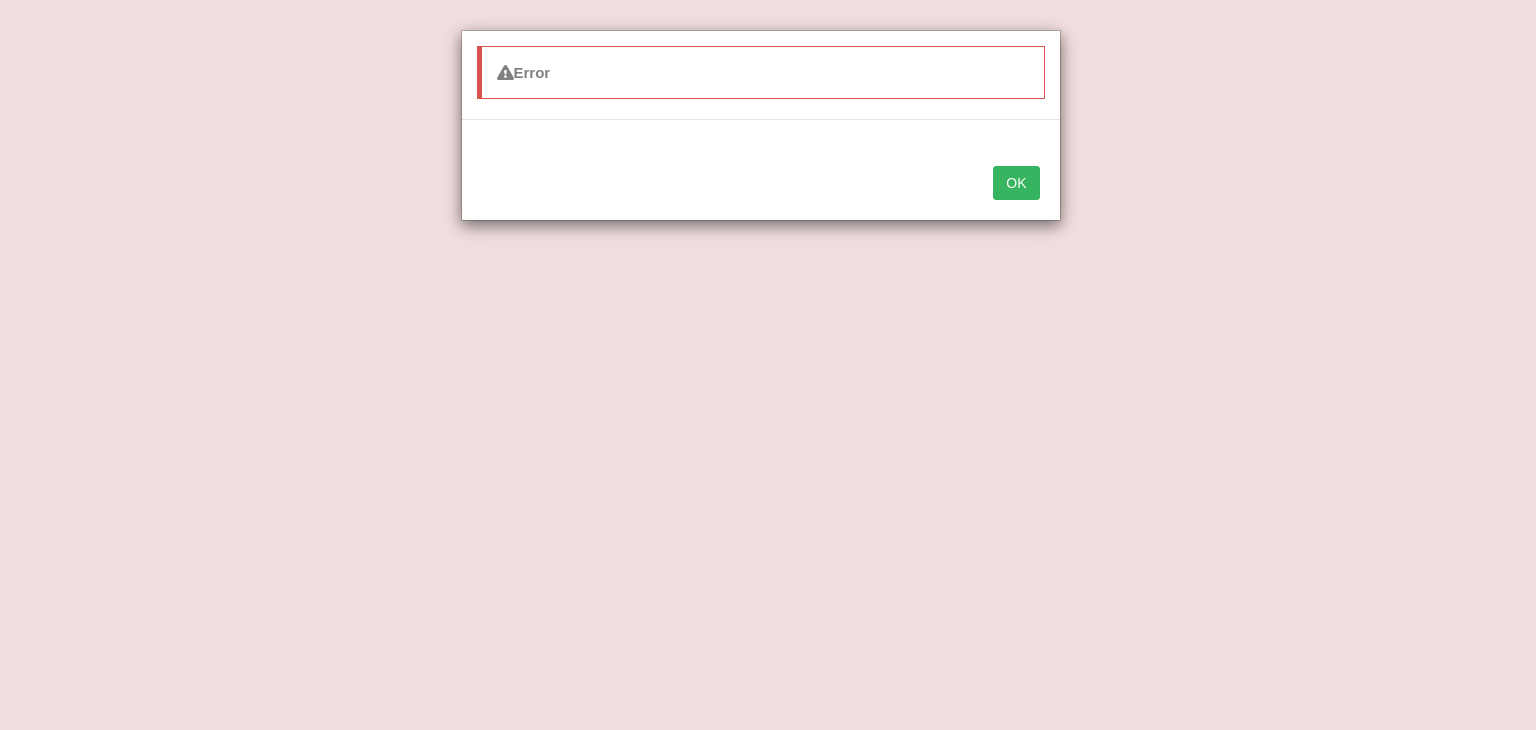 click on "OK" at bounding box center (1016, 183) 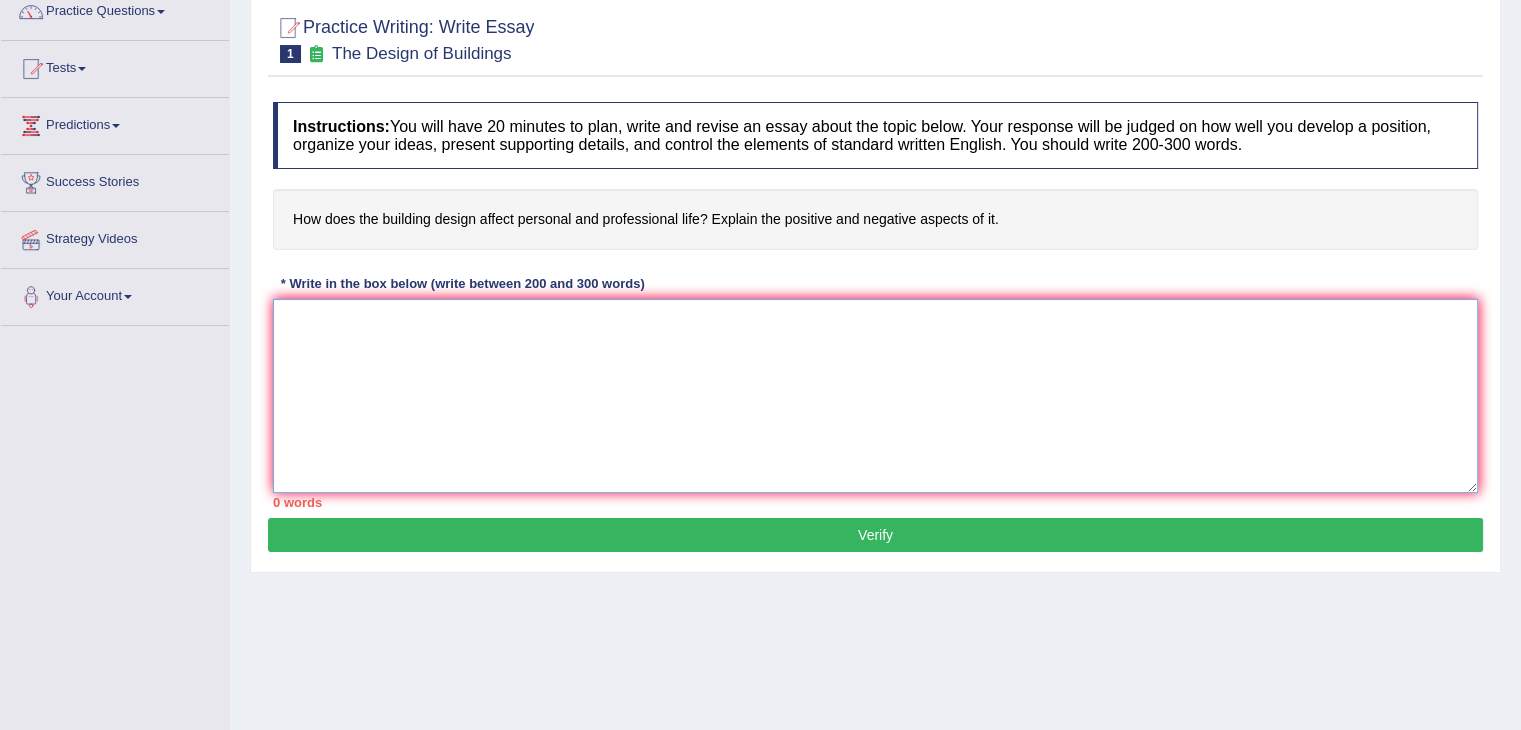 click at bounding box center [875, 396] 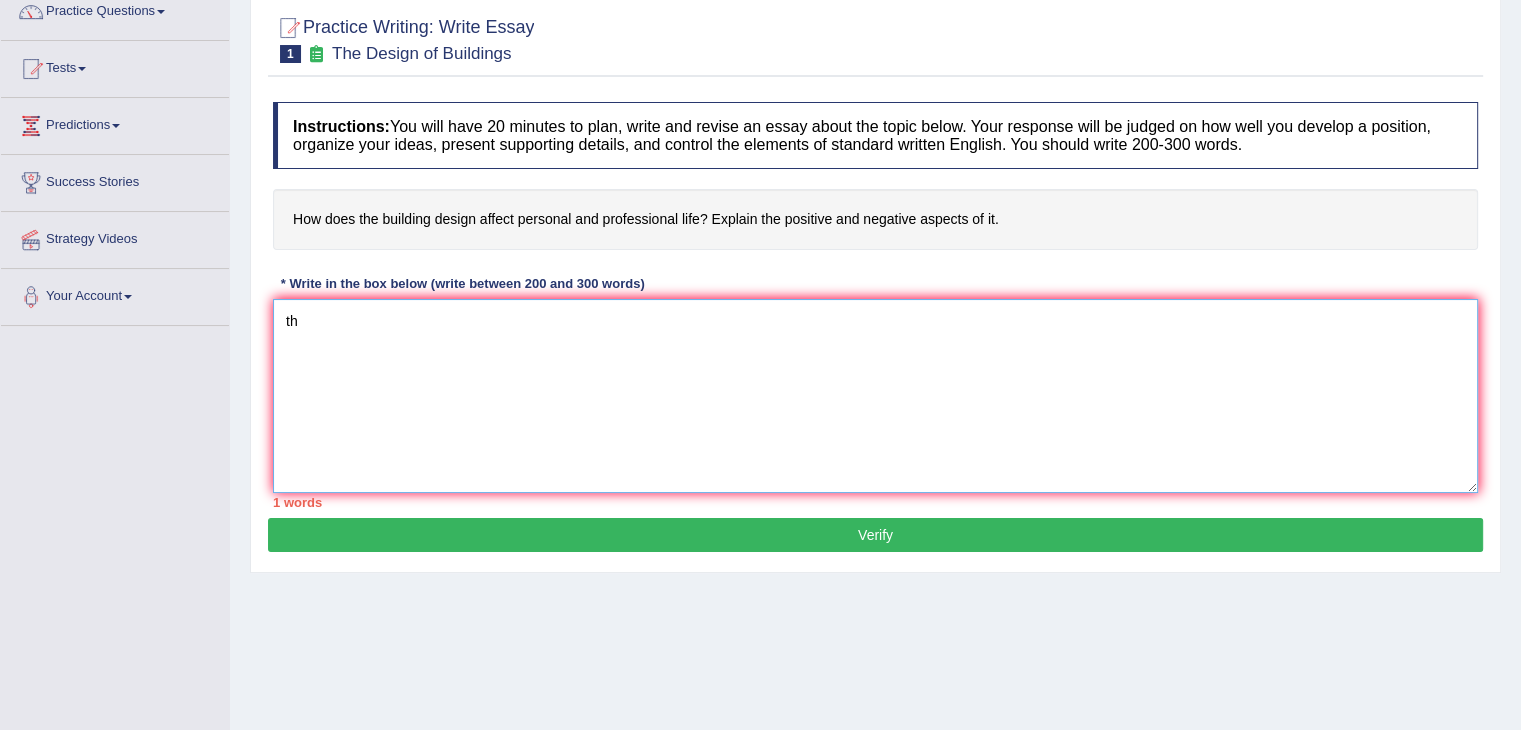 type on "t" 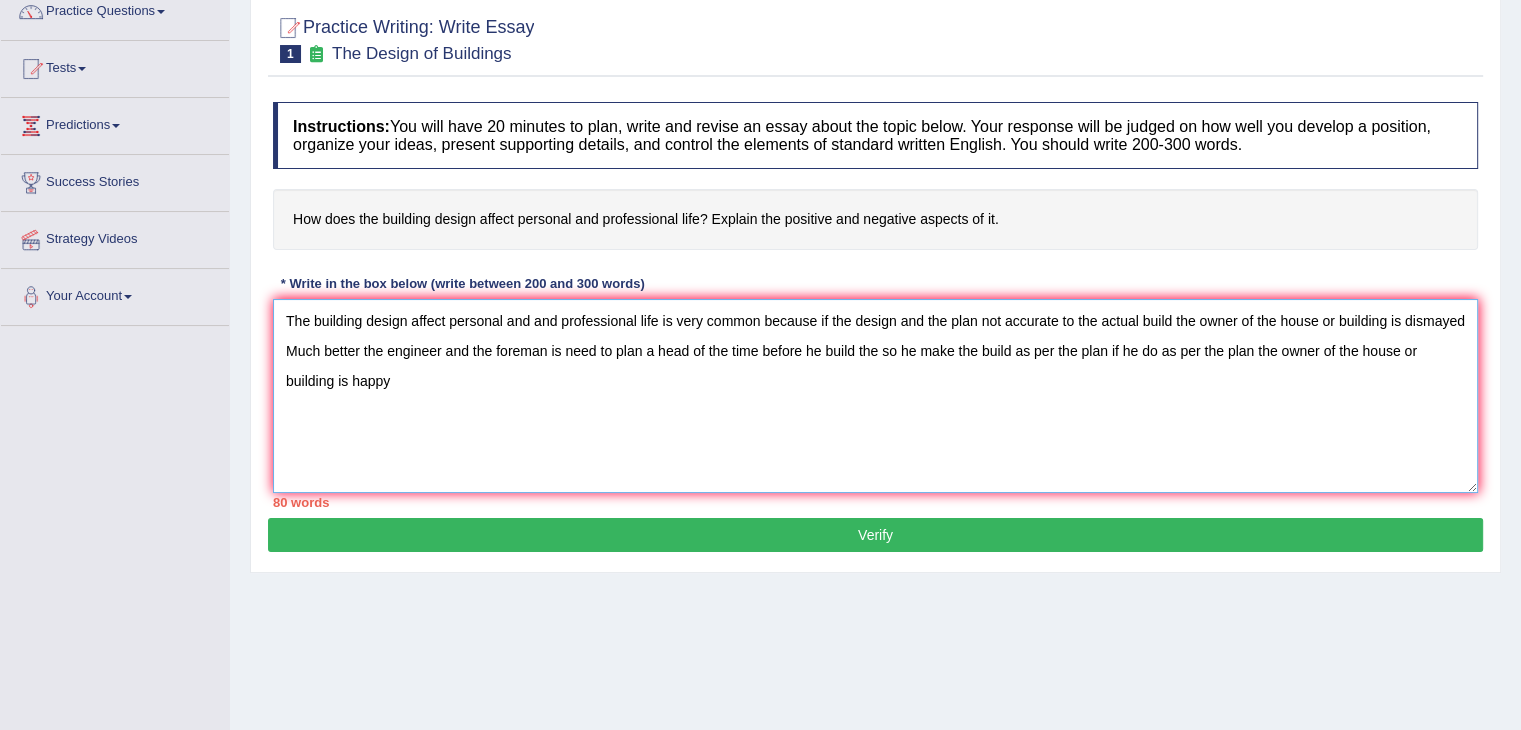 click on "The building design affect personal and and professional life is very common because if the design and the plan not accurate to the actual build the owner of the house or building is dismayed
Much better the engineer and the foreman is need to plan a head of the time before he build the so he make the build as per the plan if he do as per the plan the owner of the house or the building is happy" at bounding box center (875, 396) 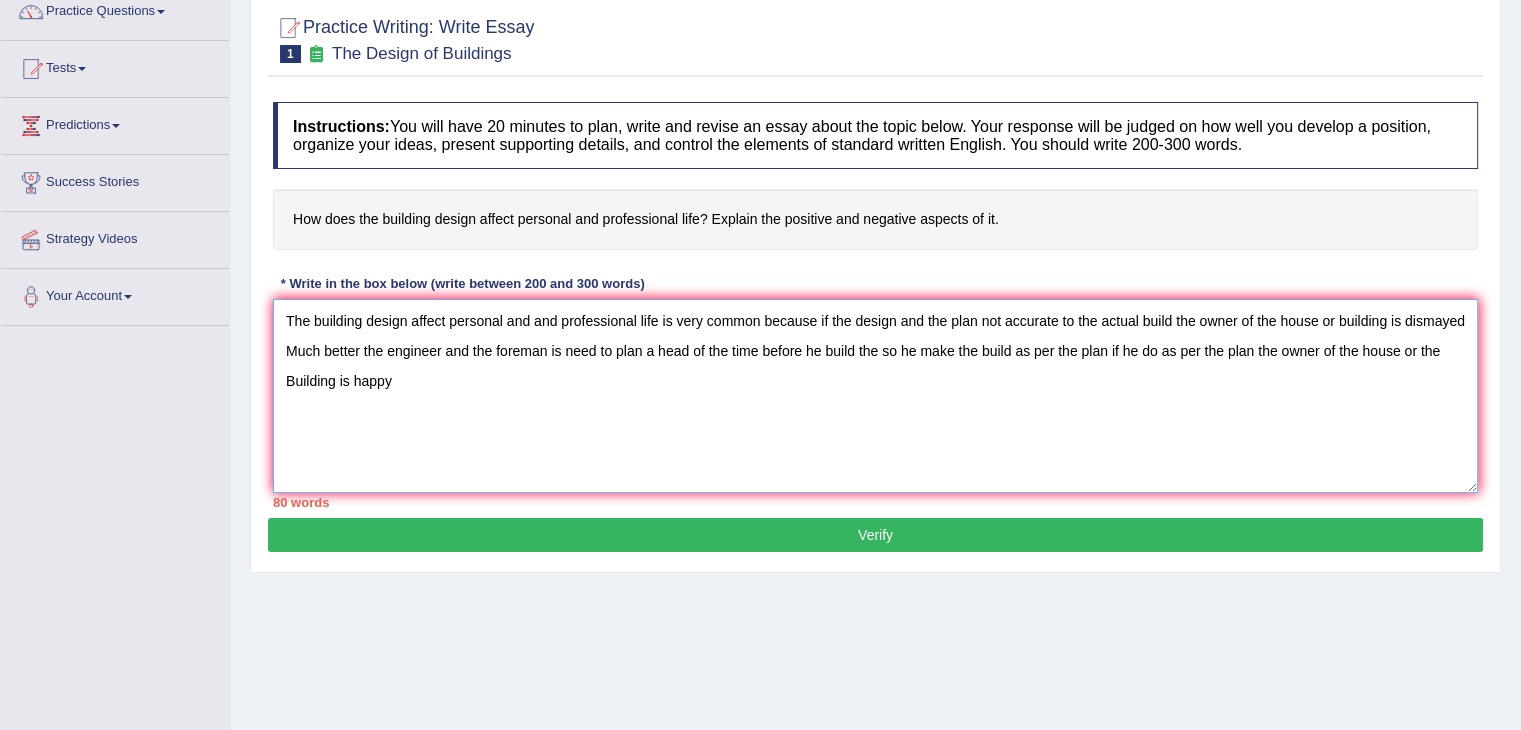 click on "The building design affect personal and and professional life is very common because if the design and the plan not accurate to the actual build the owner of the house or building is dismayed
Much better the engineer and the foreman is need to plan a head of the time before he build the so he make the build as per the plan if he do as per the plan the owner of the house or the Building is happy" at bounding box center [875, 396] 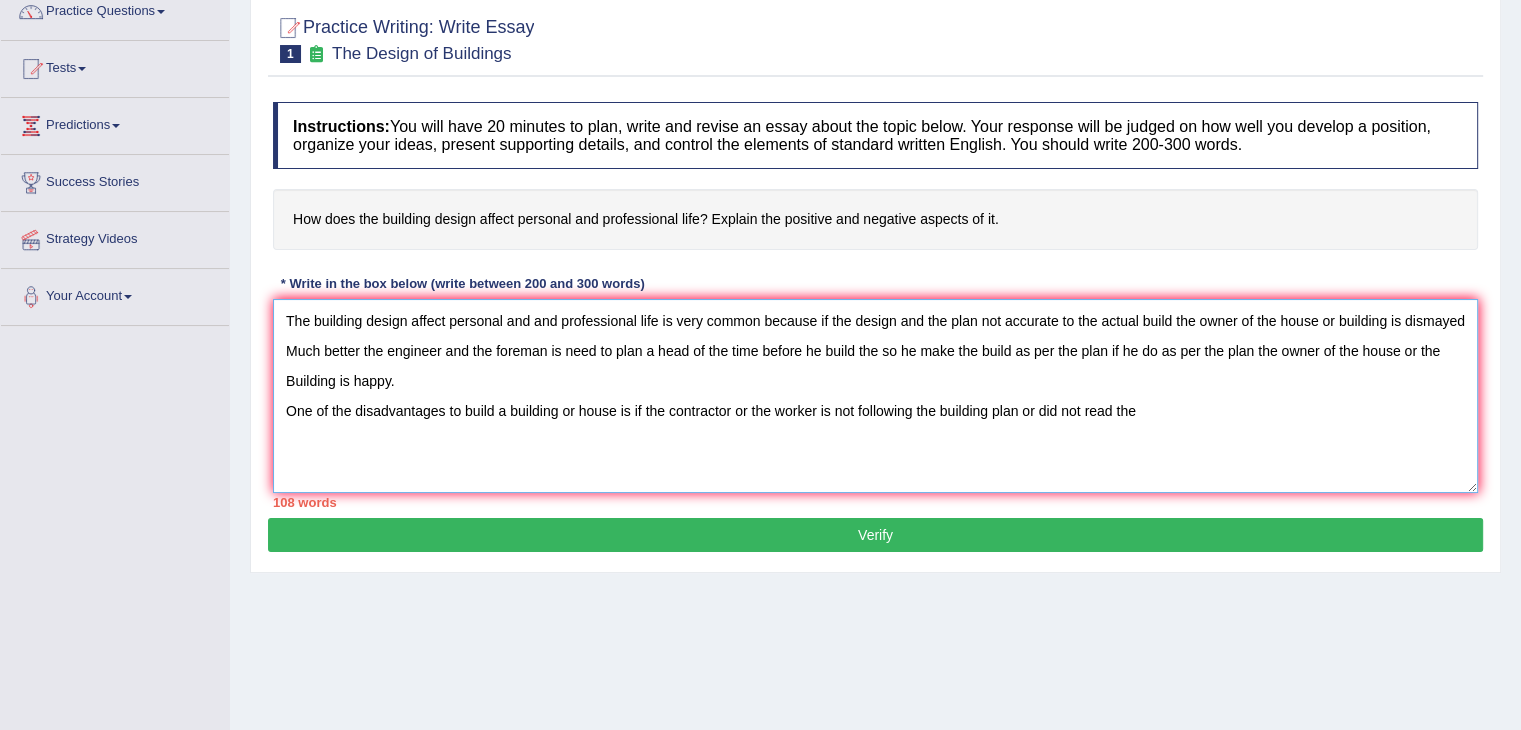 click on "The building design affect personal and and professional life is very common because if the design and the plan not accurate to the actual build the owner of the house or building is dismayed
Much better the engineer and the foreman is need to plan a head of the time before he build the so he make the build as per the plan if he do as per the plan the owner of the house or the Building is happy.
One of the disadvantages to build a building or house is if the contractor or the worker is not following the building plan or did not read the" at bounding box center (875, 396) 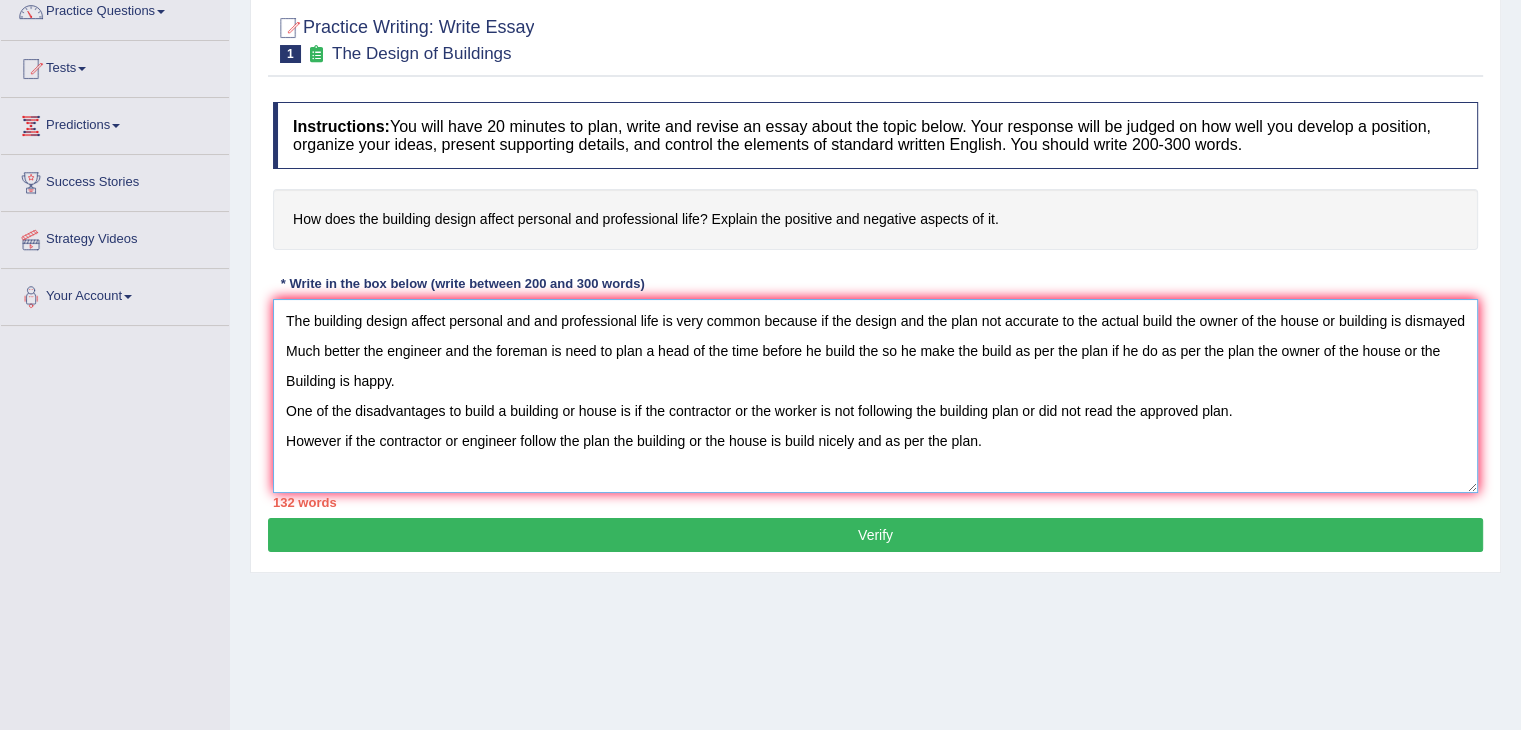 type on "The building design affect personal and and professional life is very common because if the design and the plan not accurate to the actual build the owner of the house or building is dismayed
Much better the engineer and the foreman is need to plan a head of the time before he build the so he make the build as per the plan if he do as per the plan the owner of the house or the Building is happy.
One of the disadvantages to build a building or house is if the contractor or the worker is not following the building plan or did not read the approved plan.
However if the contractor or engineer follow the plan the building or the house is build nicely and as per the plan." 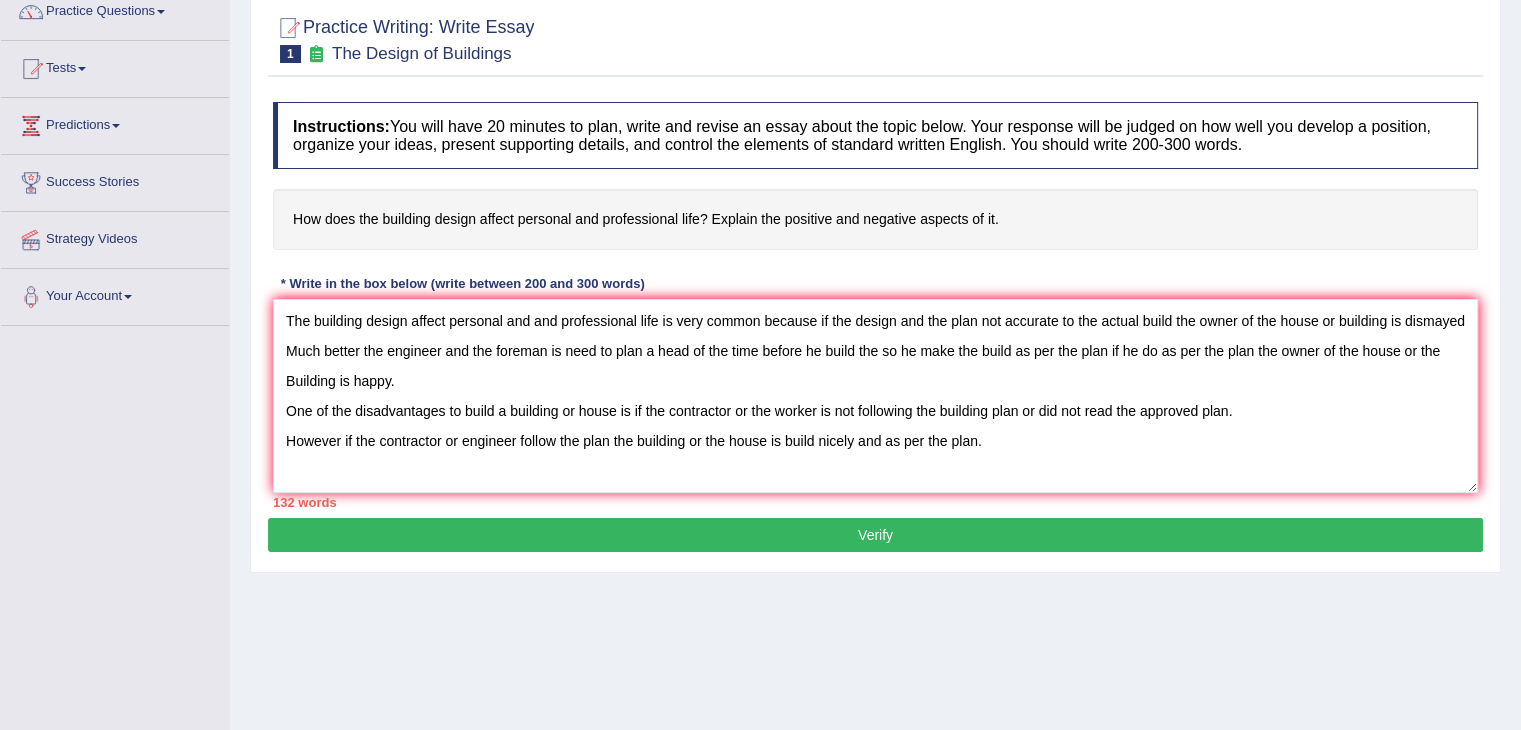 click on "Verify" at bounding box center [875, 535] 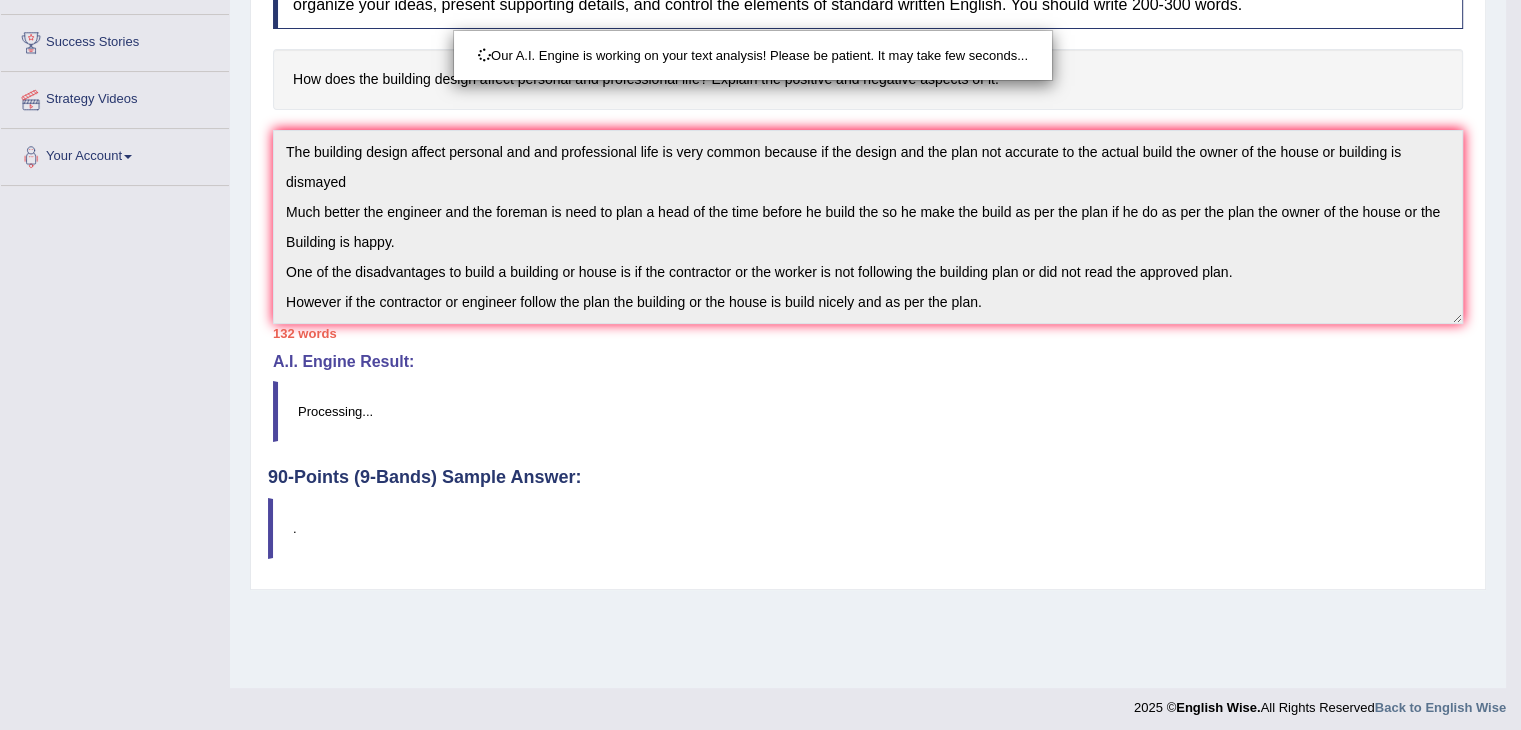 scroll, scrollTop: 320, scrollLeft: 0, axis: vertical 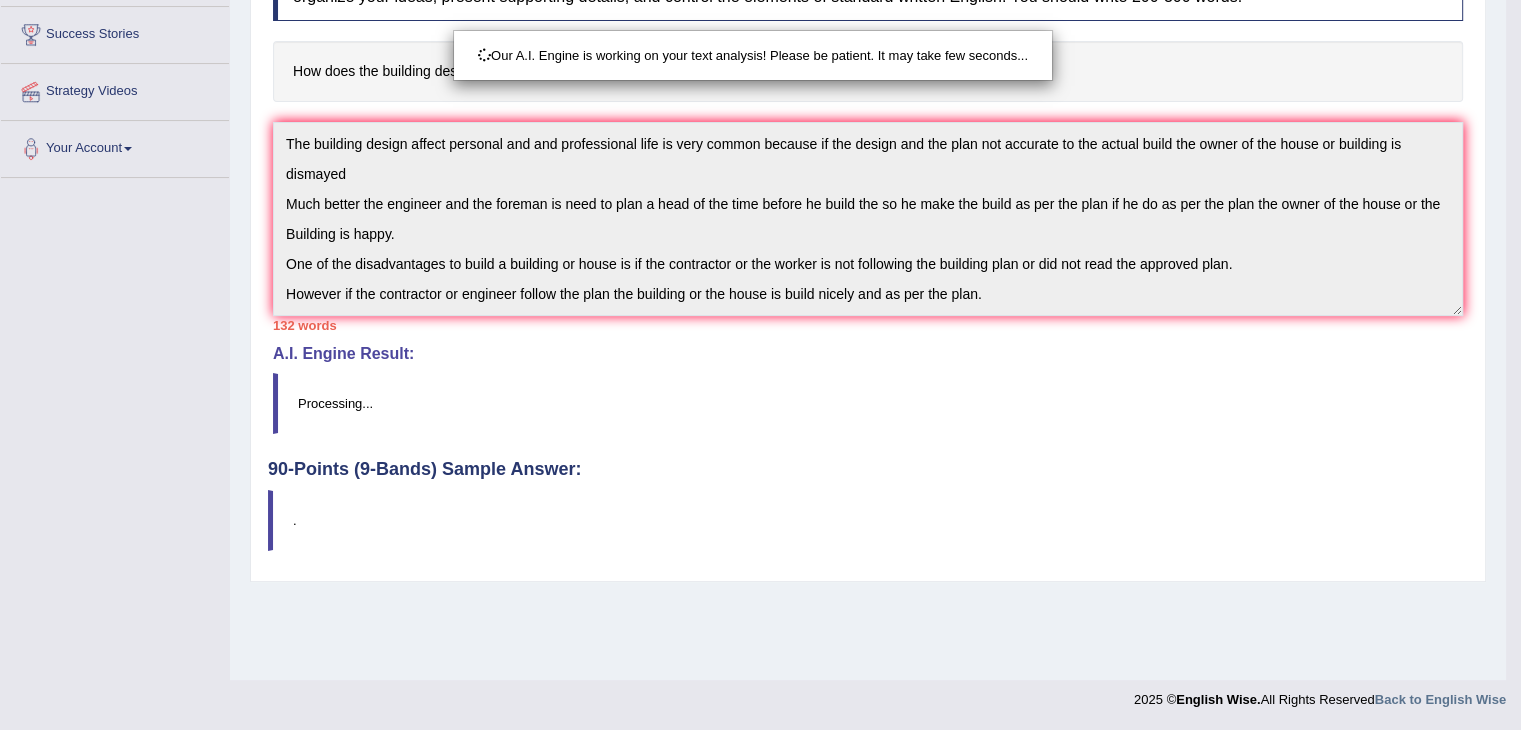 drag, startPoint x: 1528, startPoint y: 320, endPoint x: 1525, endPoint y: 445, distance: 125.035995 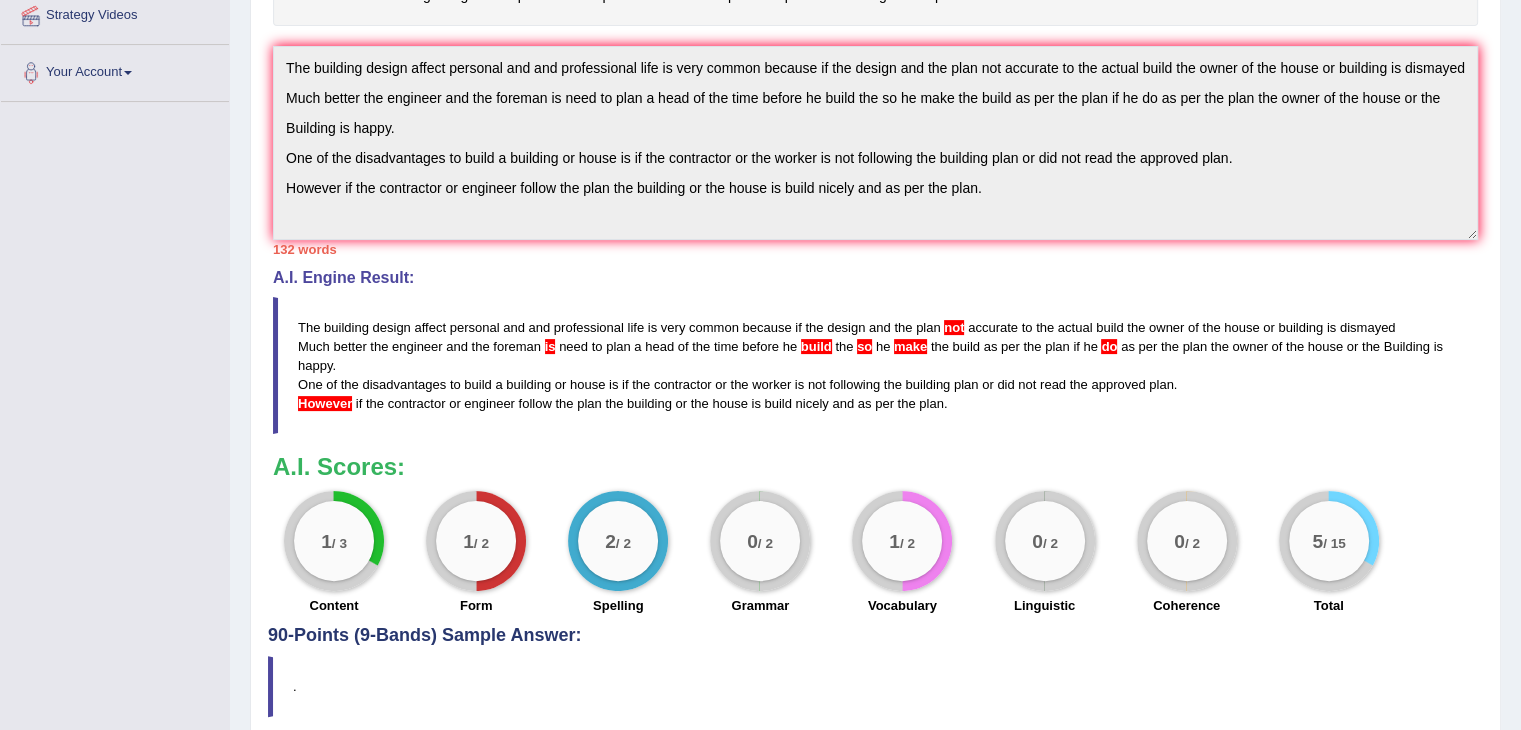 scroll, scrollTop: 398, scrollLeft: 0, axis: vertical 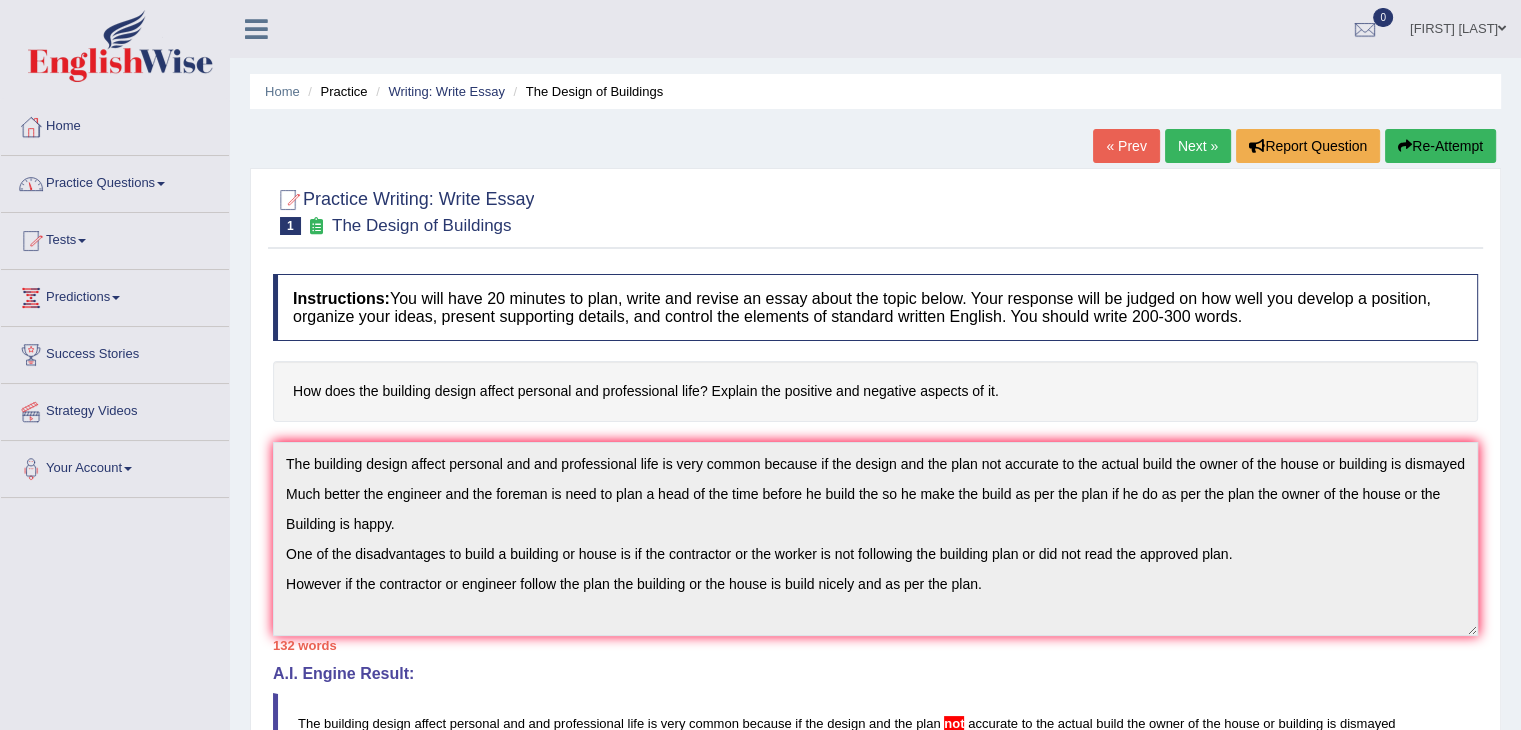 click on "Next »" at bounding box center (1198, 146) 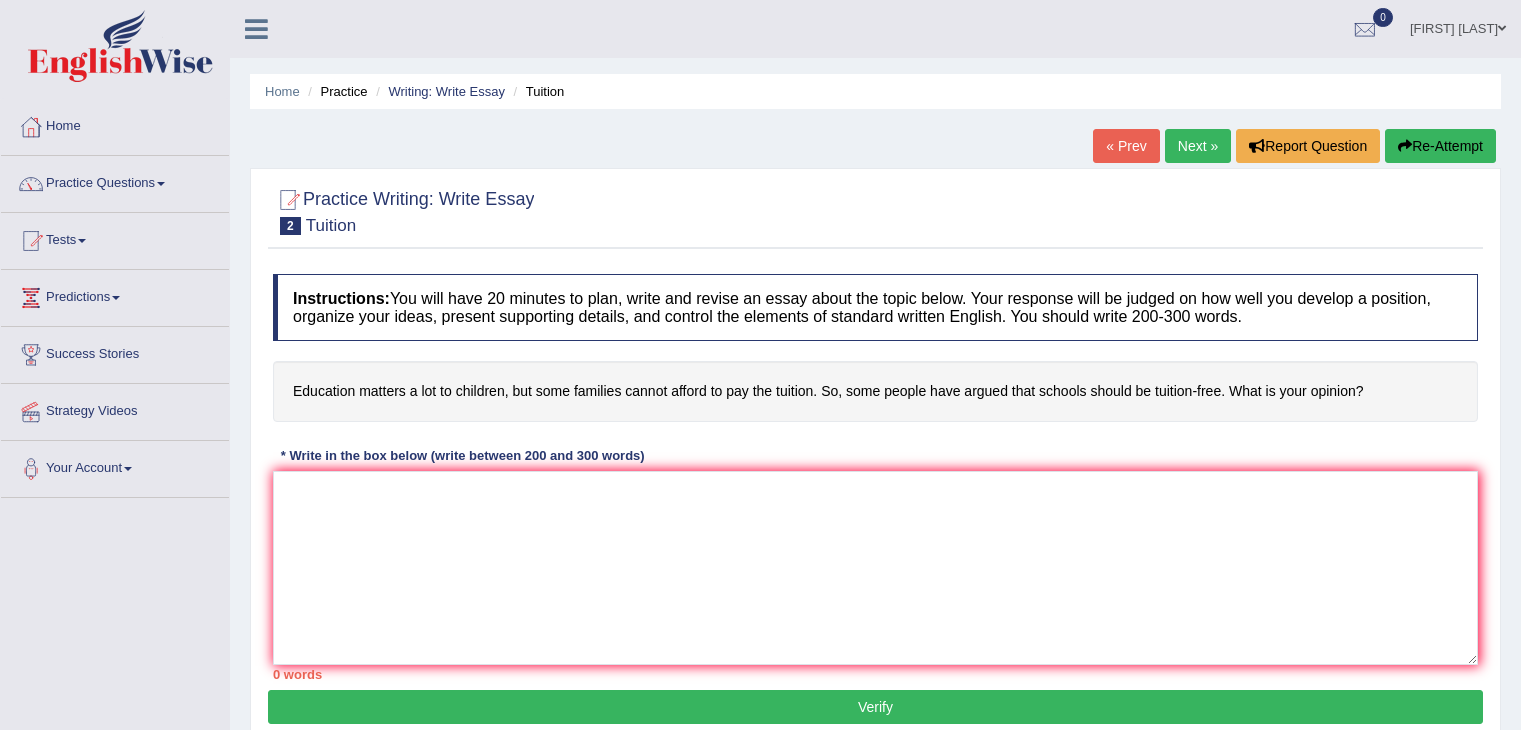 scroll, scrollTop: 0, scrollLeft: 0, axis: both 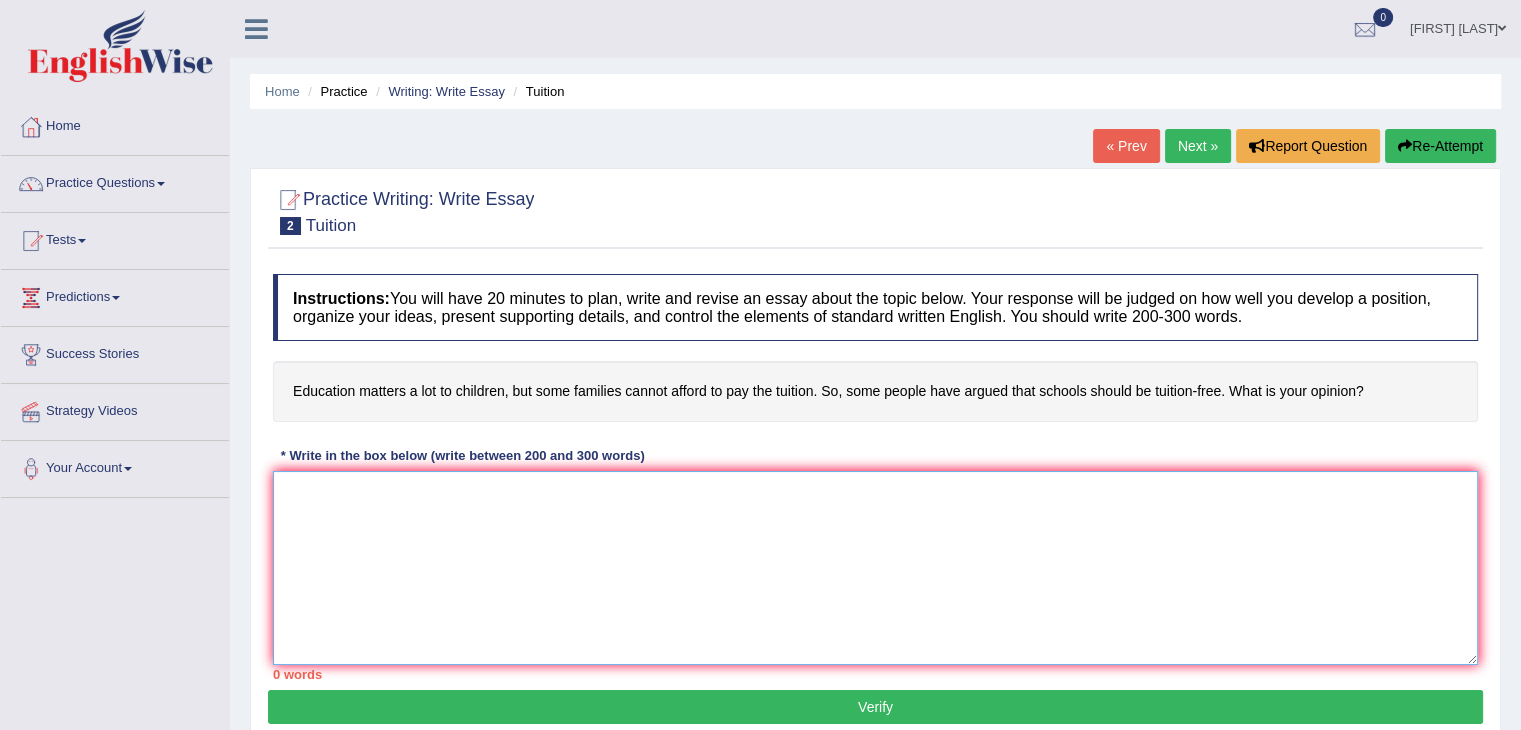 click at bounding box center [875, 568] 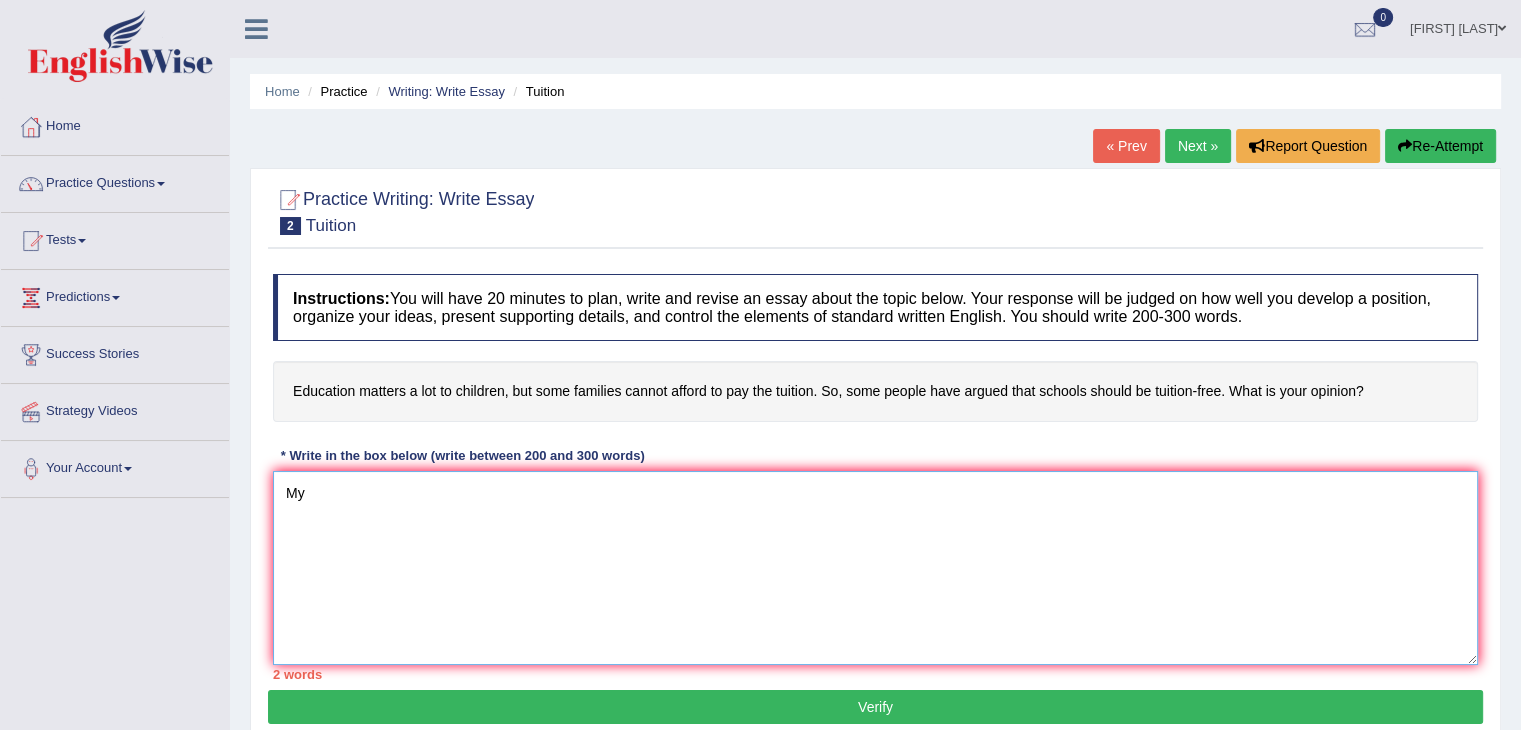 type on "M" 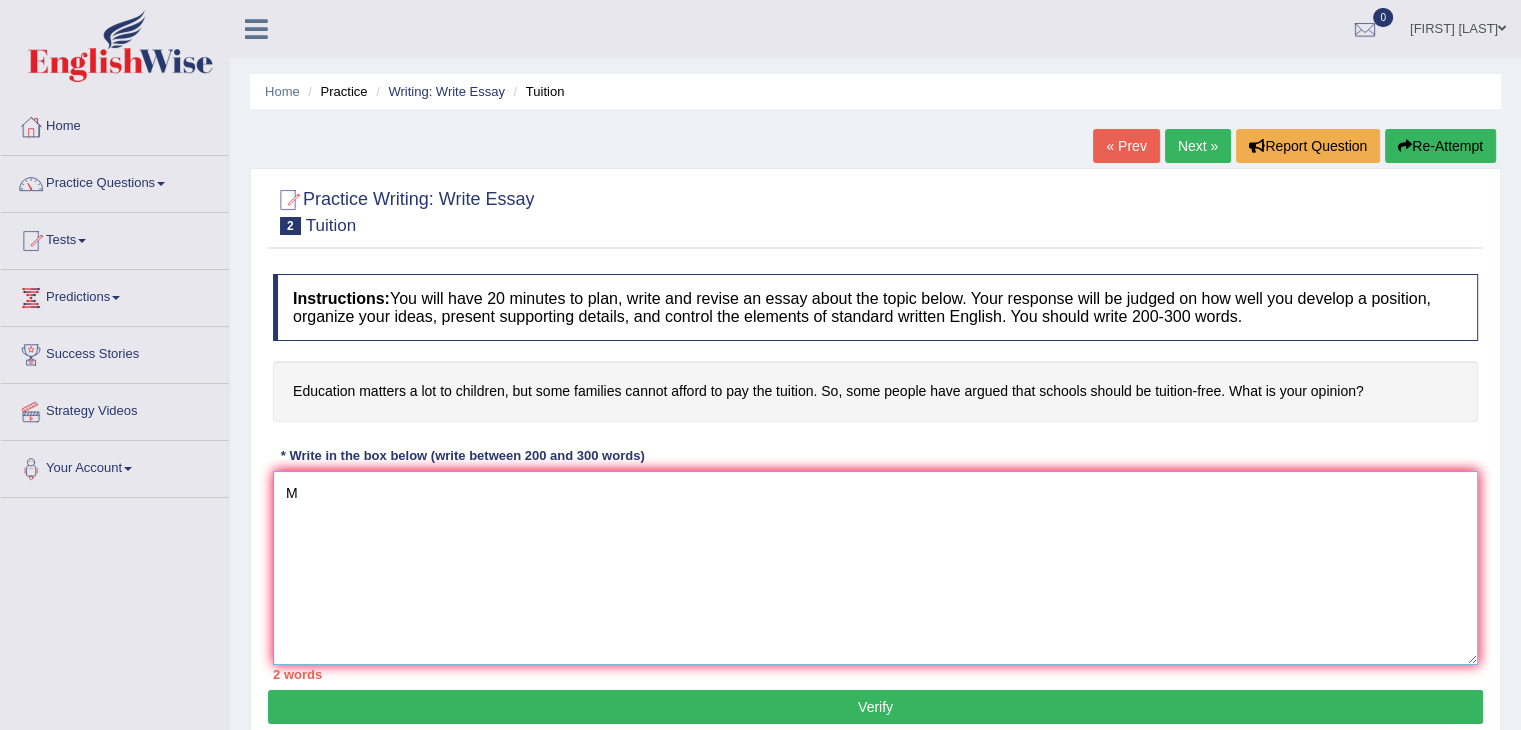 type 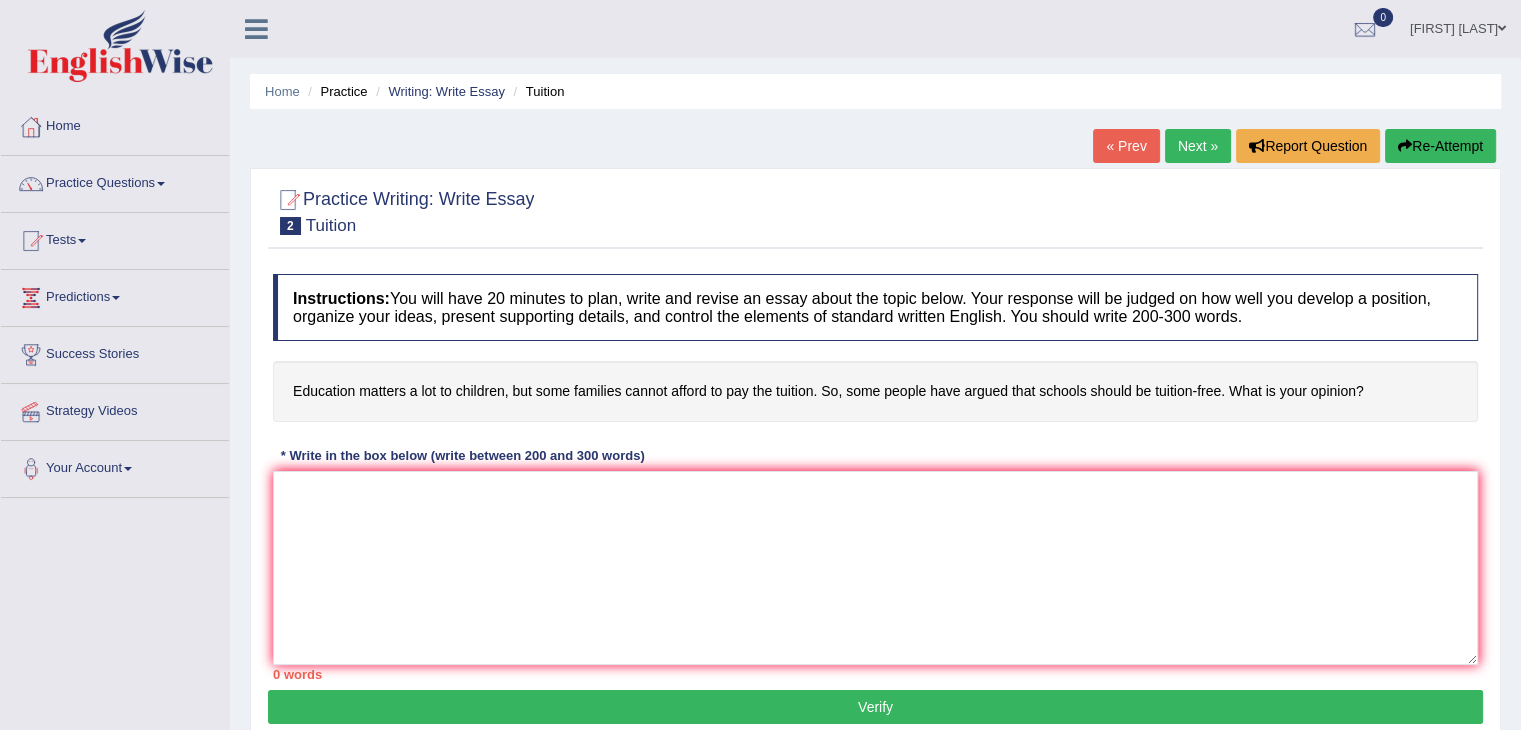 click on "Home" at bounding box center (115, 124) 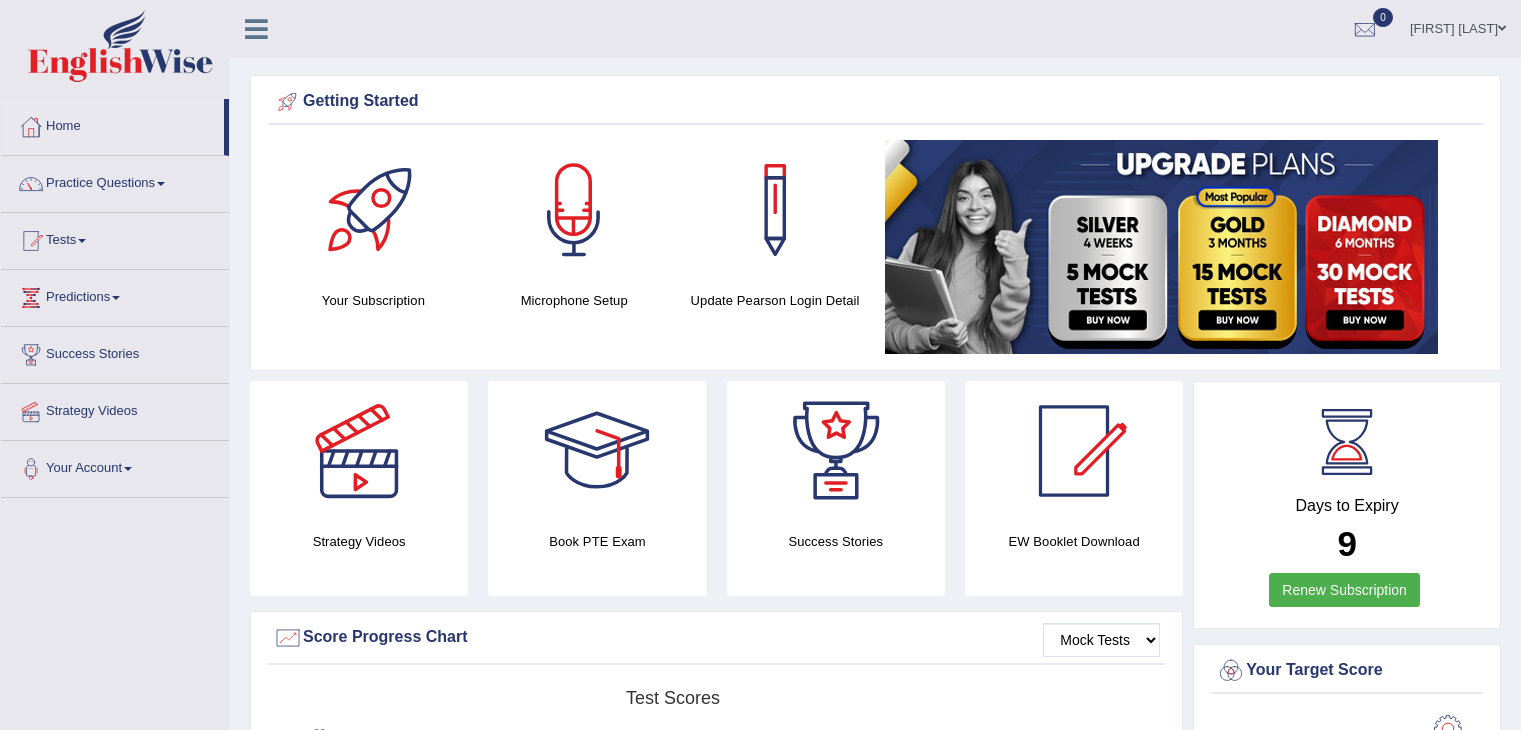 scroll, scrollTop: 0, scrollLeft: 0, axis: both 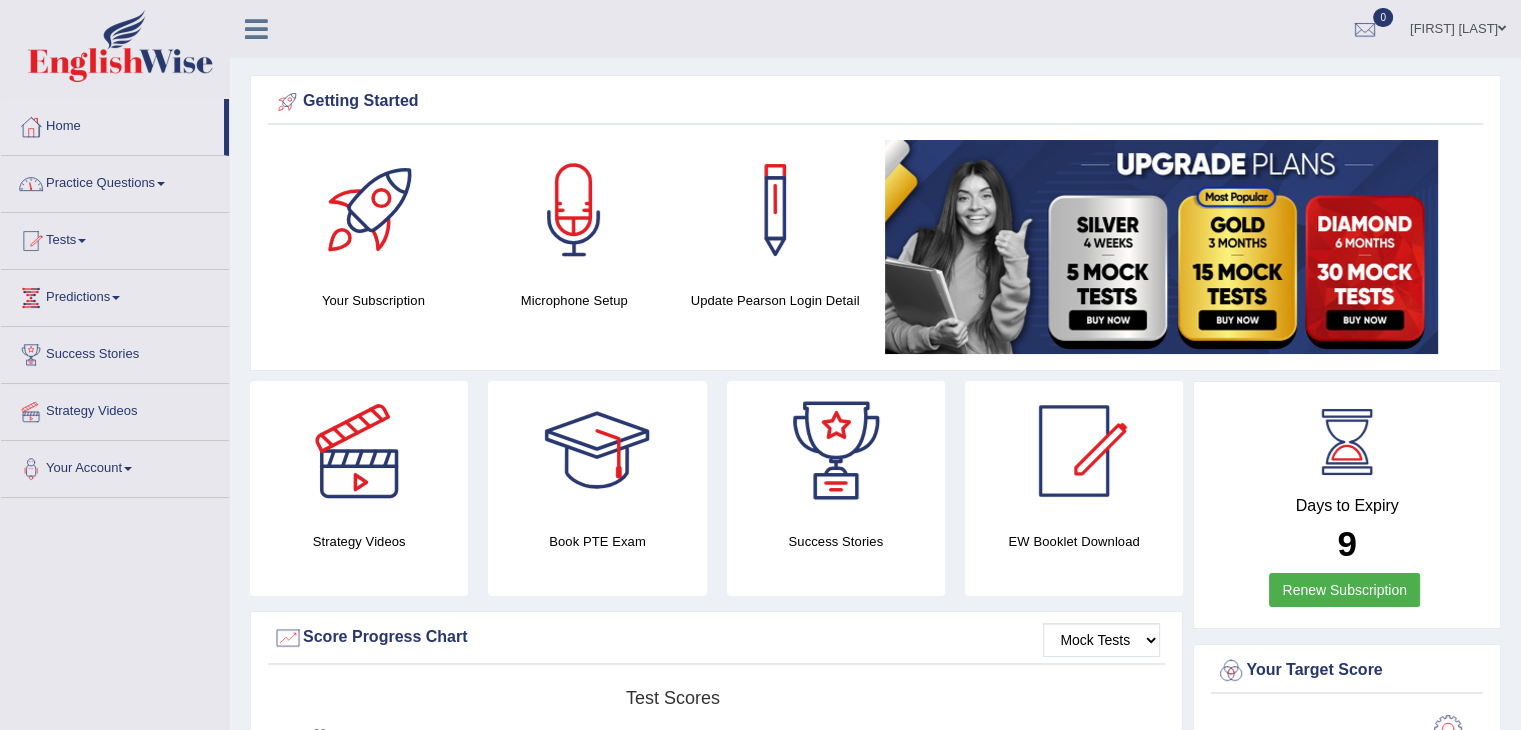 click at bounding box center (161, 184) 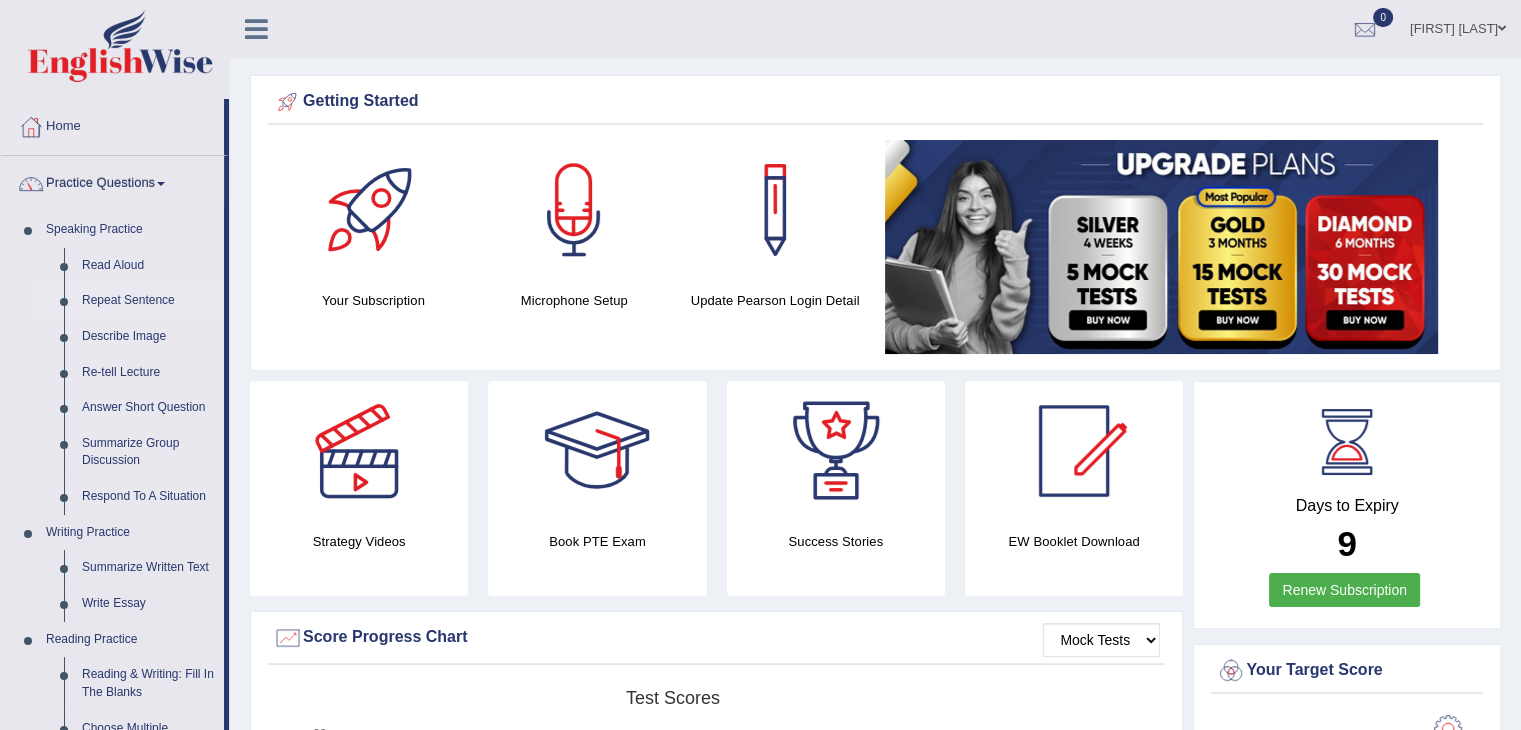 click on "Repeat Sentence" at bounding box center (148, 301) 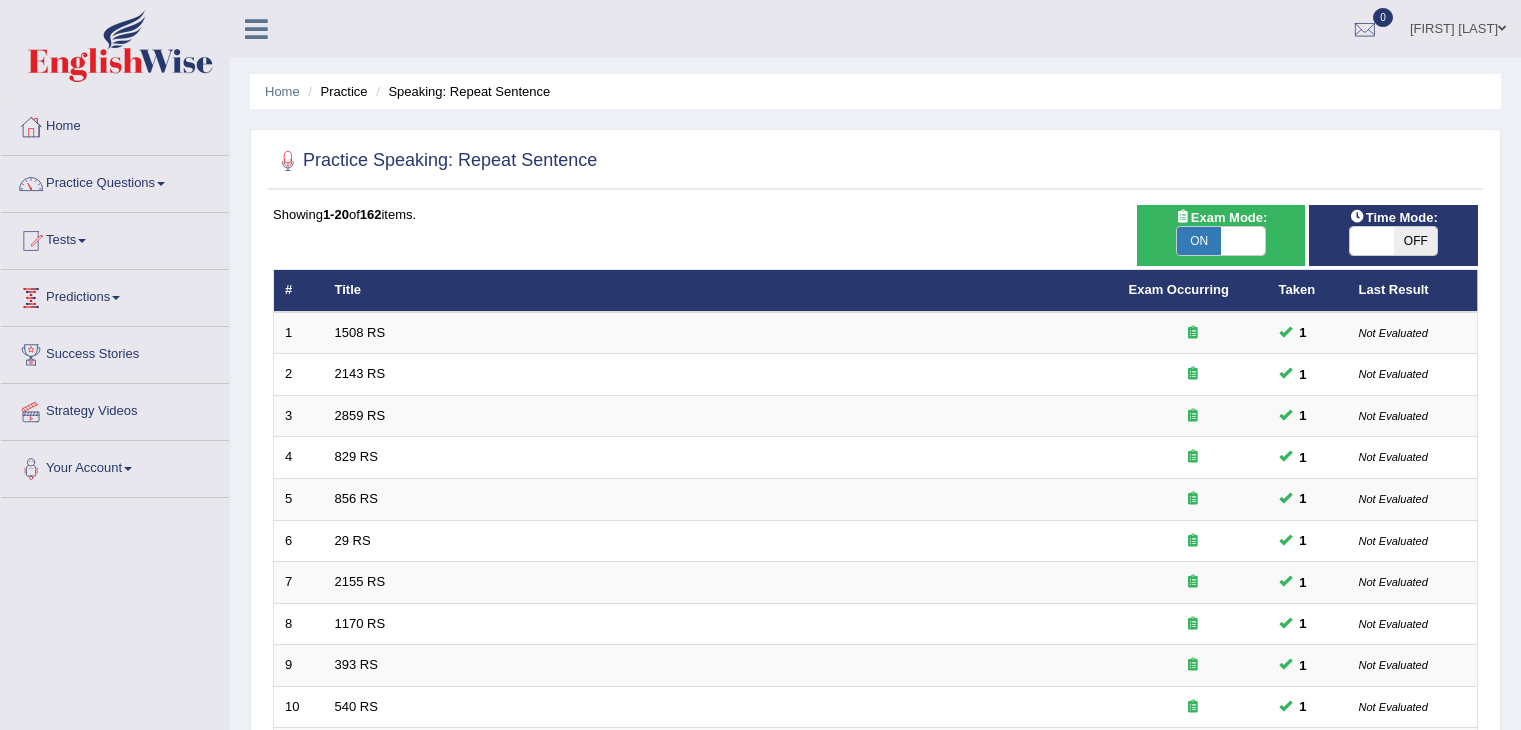 scroll, scrollTop: 0, scrollLeft: 0, axis: both 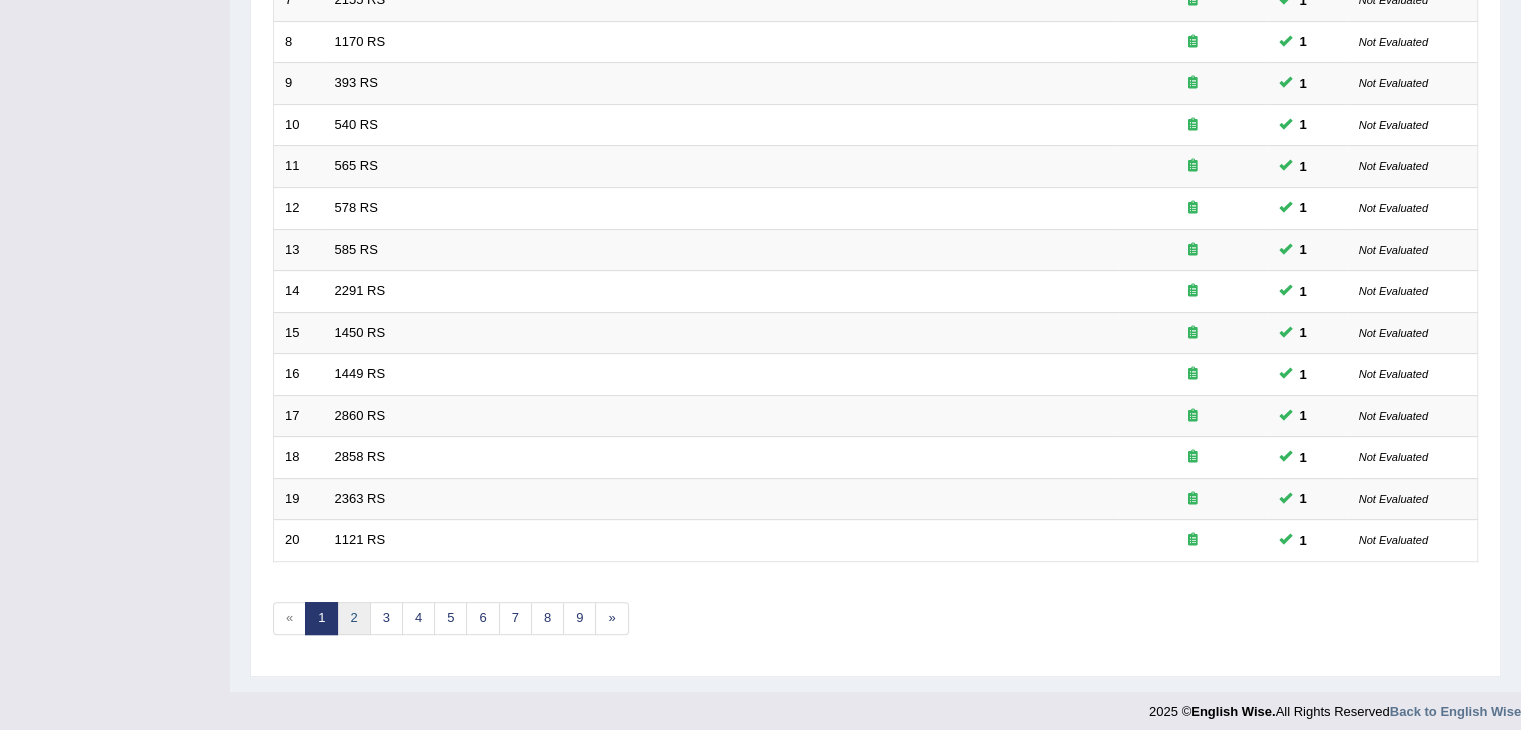 click on "2" at bounding box center [353, 618] 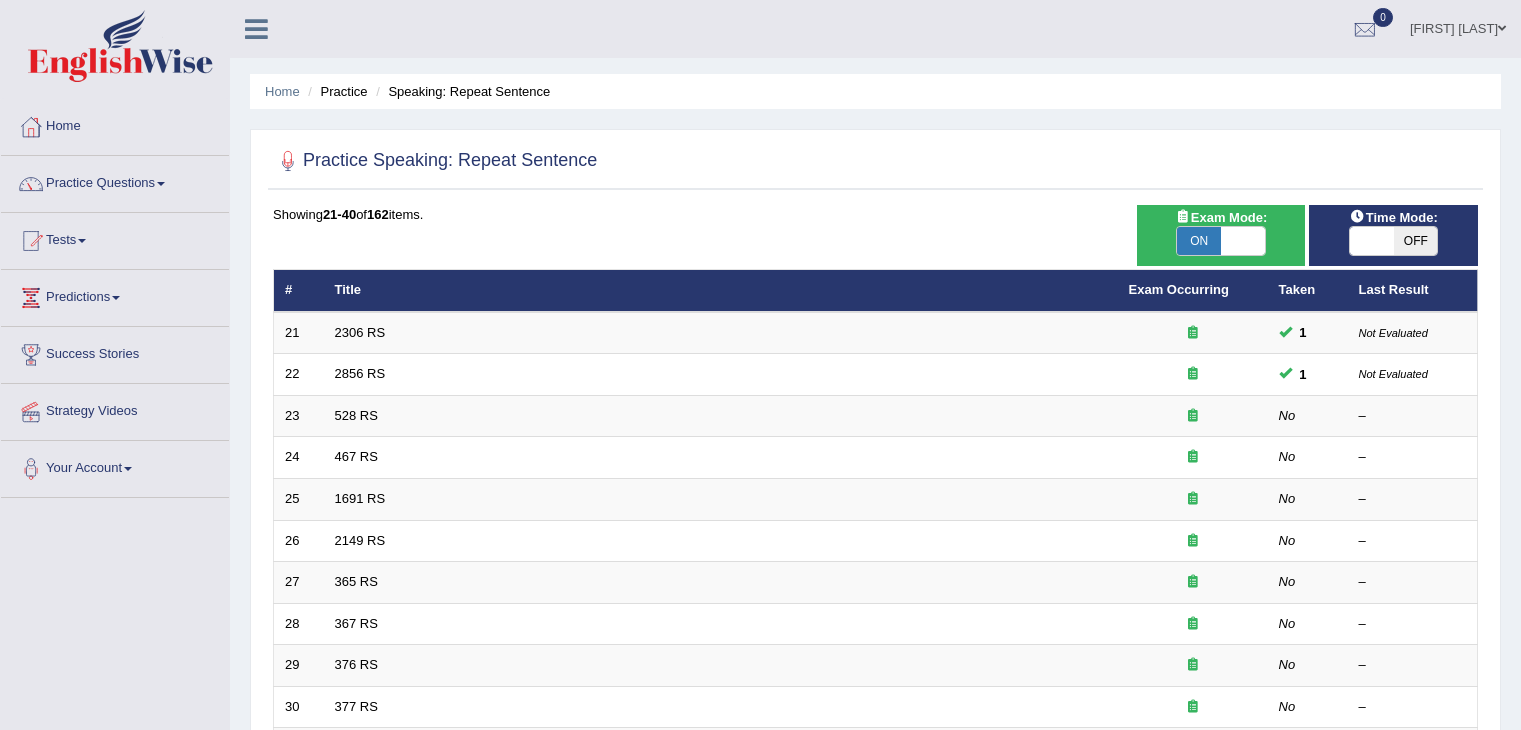 scroll, scrollTop: 0, scrollLeft: 0, axis: both 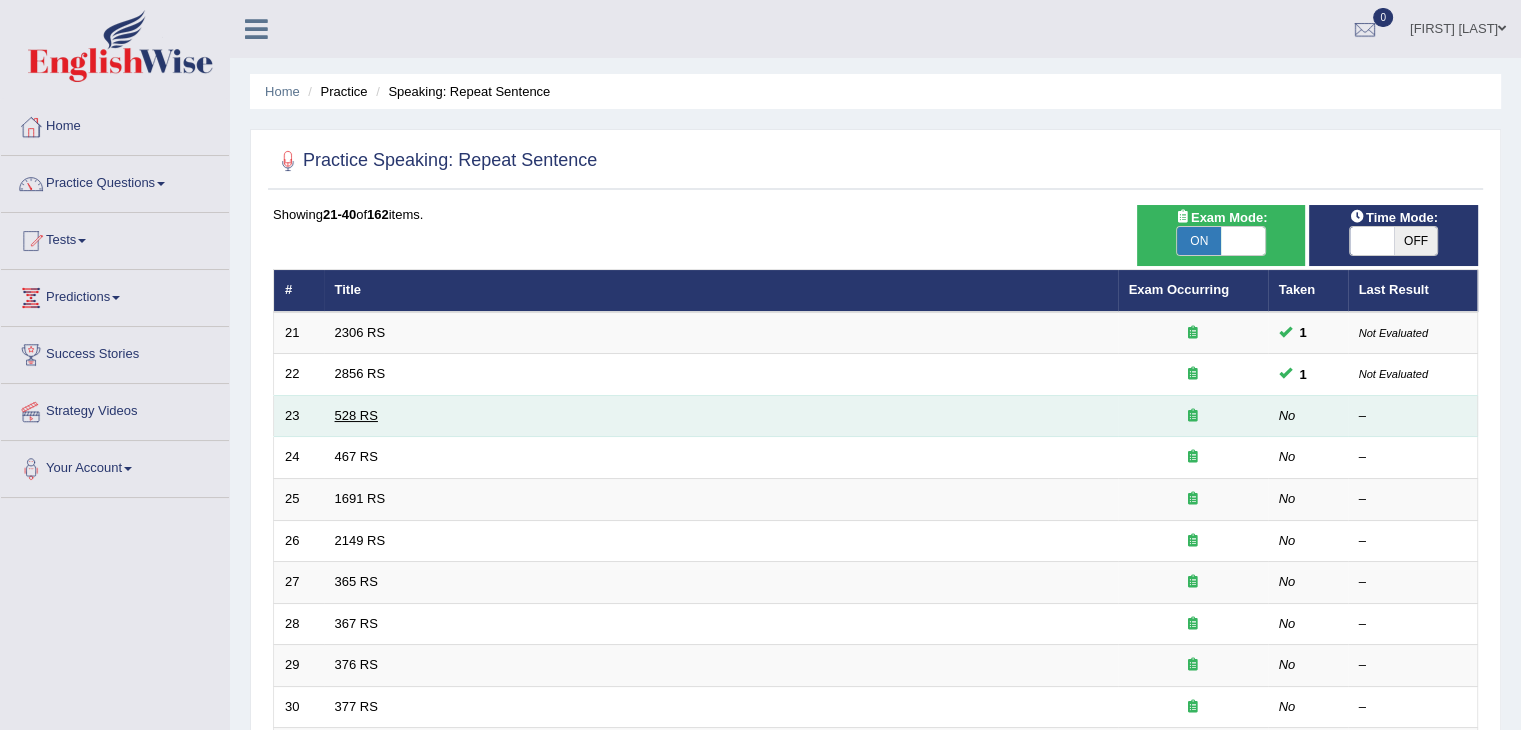 click on "528 RS" at bounding box center [356, 415] 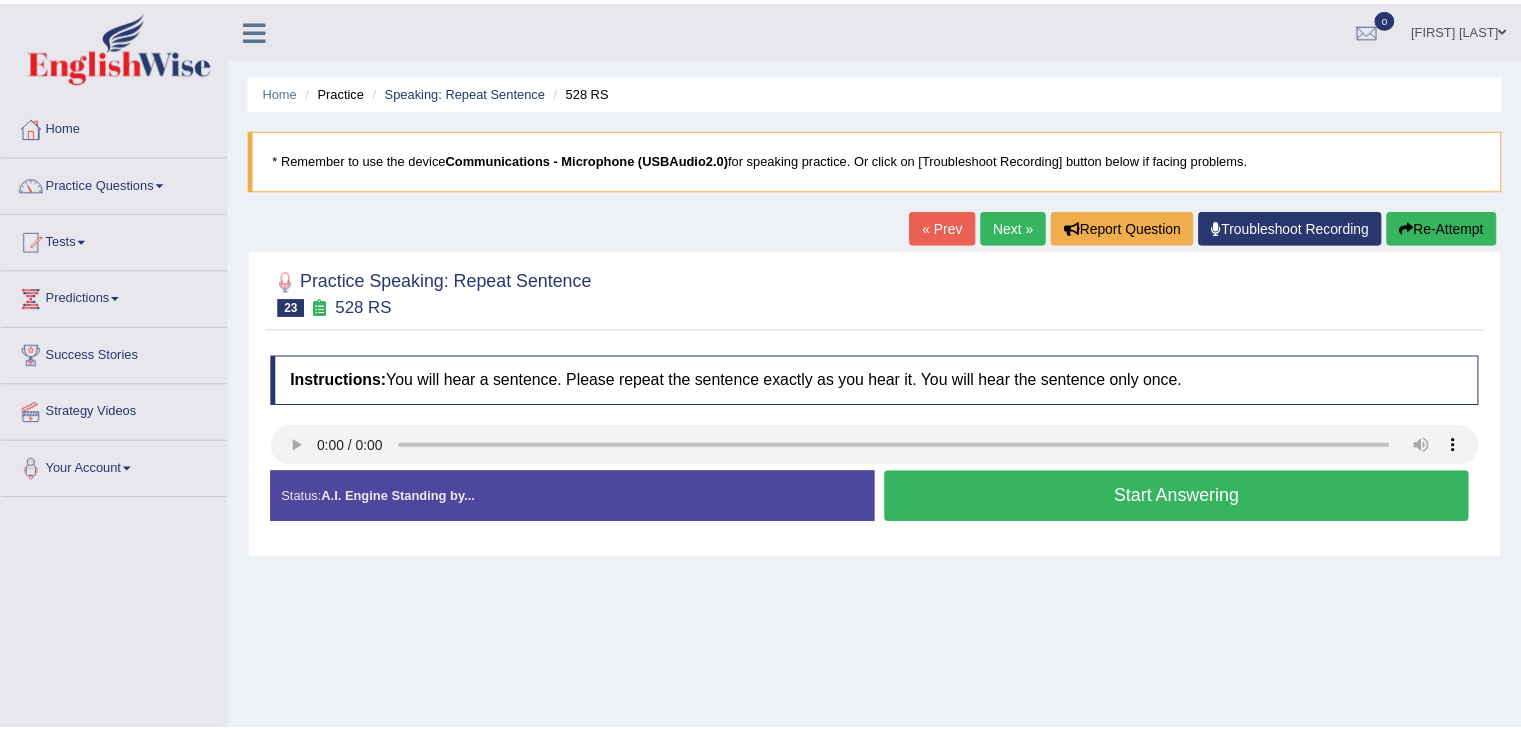 scroll, scrollTop: 0, scrollLeft: 0, axis: both 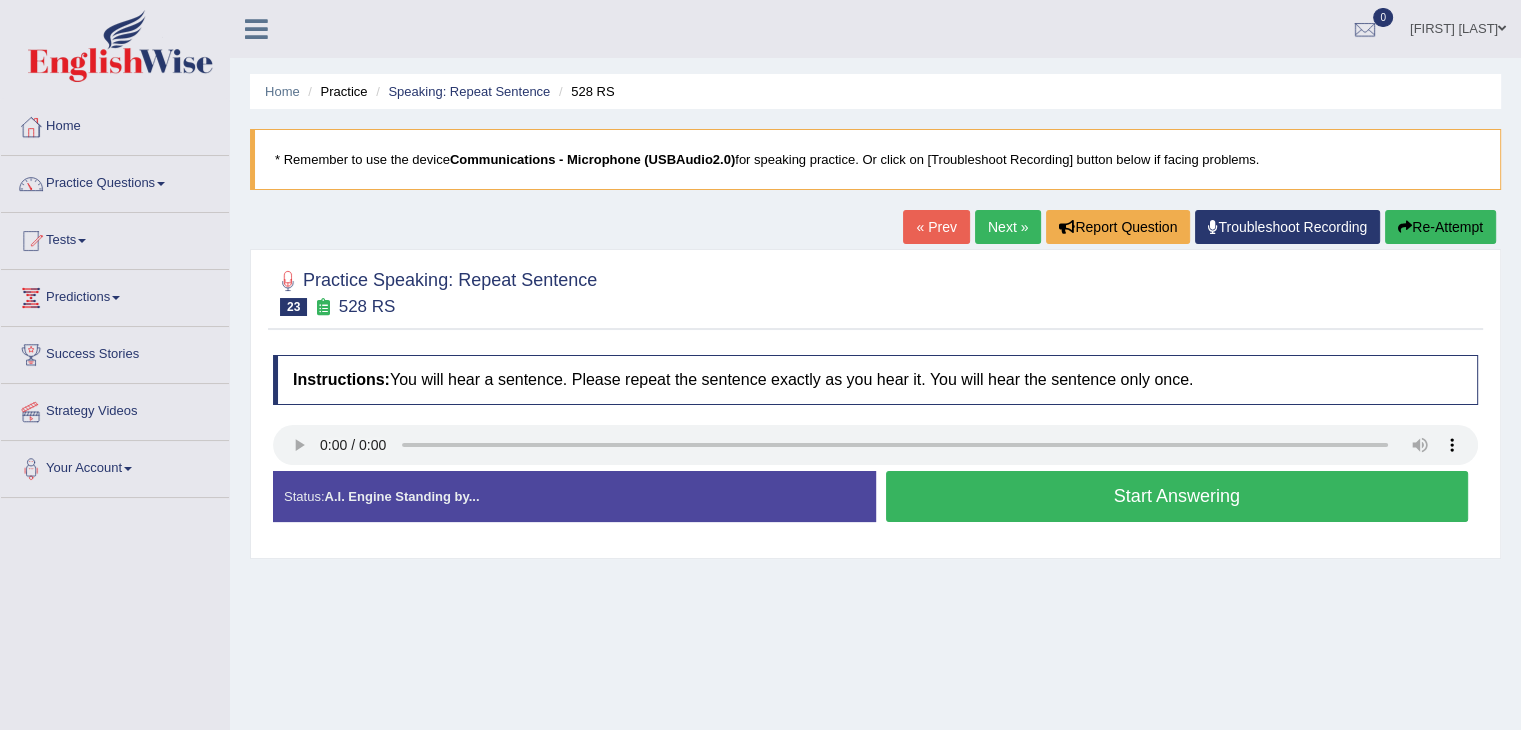 click on "Start Answering" at bounding box center (1177, 496) 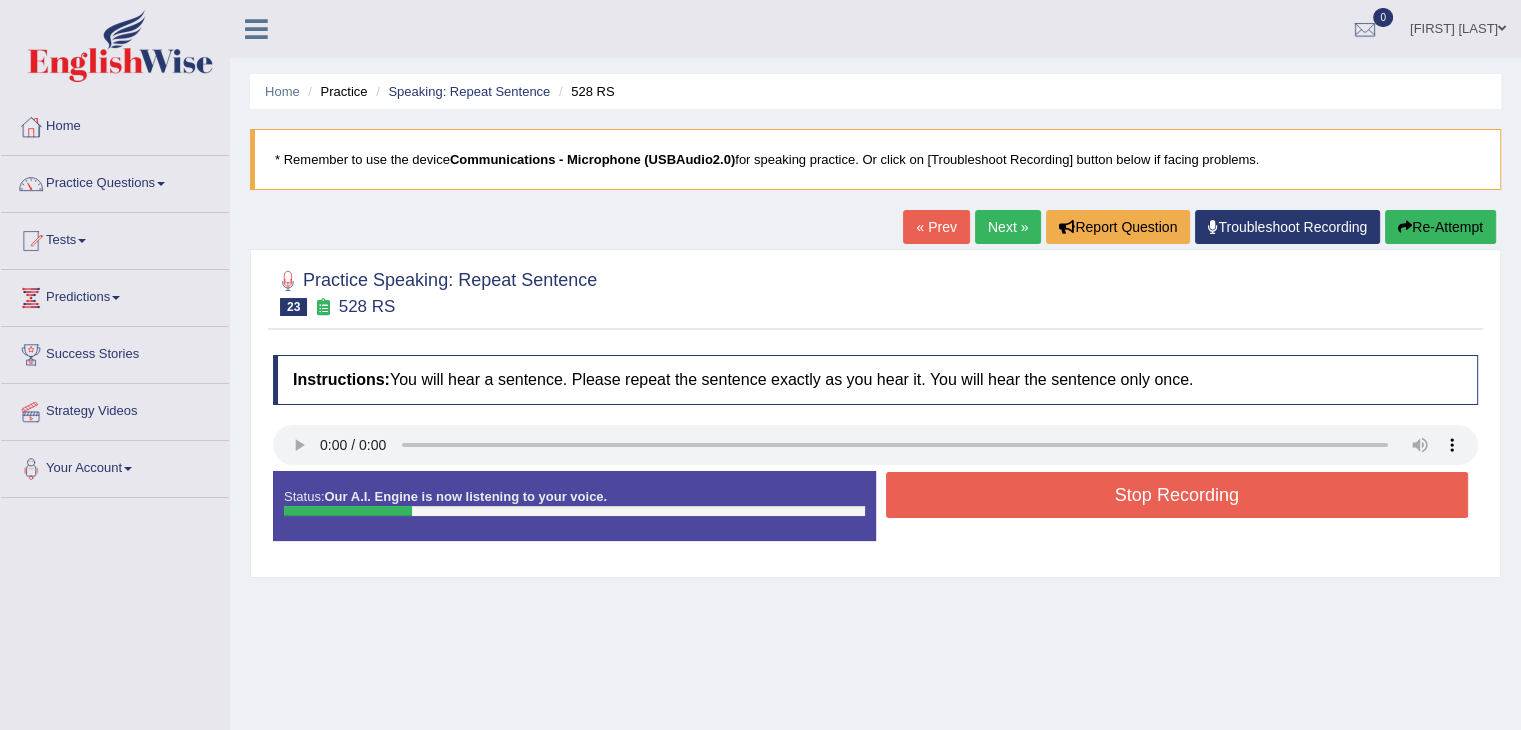 click on "Stop Recording" at bounding box center [1177, 495] 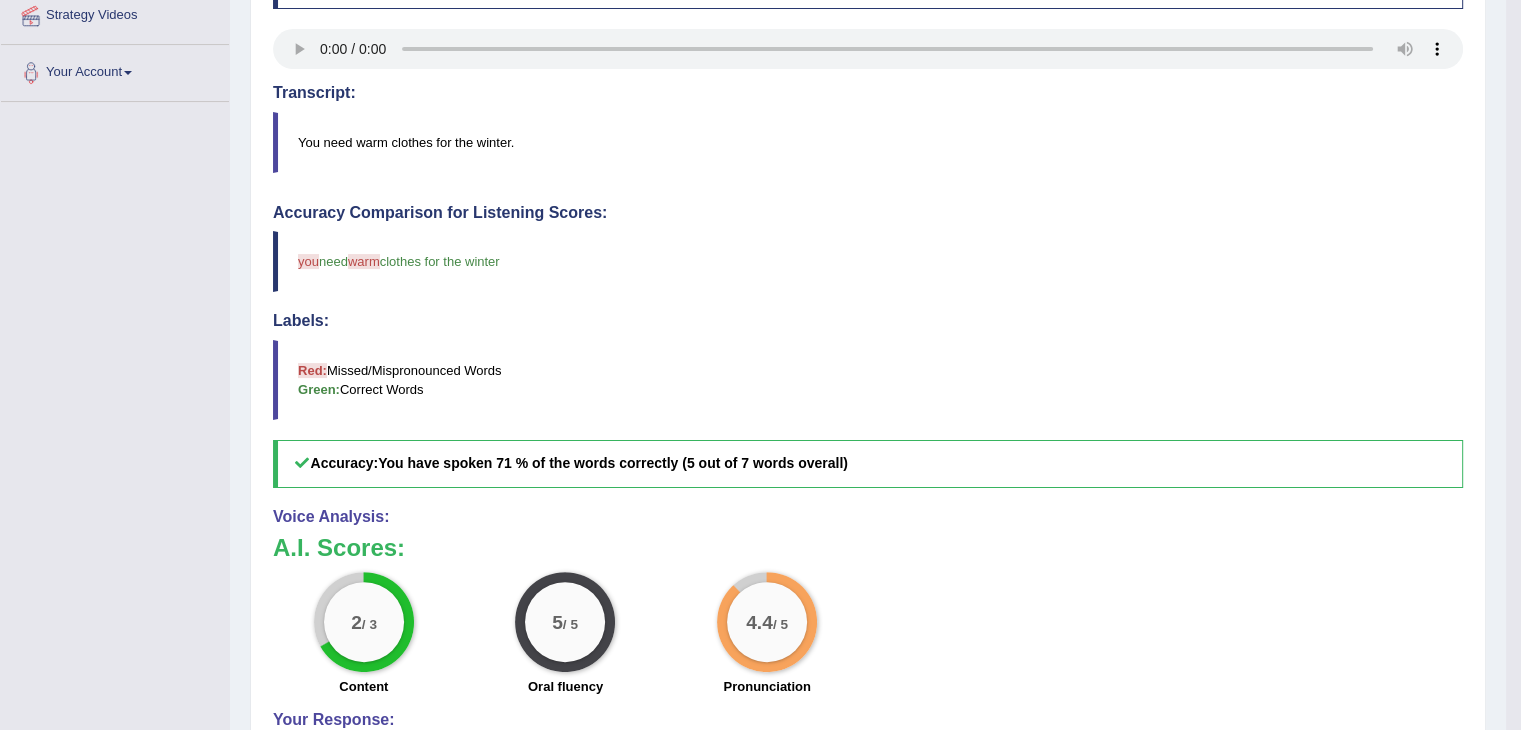 scroll, scrollTop: 436, scrollLeft: 0, axis: vertical 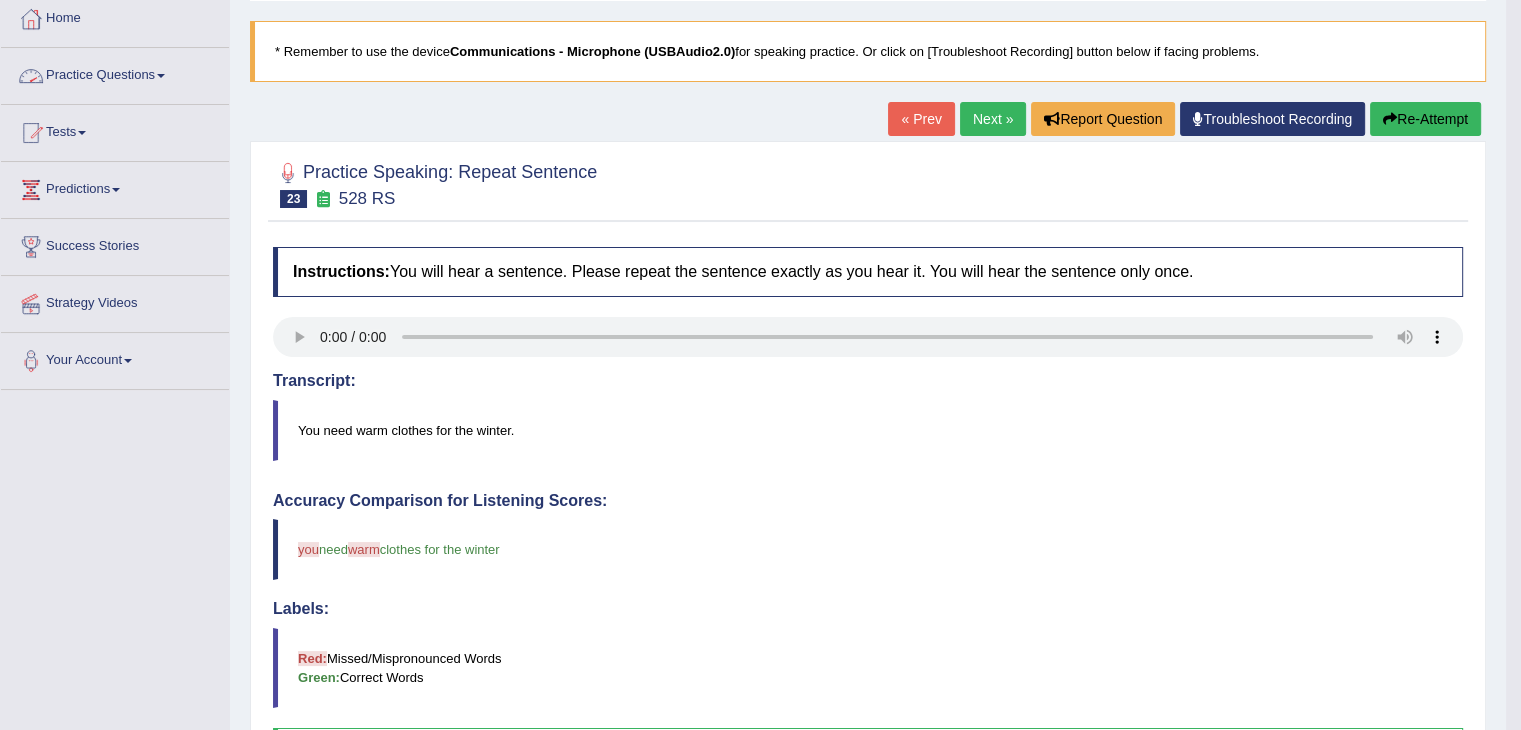 click on "Practice Questions" at bounding box center (115, 73) 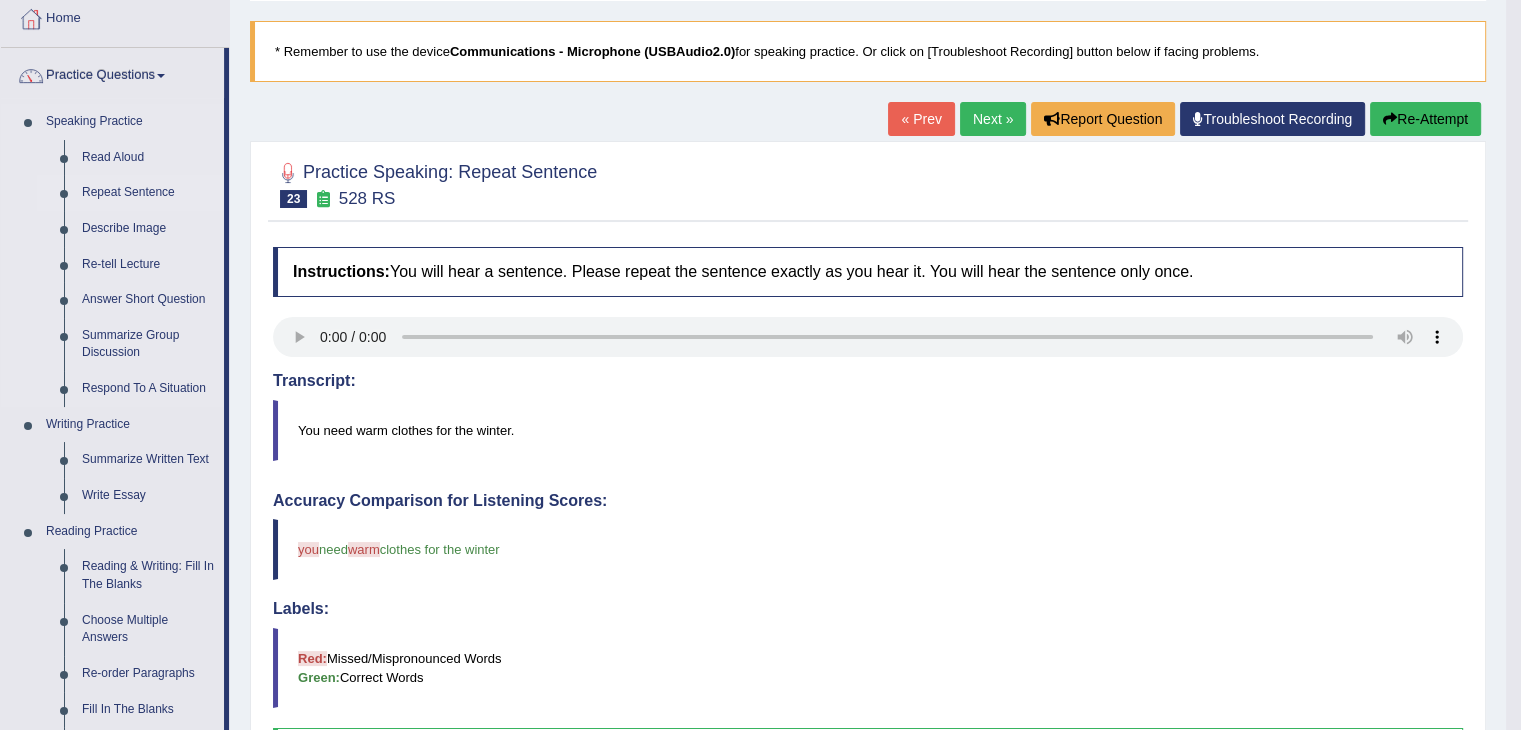 click on "Repeat Sentence" at bounding box center [148, 193] 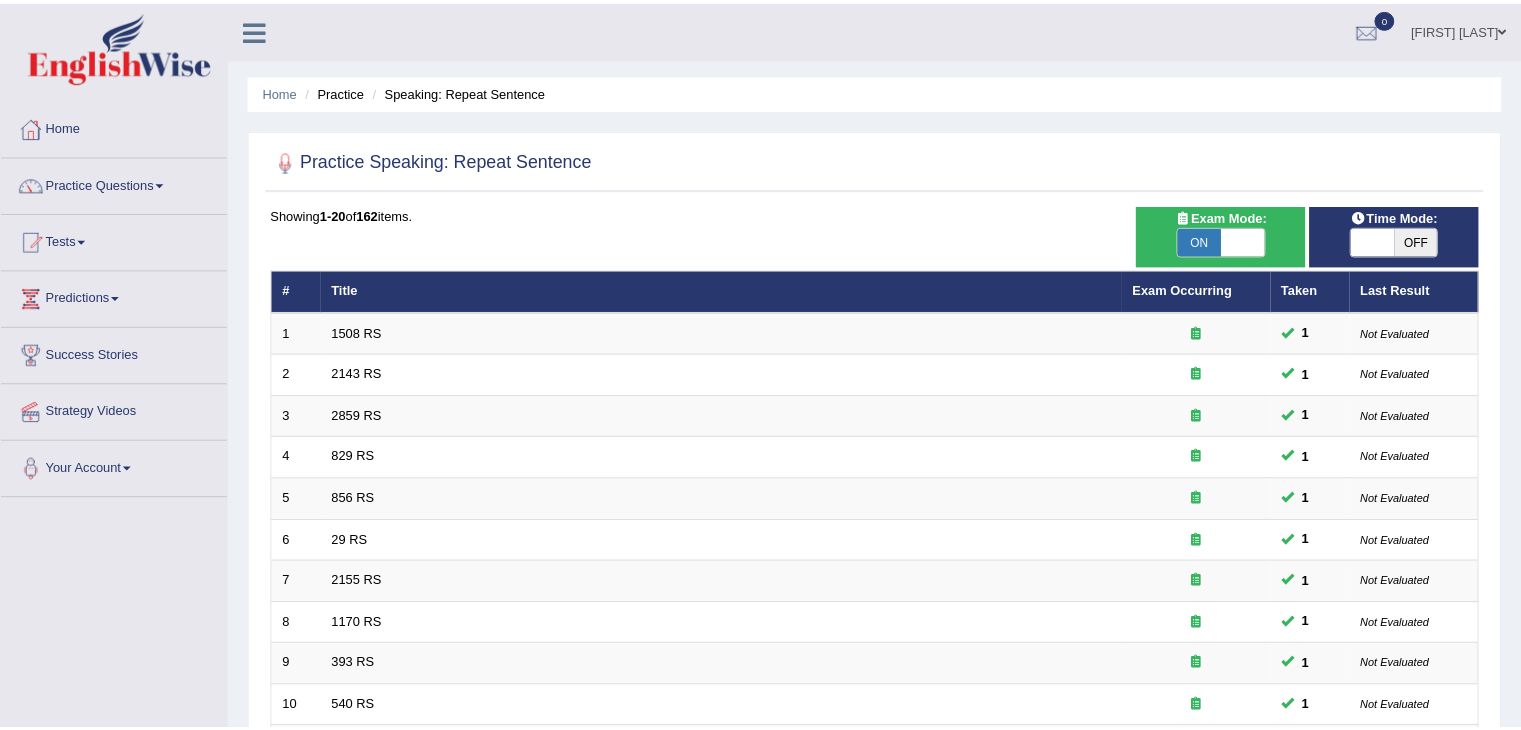 scroll, scrollTop: 0, scrollLeft: 0, axis: both 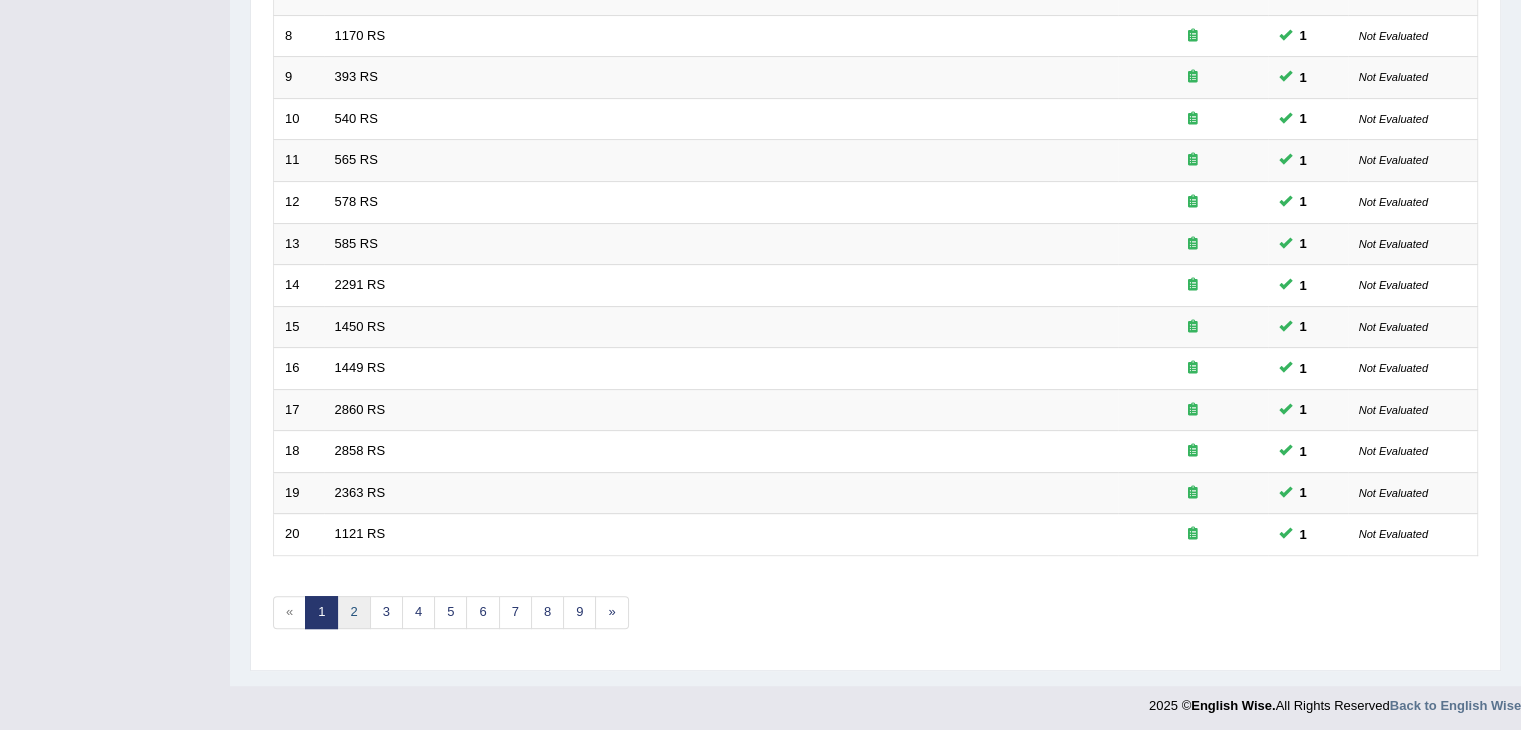 click on "2" at bounding box center [353, 612] 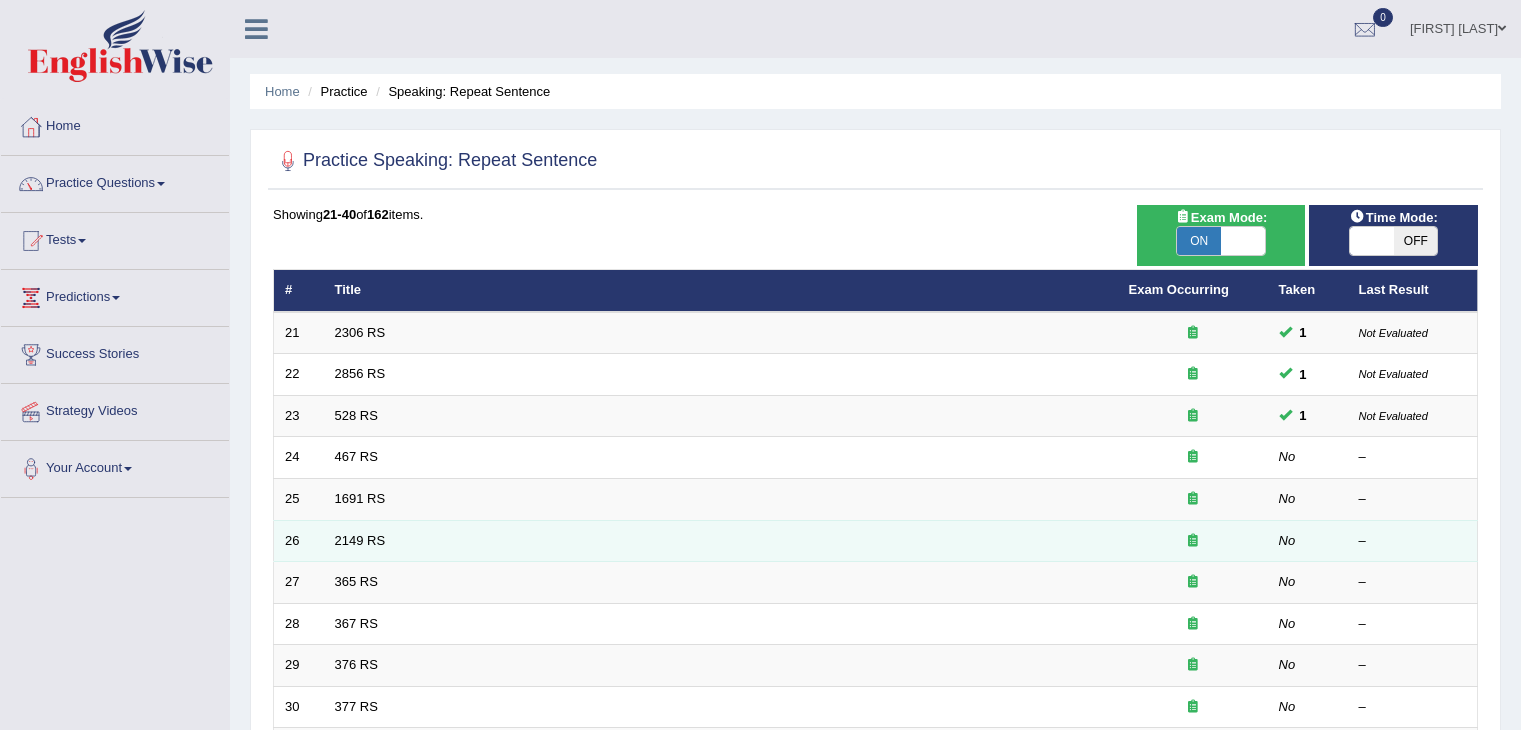 scroll, scrollTop: 0, scrollLeft: 0, axis: both 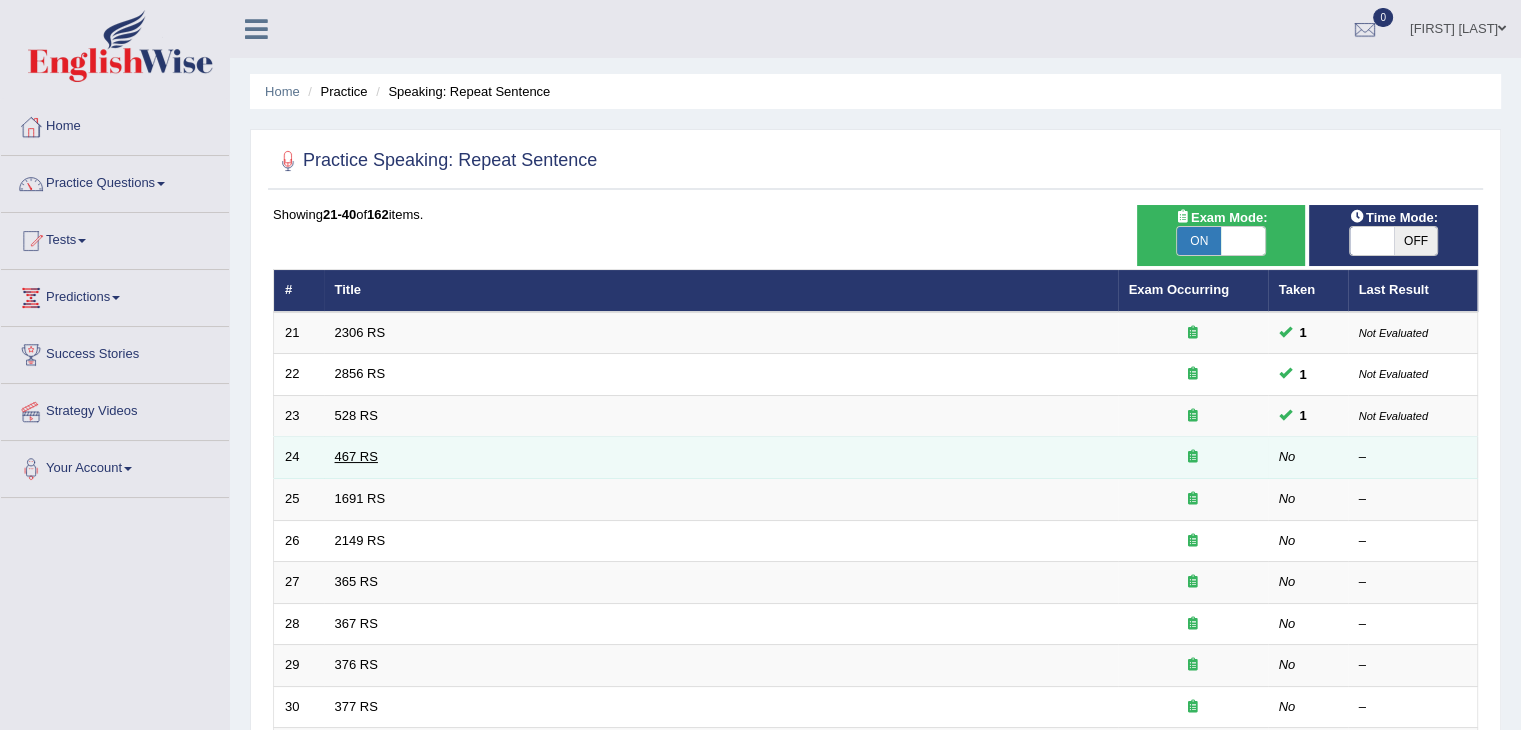 click on "467 RS" at bounding box center [356, 456] 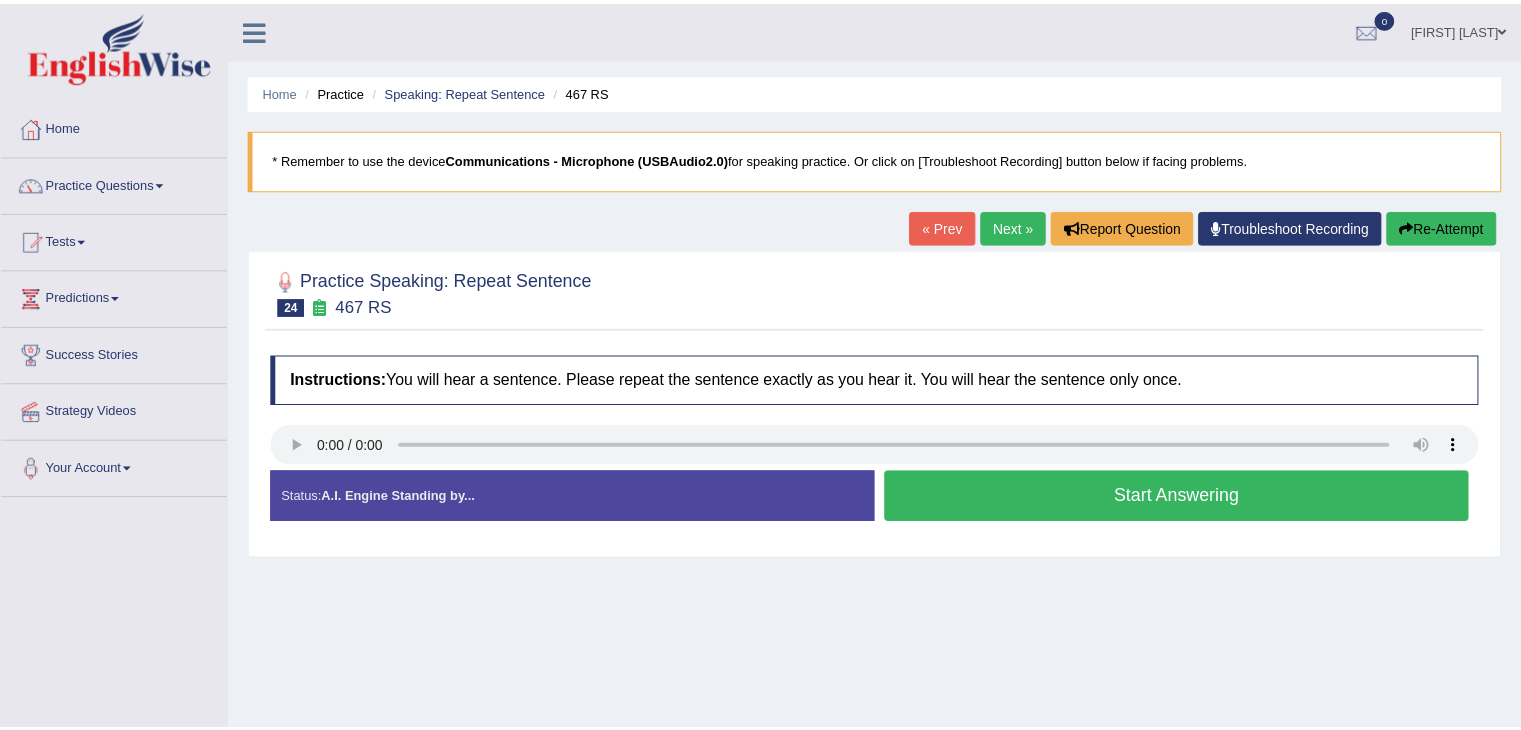 scroll, scrollTop: 0, scrollLeft: 0, axis: both 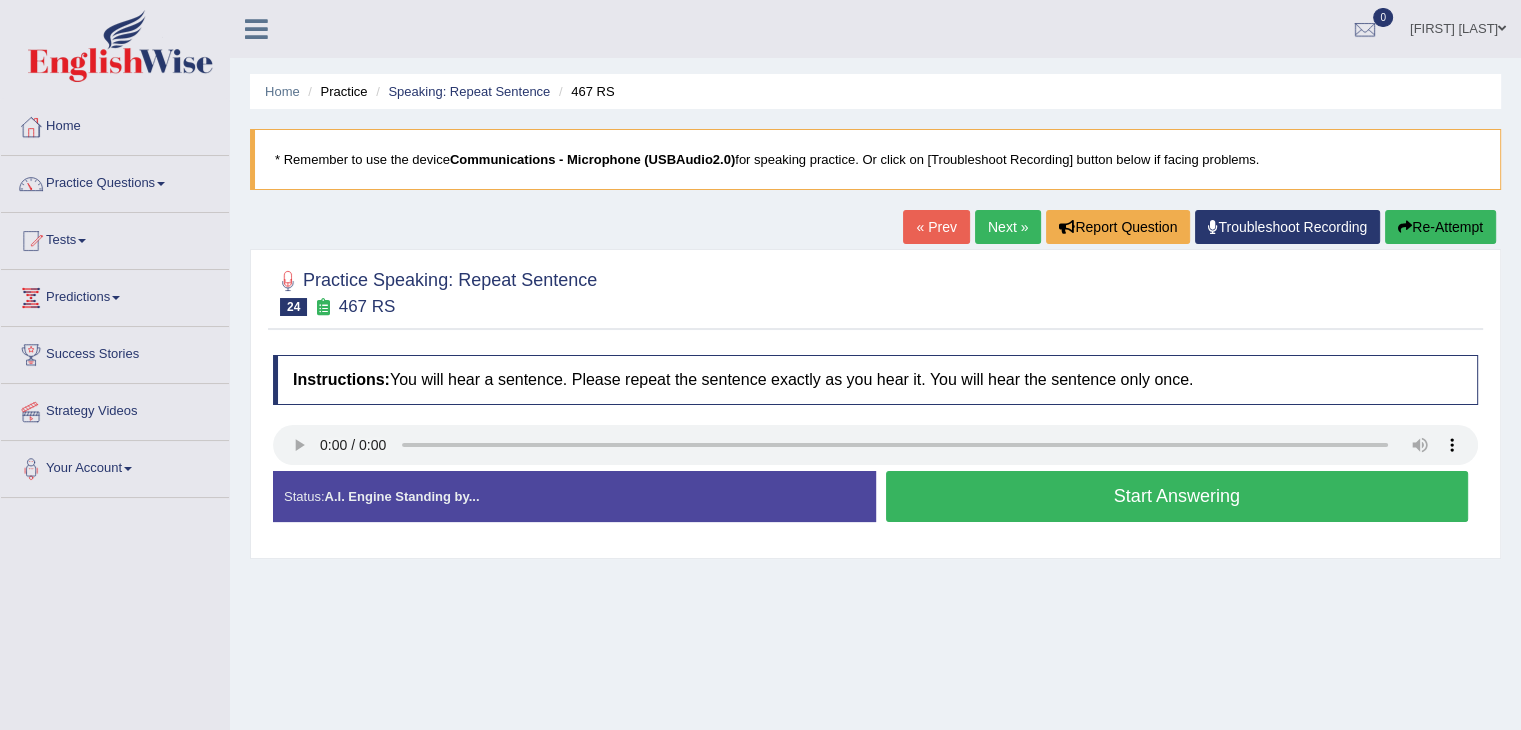 click on "Start Answering" at bounding box center (1177, 496) 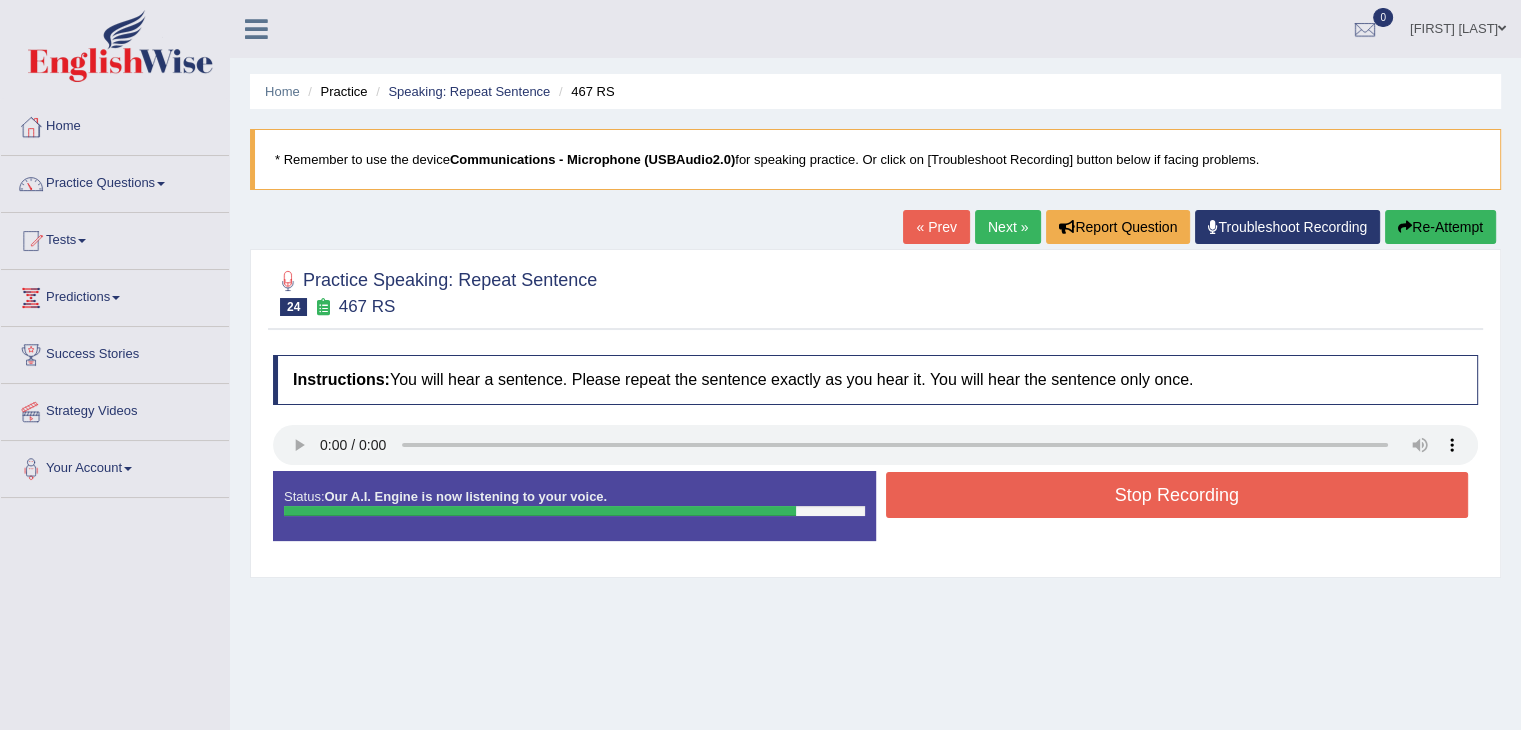 click on "Stop Recording" at bounding box center (1177, 495) 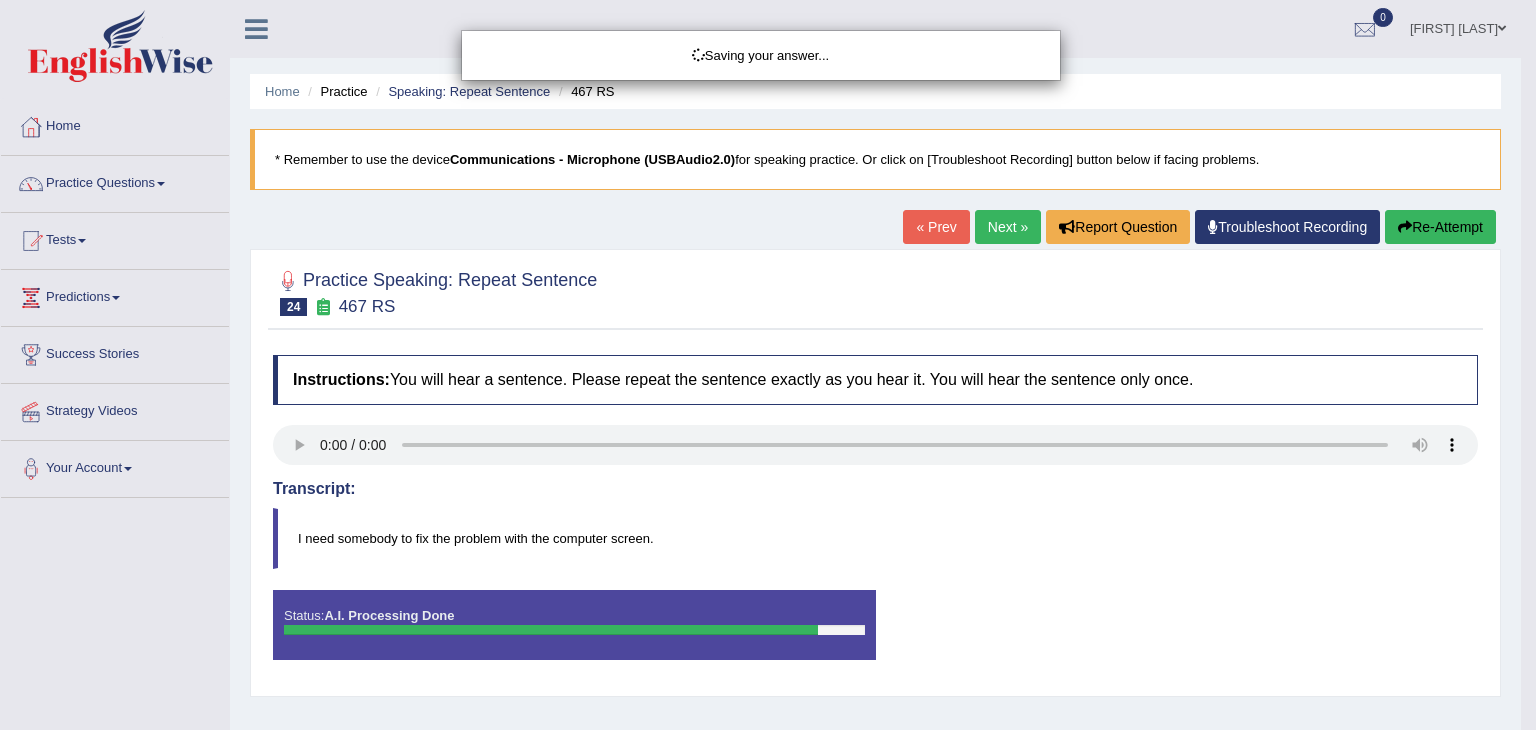 click on "Saving your answer..." at bounding box center (768, 365) 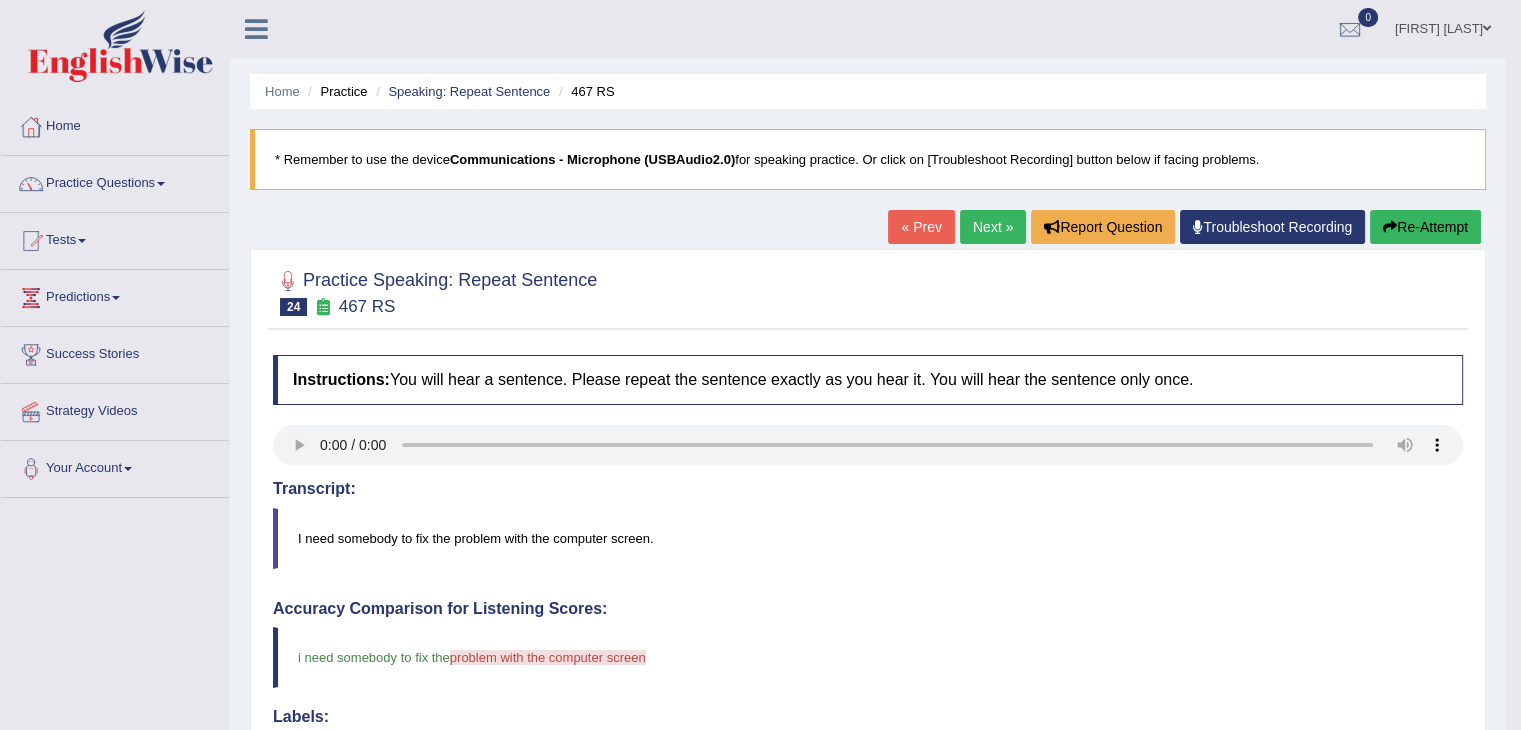 click on "Re-Attempt" at bounding box center (1425, 227) 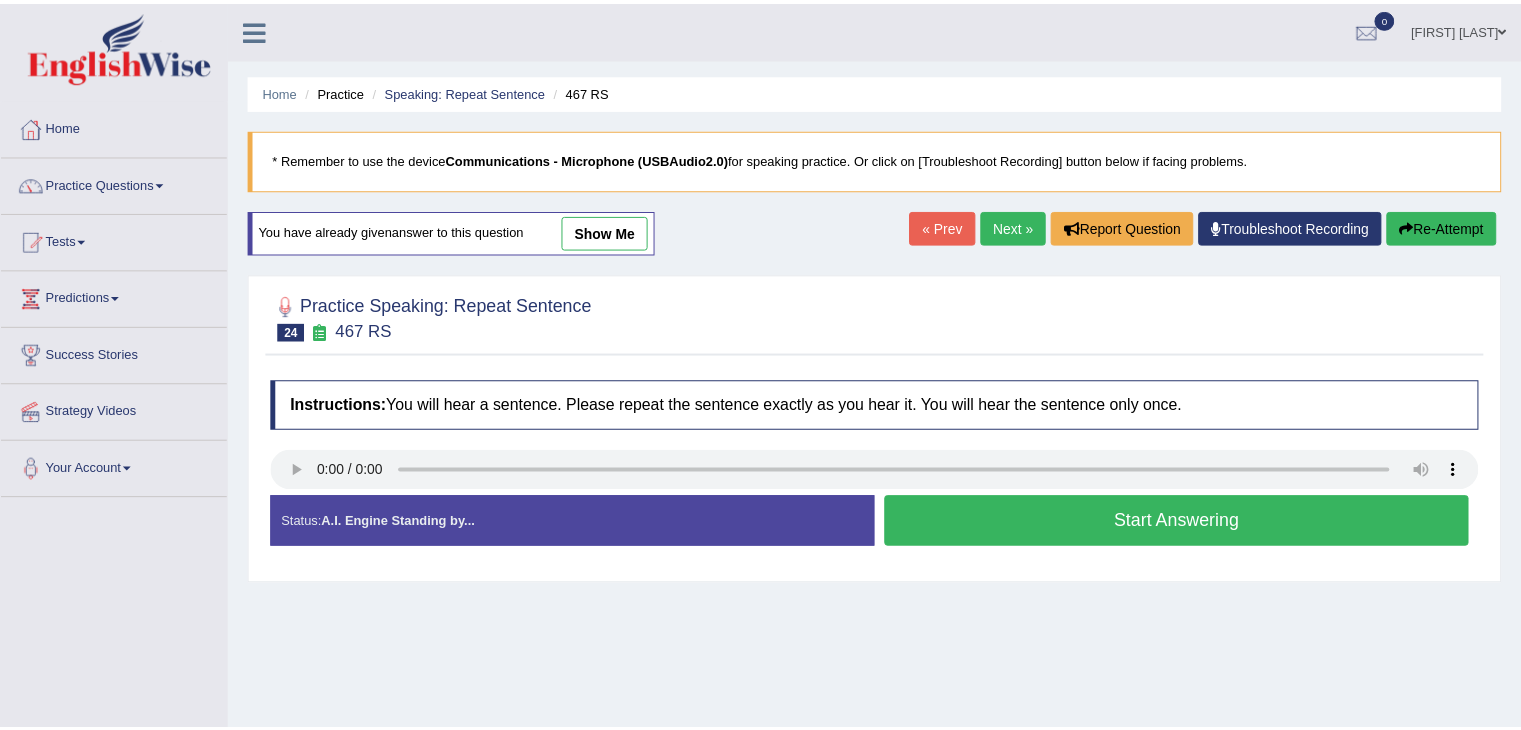 scroll, scrollTop: 0, scrollLeft: 0, axis: both 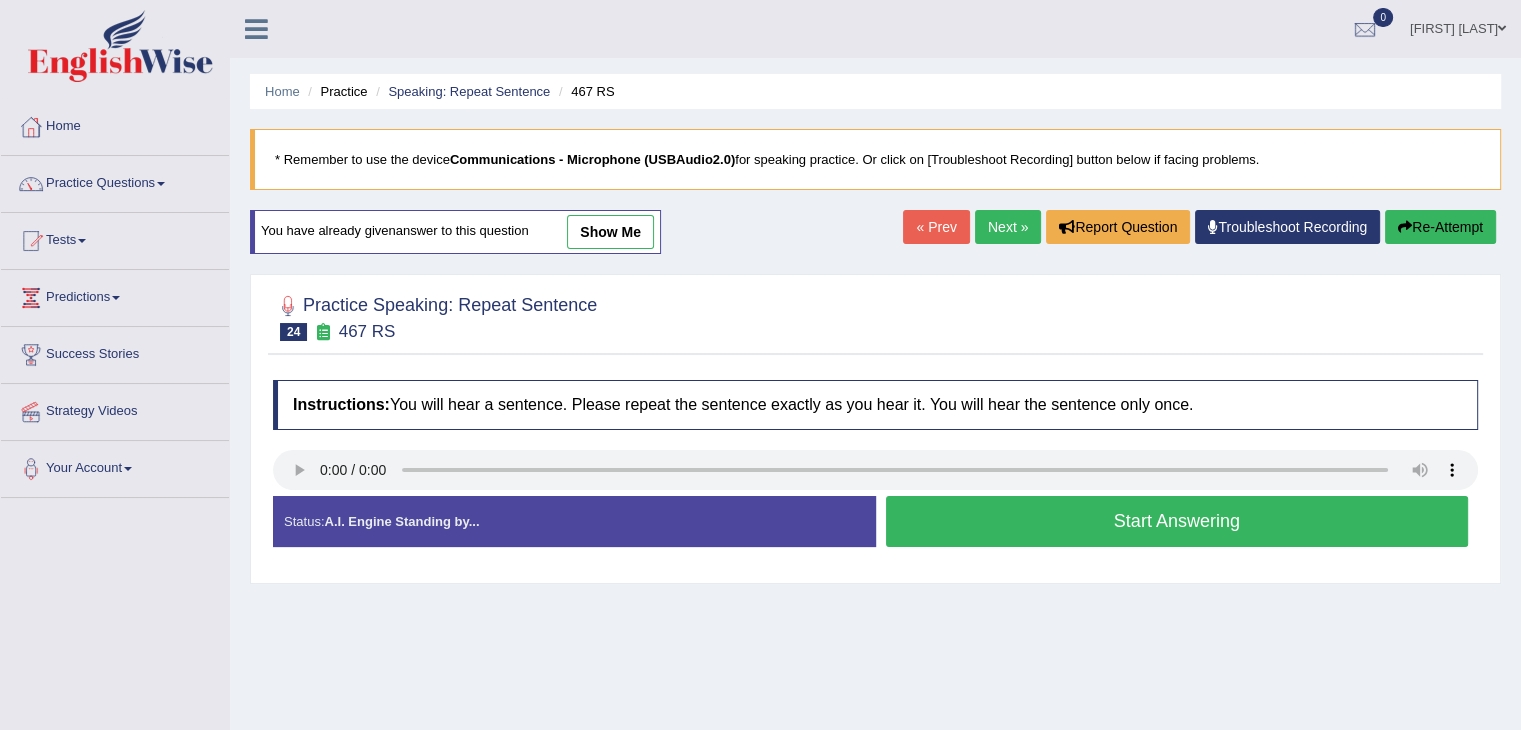 click on "Start Answering" at bounding box center (1177, 521) 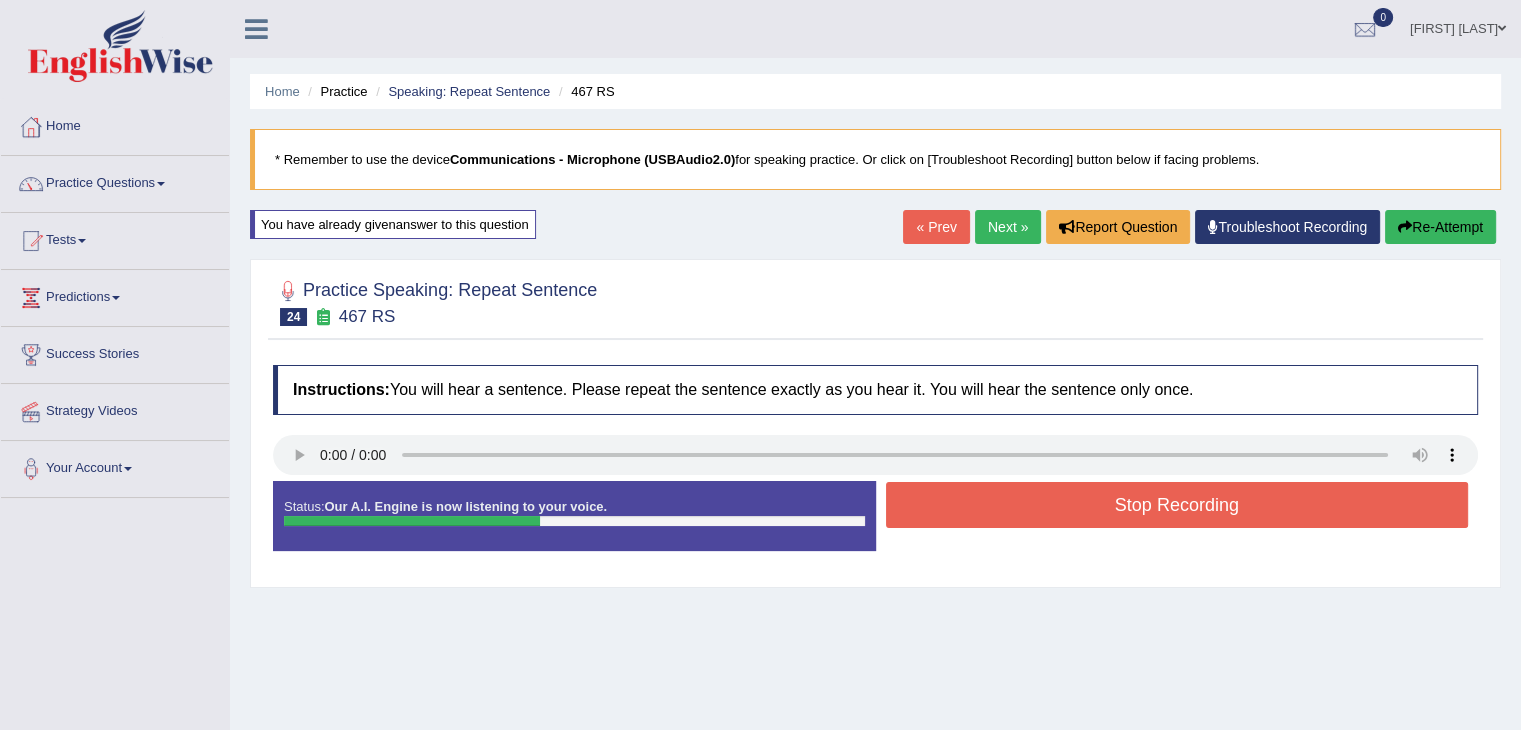 click on "Stop Recording" at bounding box center (1177, 505) 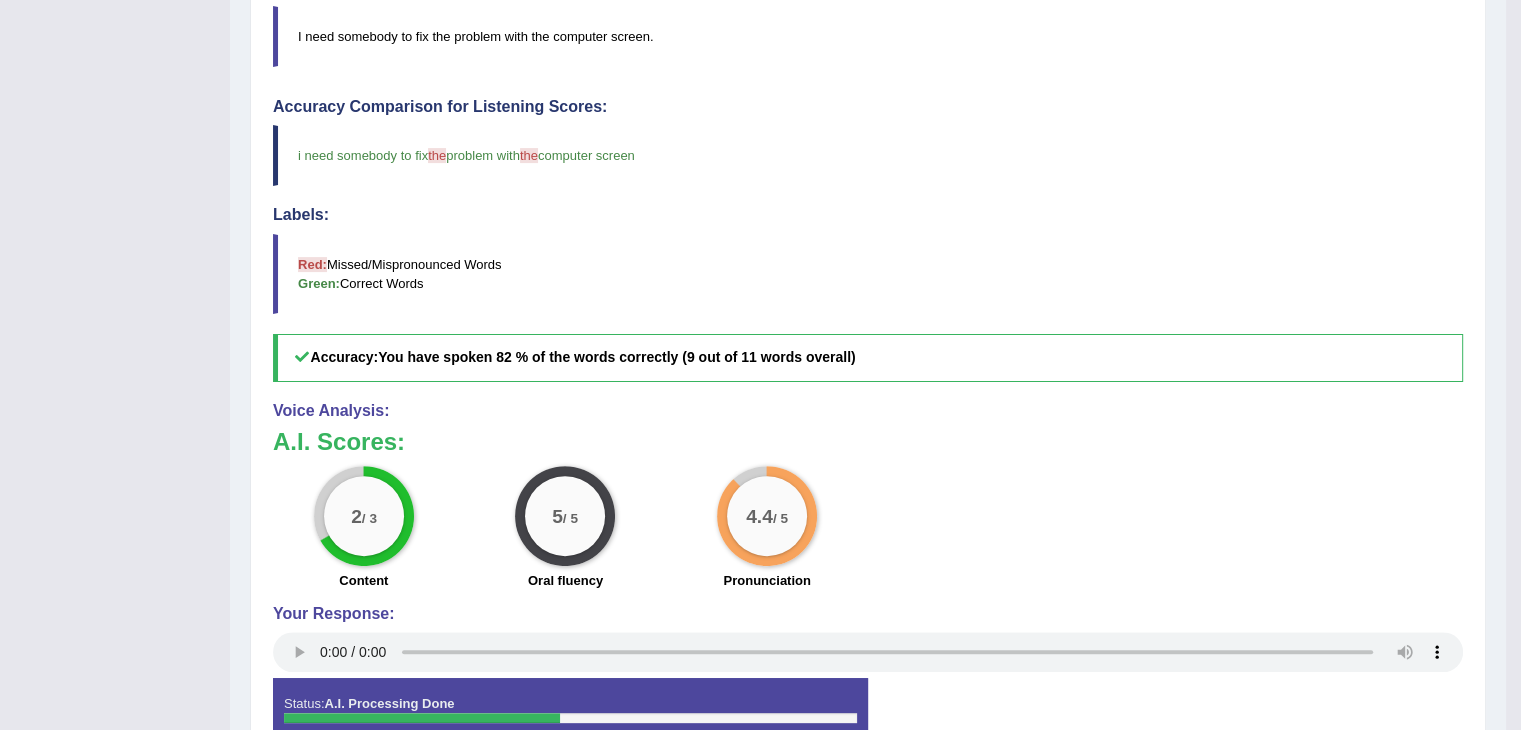scroll, scrollTop: 519, scrollLeft: 0, axis: vertical 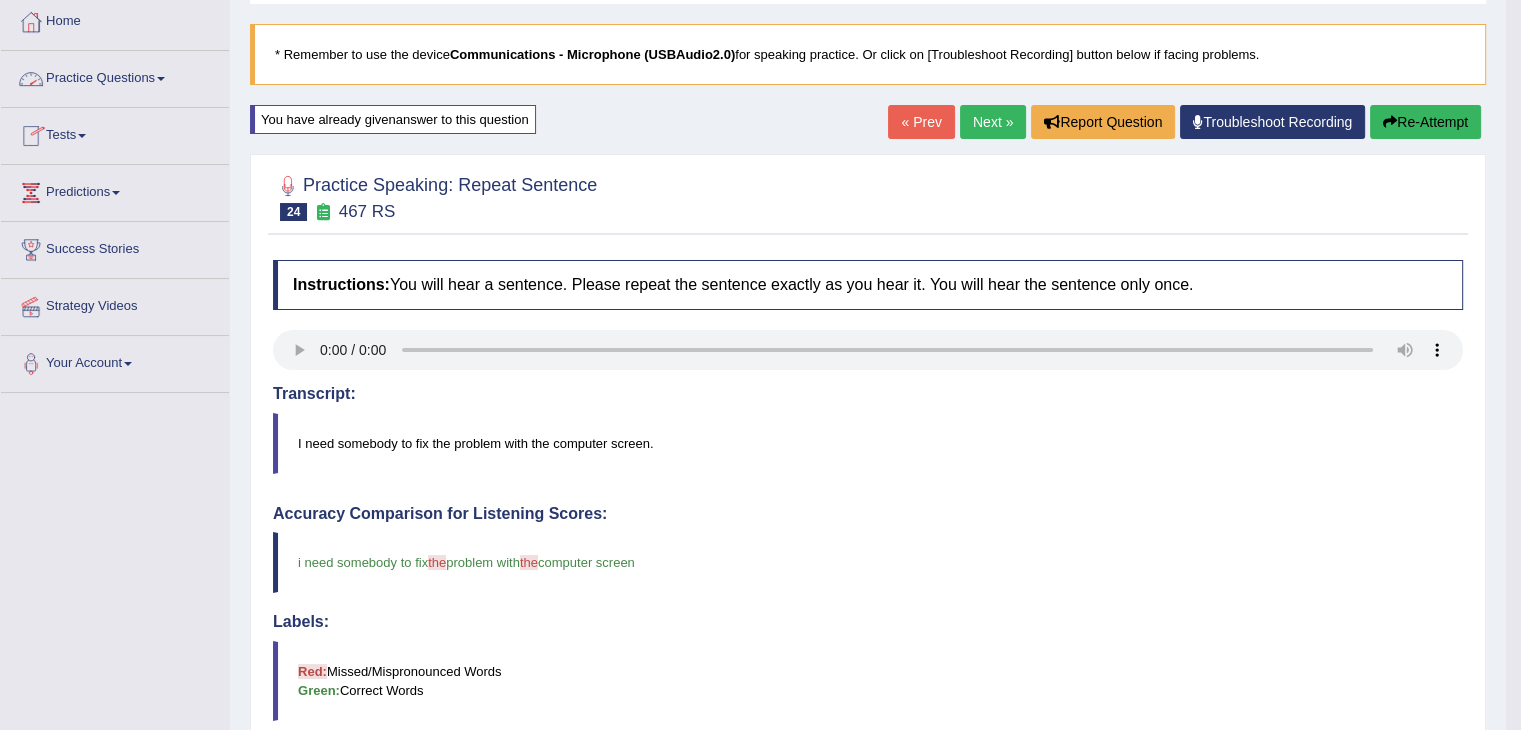 click on "Practice Questions" at bounding box center [115, 76] 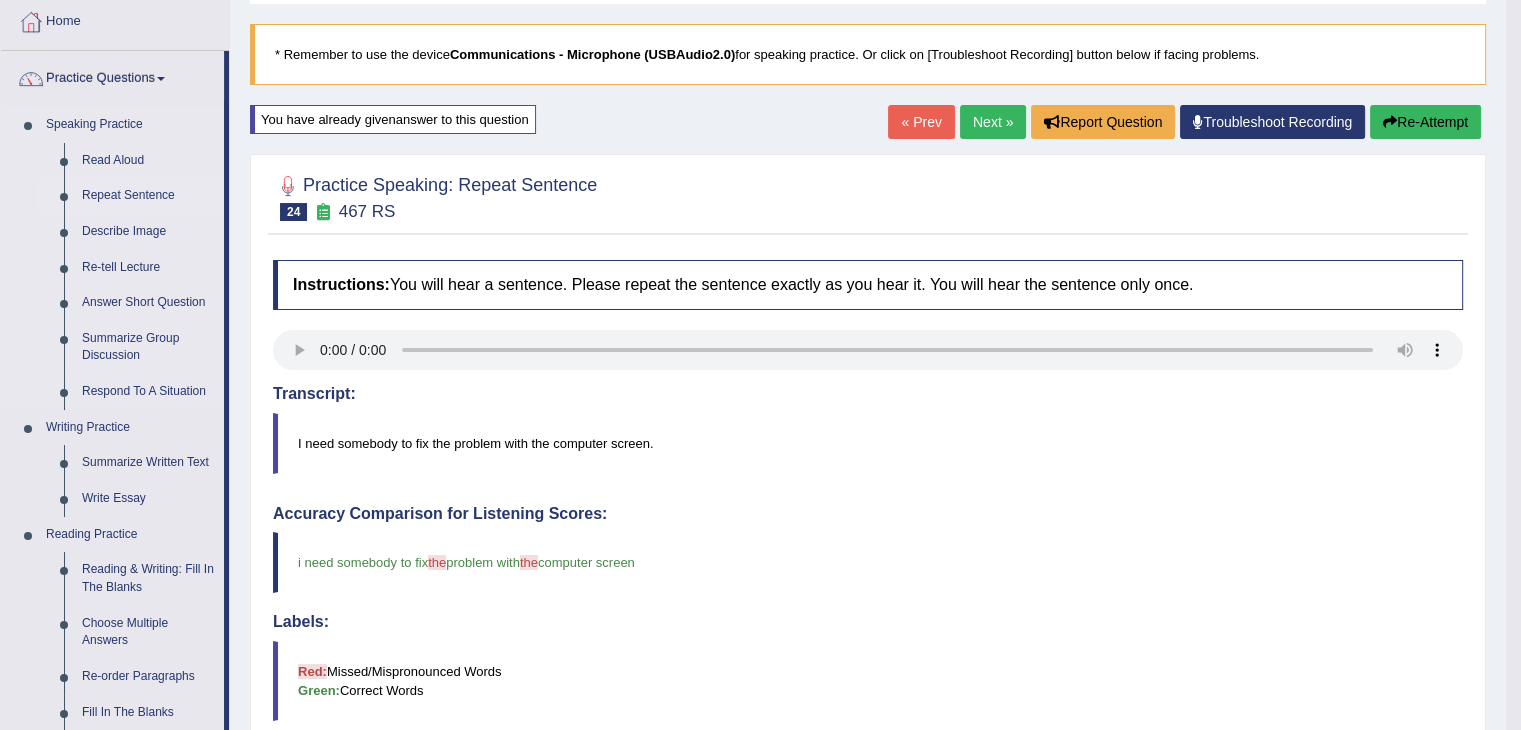 click on "Repeat Sentence" at bounding box center (148, 196) 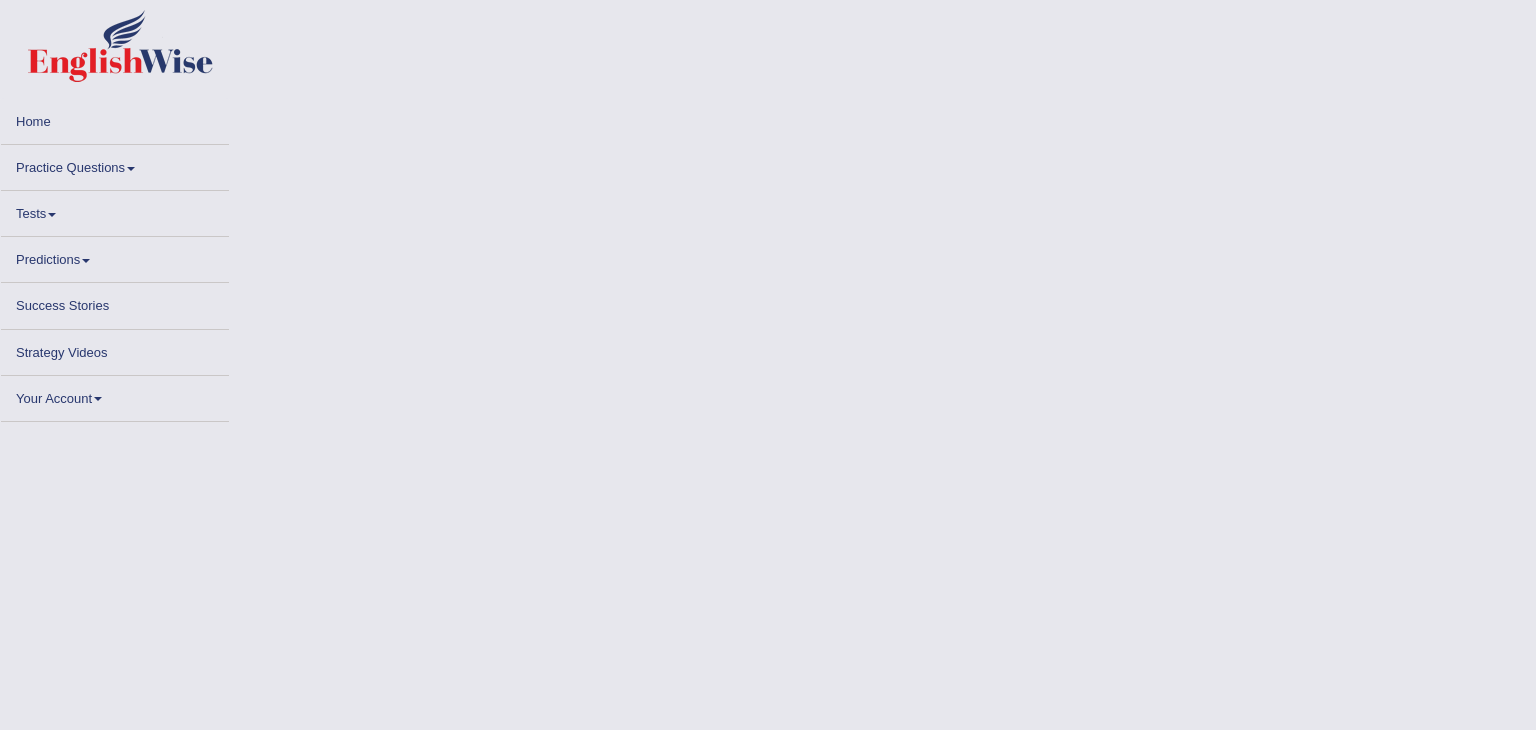 scroll, scrollTop: 0, scrollLeft: 0, axis: both 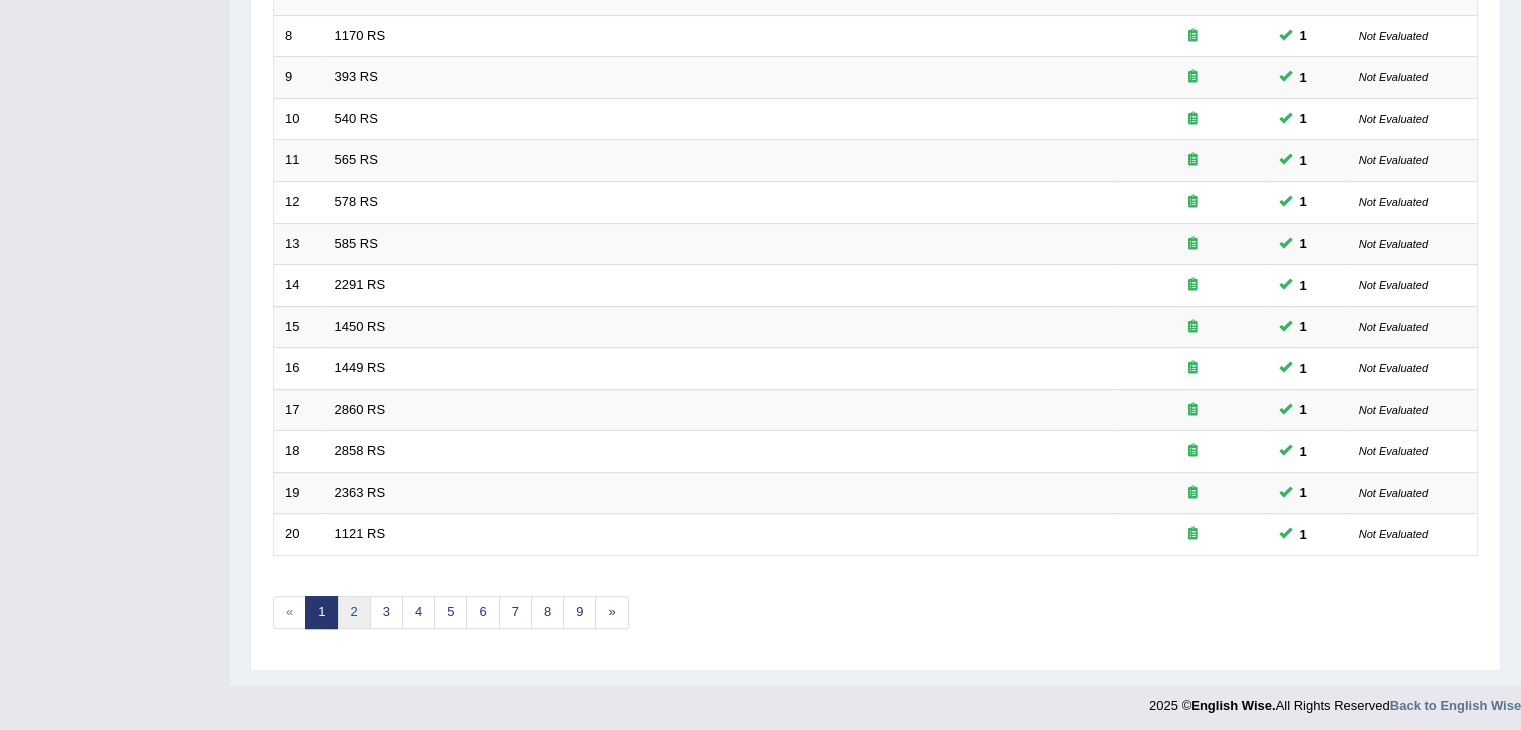 click on "2" at bounding box center [353, 612] 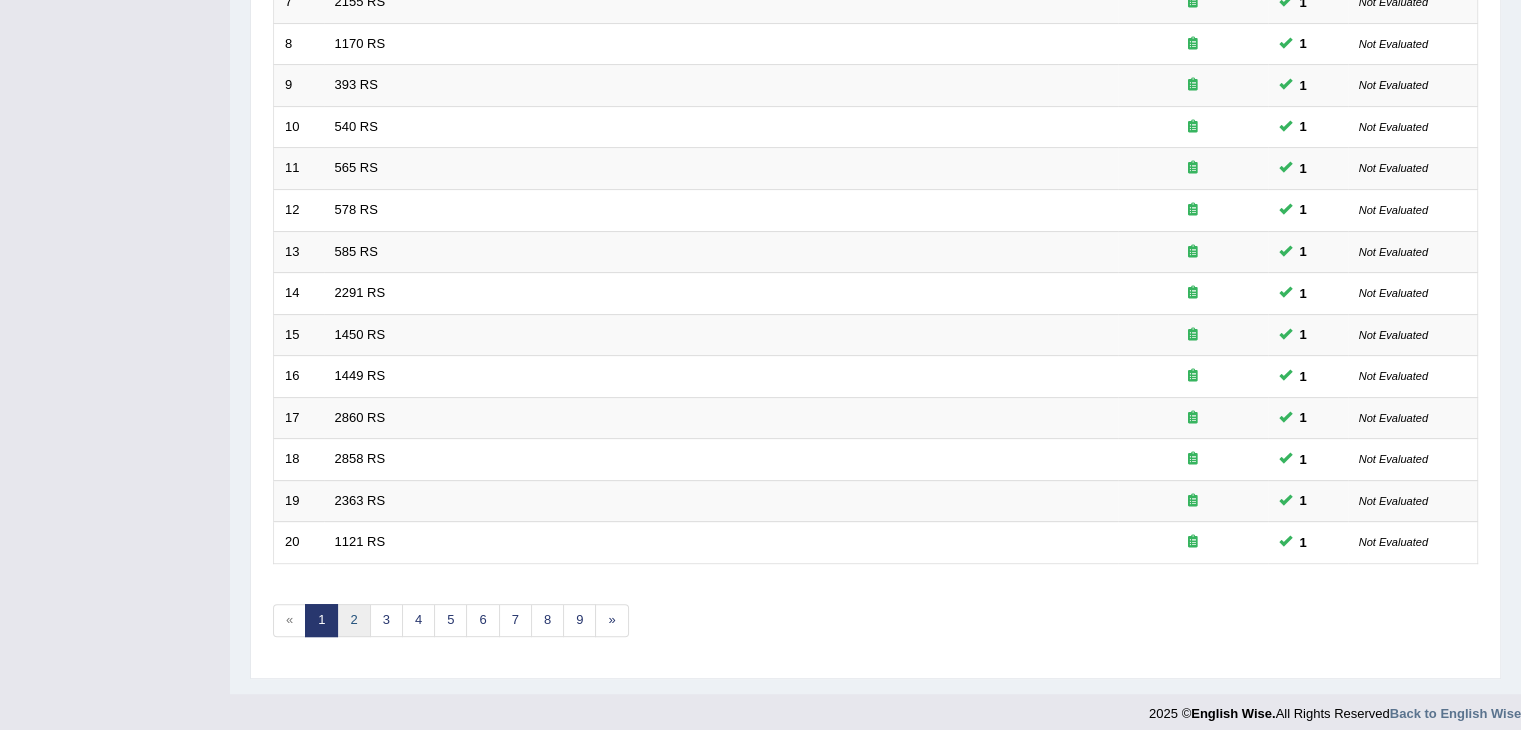 scroll, scrollTop: 588, scrollLeft: 0, axis: vertical 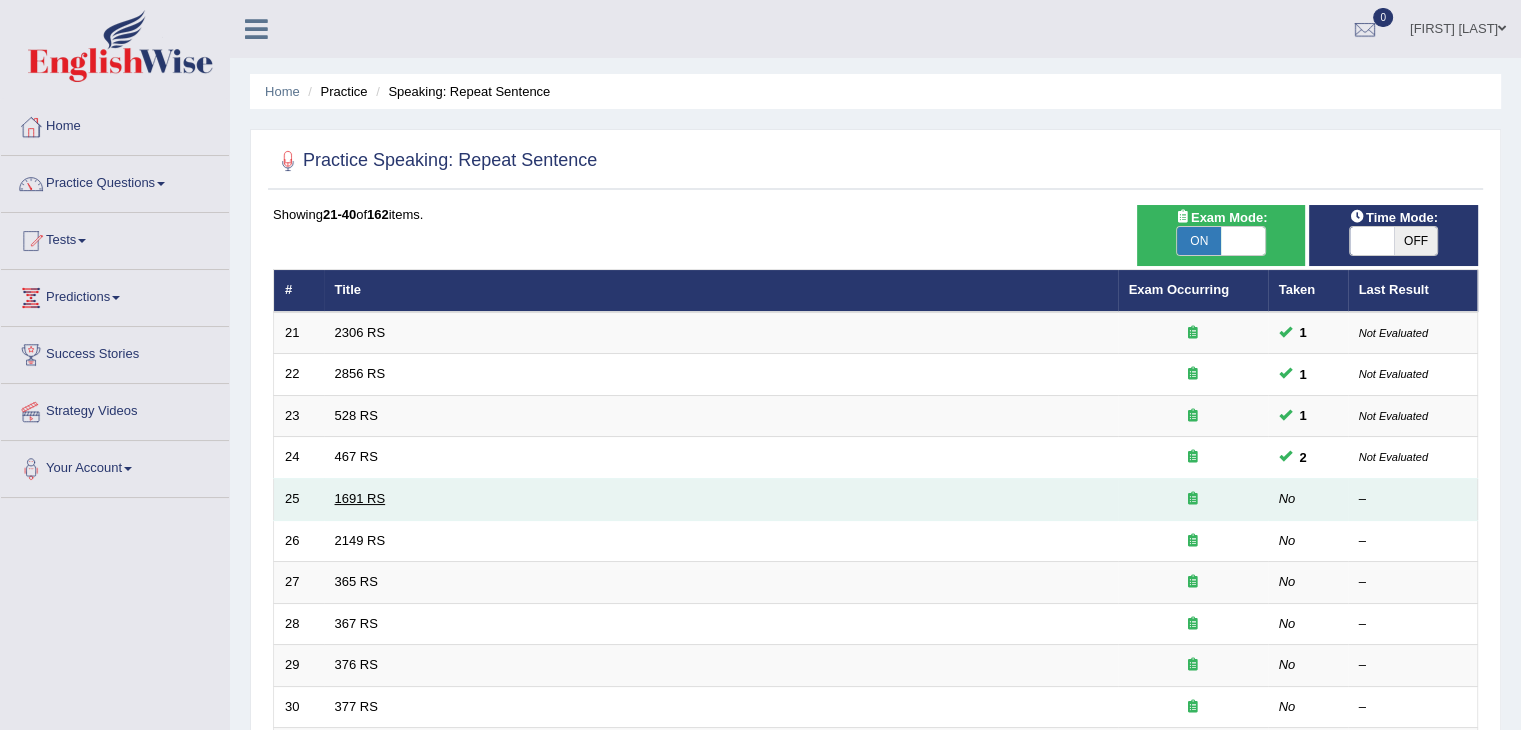 click on "1691 RS" at bounding box center (360, 498) 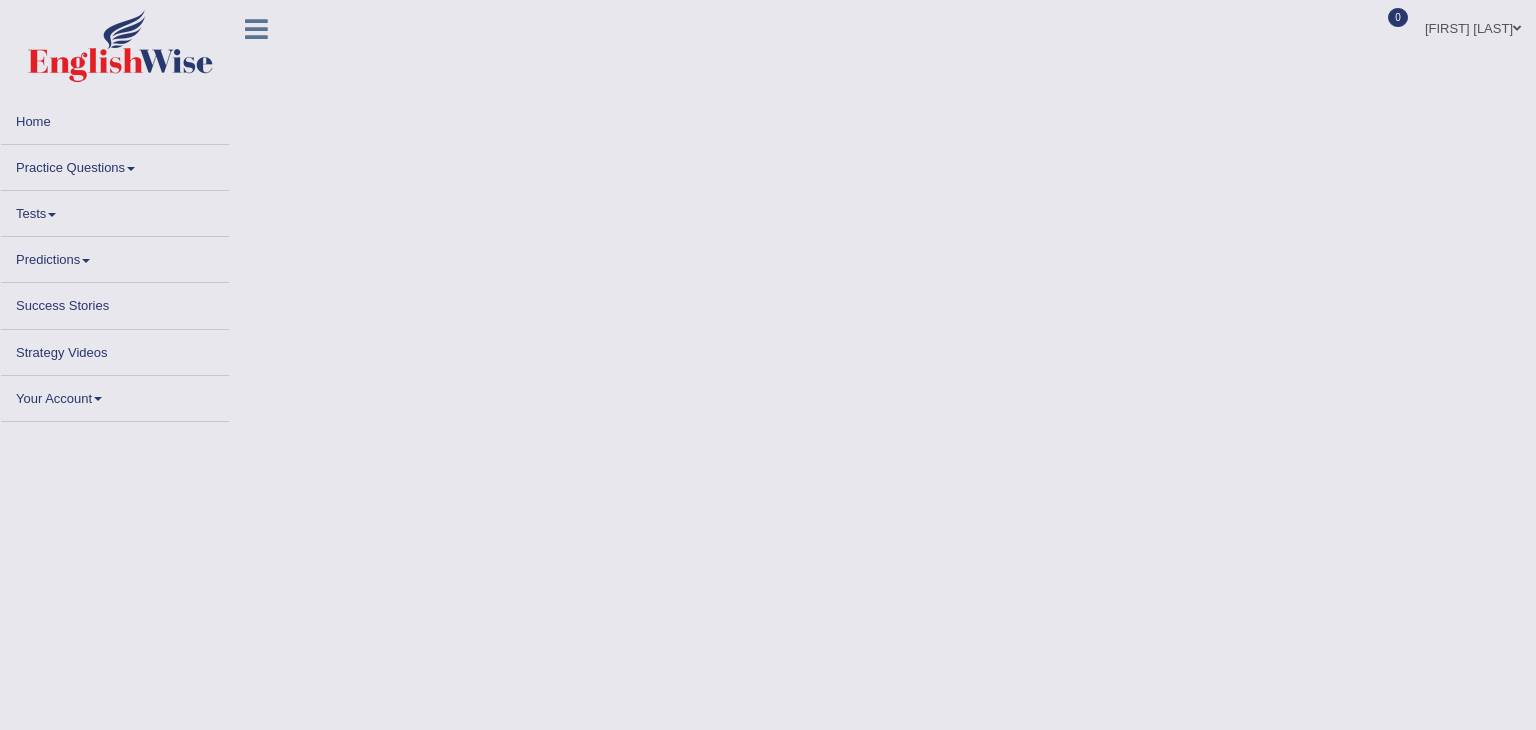 scroll, scrollTop: 0, scrollLeft: 0, axis: both 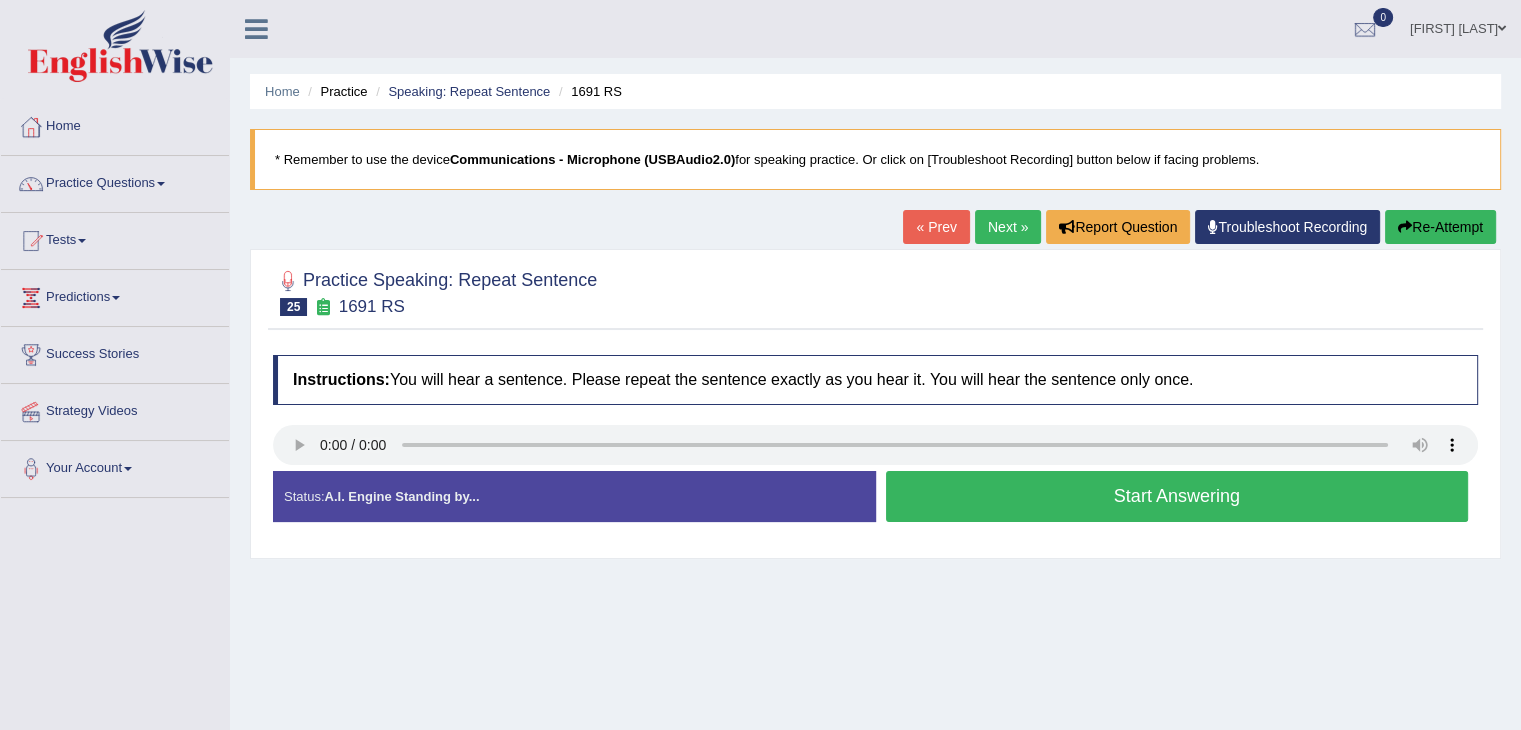 click on "Start Answering" at bounding box center [1177, 496] 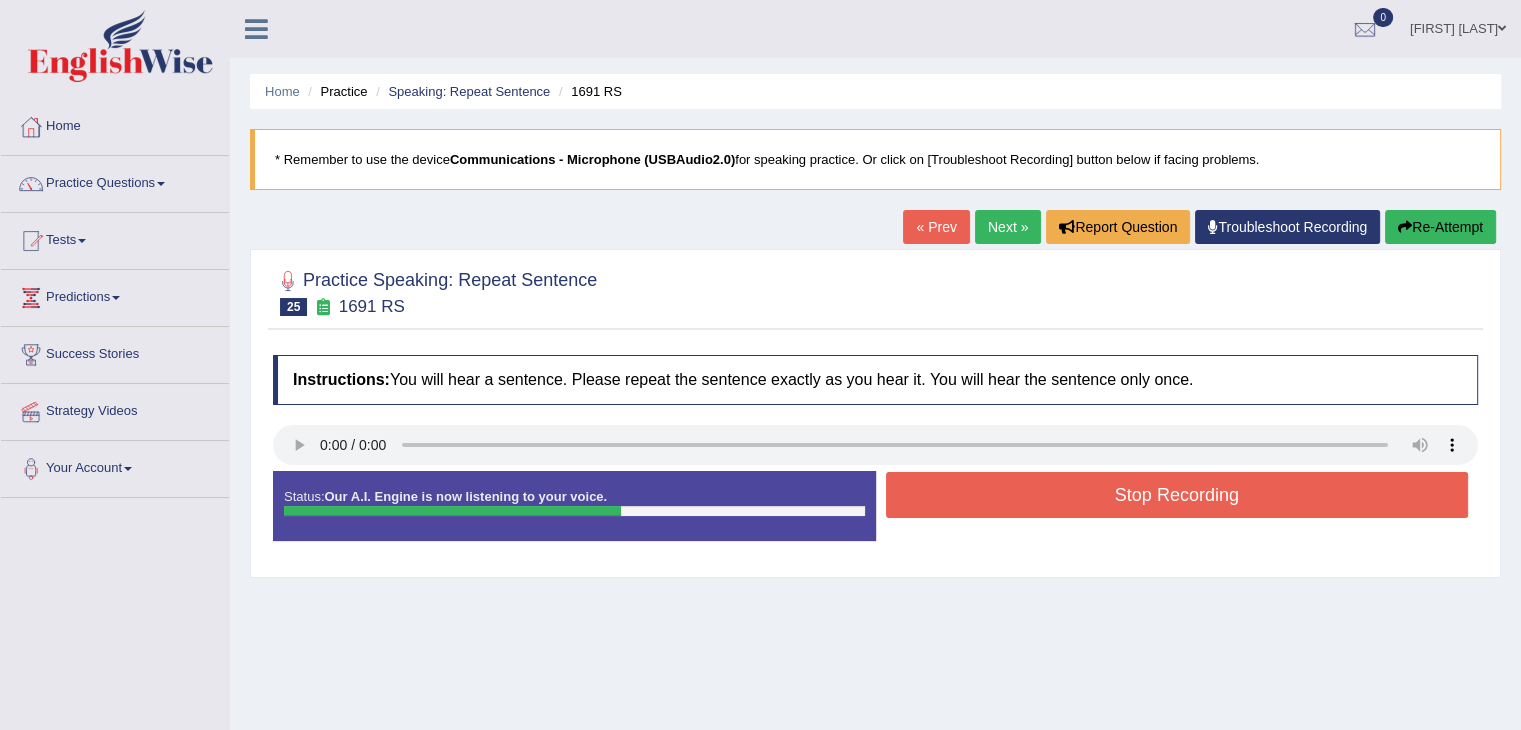 click on "Stop Recording" at bounding box center (1177, 495) 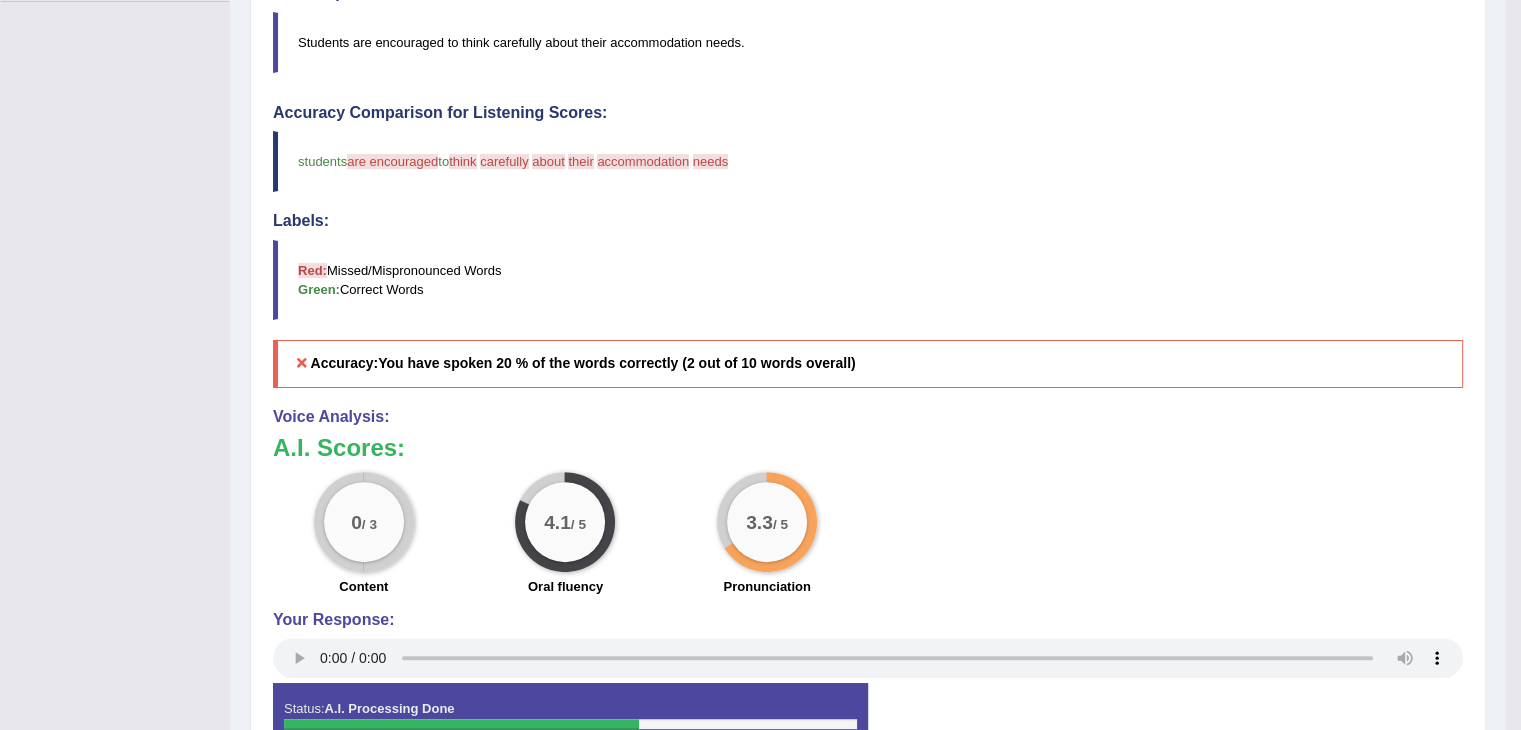 scroll, scrollTop: 502, scrollLeft: 0, axis: vertical 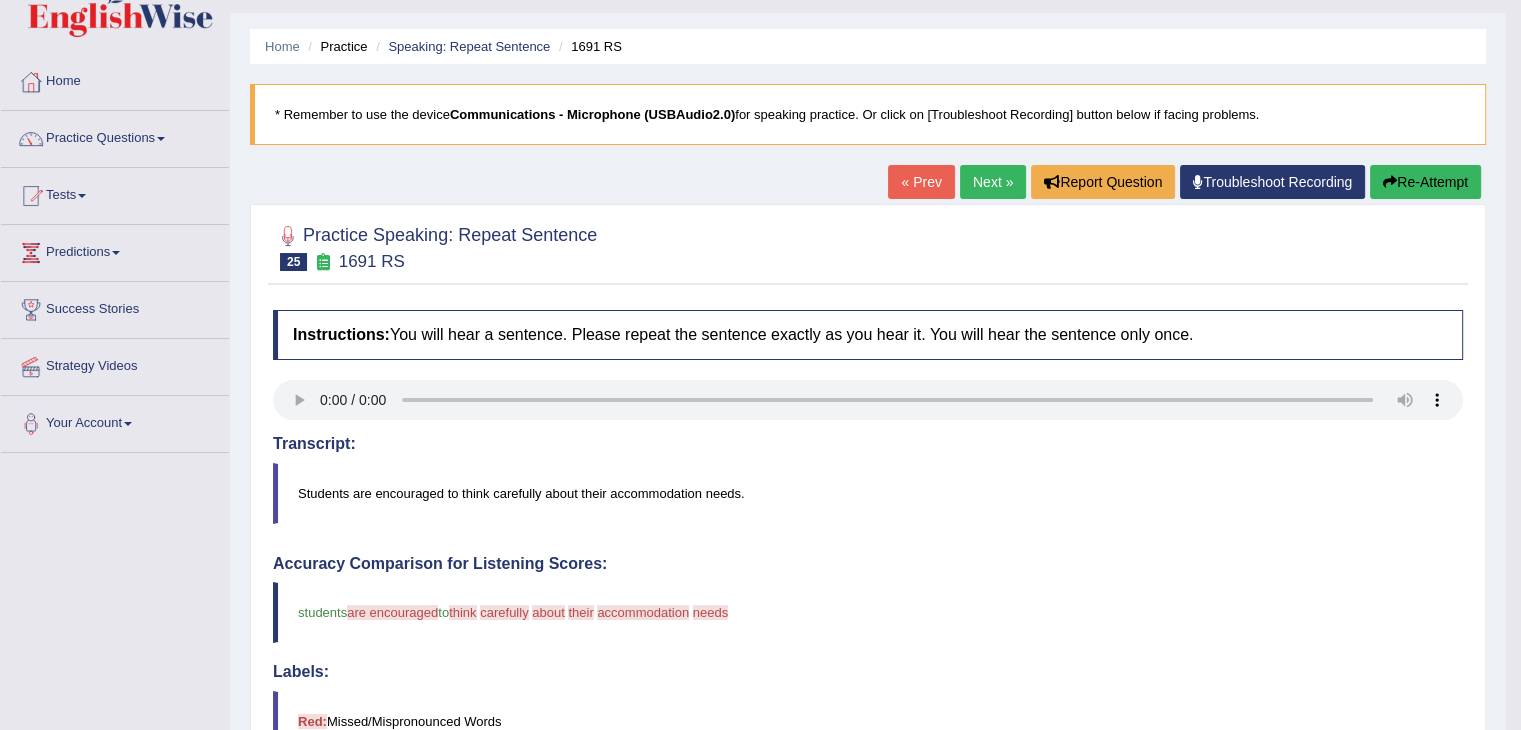 click on "Next »" at bounding box center [993, 182] 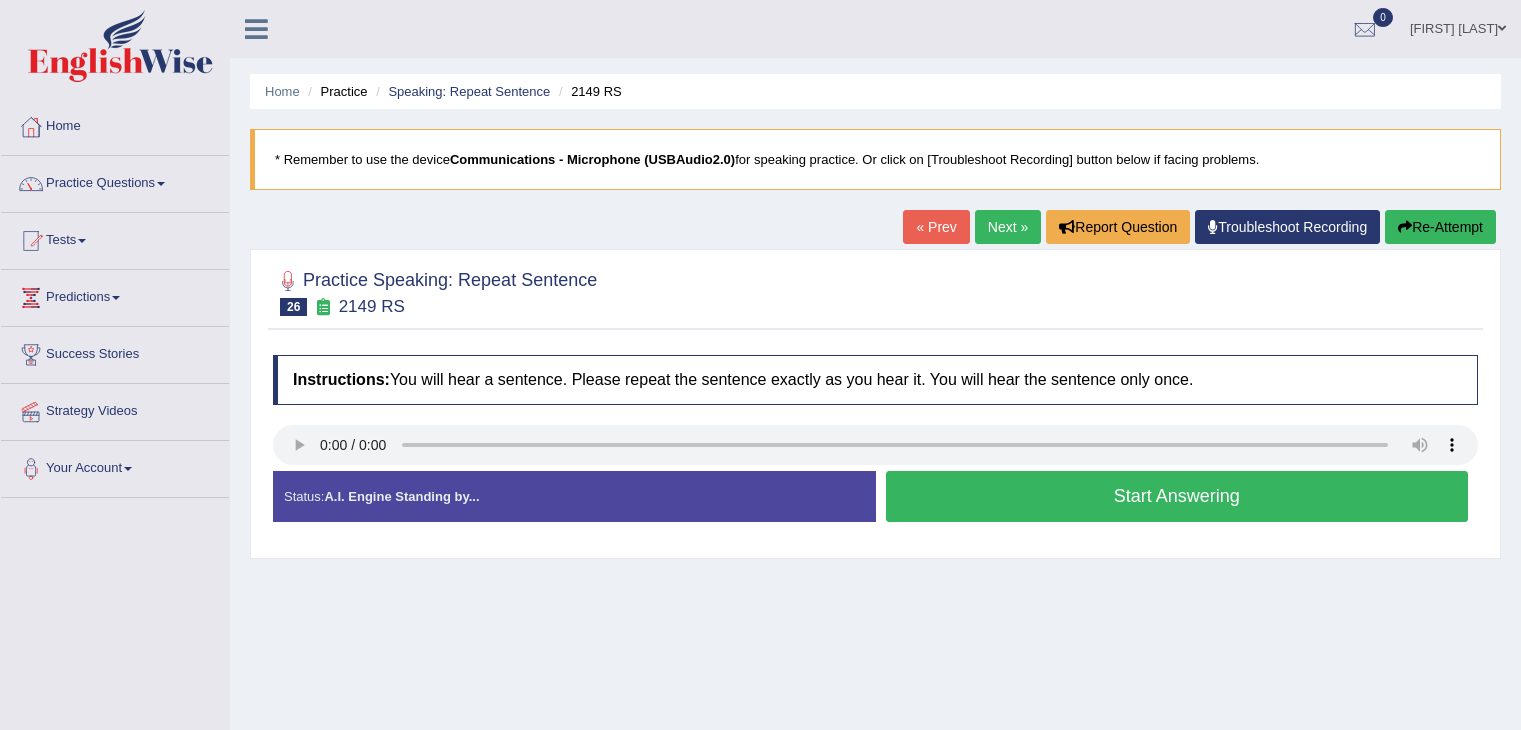 scroll, scrollTop: 0, scrollLeft: 0, axis: both 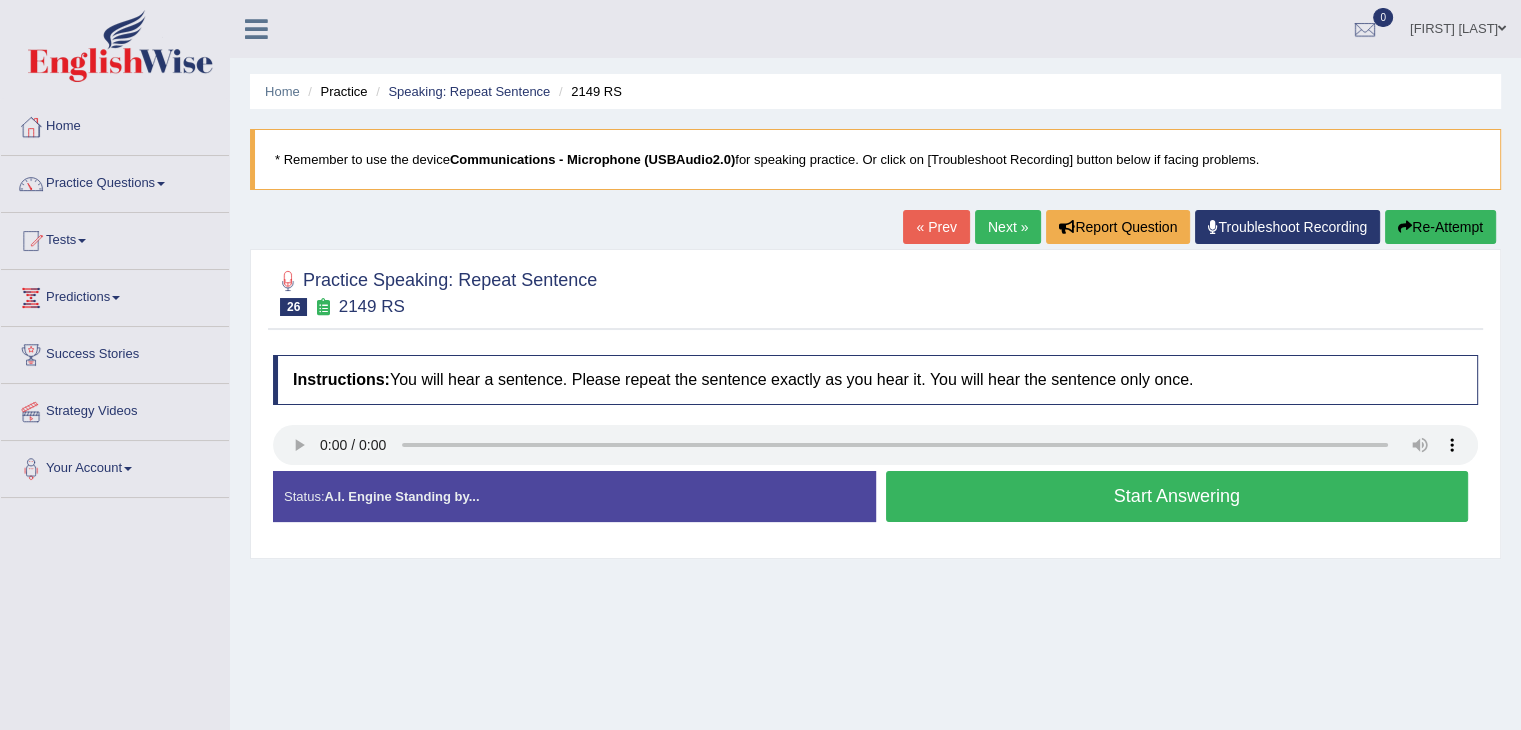 click on "Start Answering" at bounding box center (1177, 496) 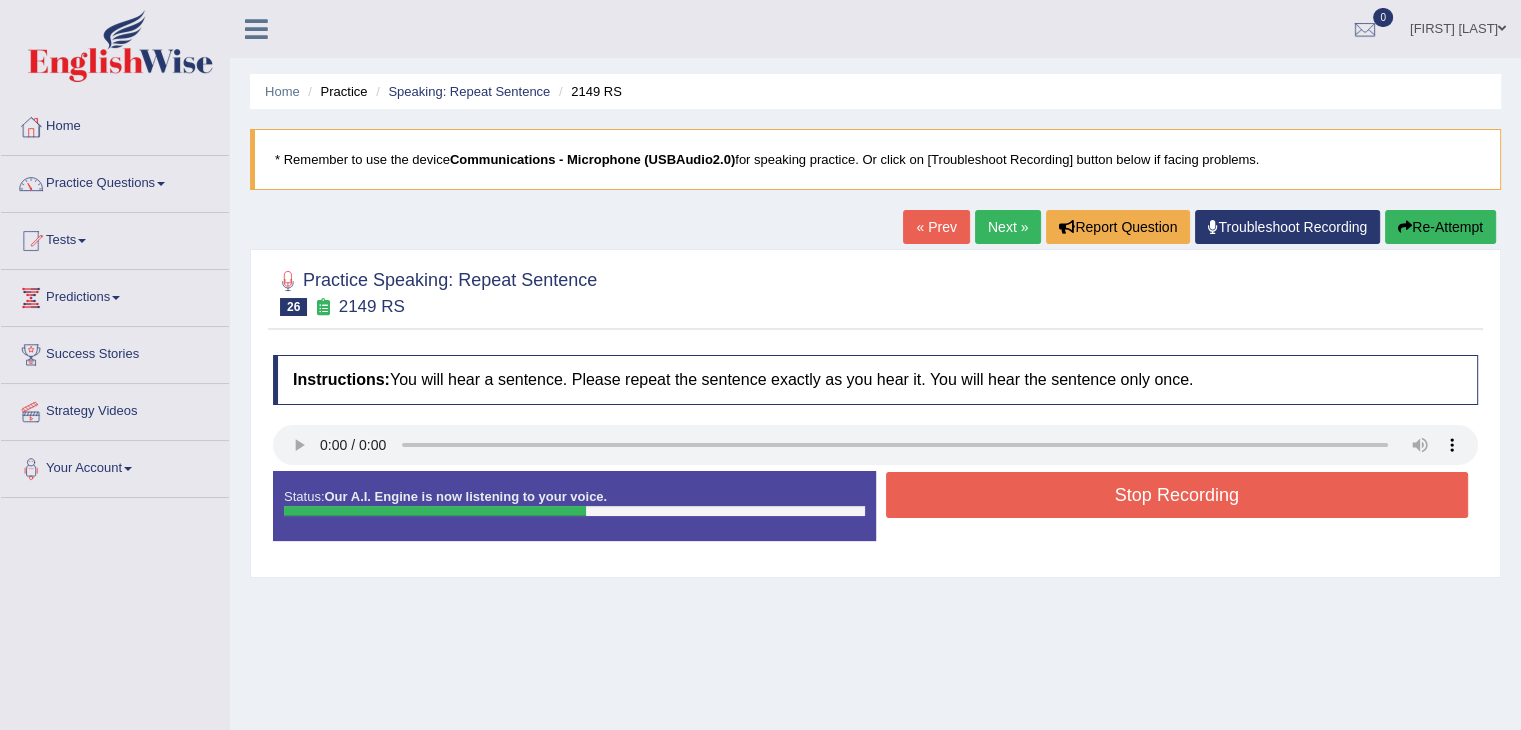 click on "Stop Recording" at bounding box center [1177, 495] 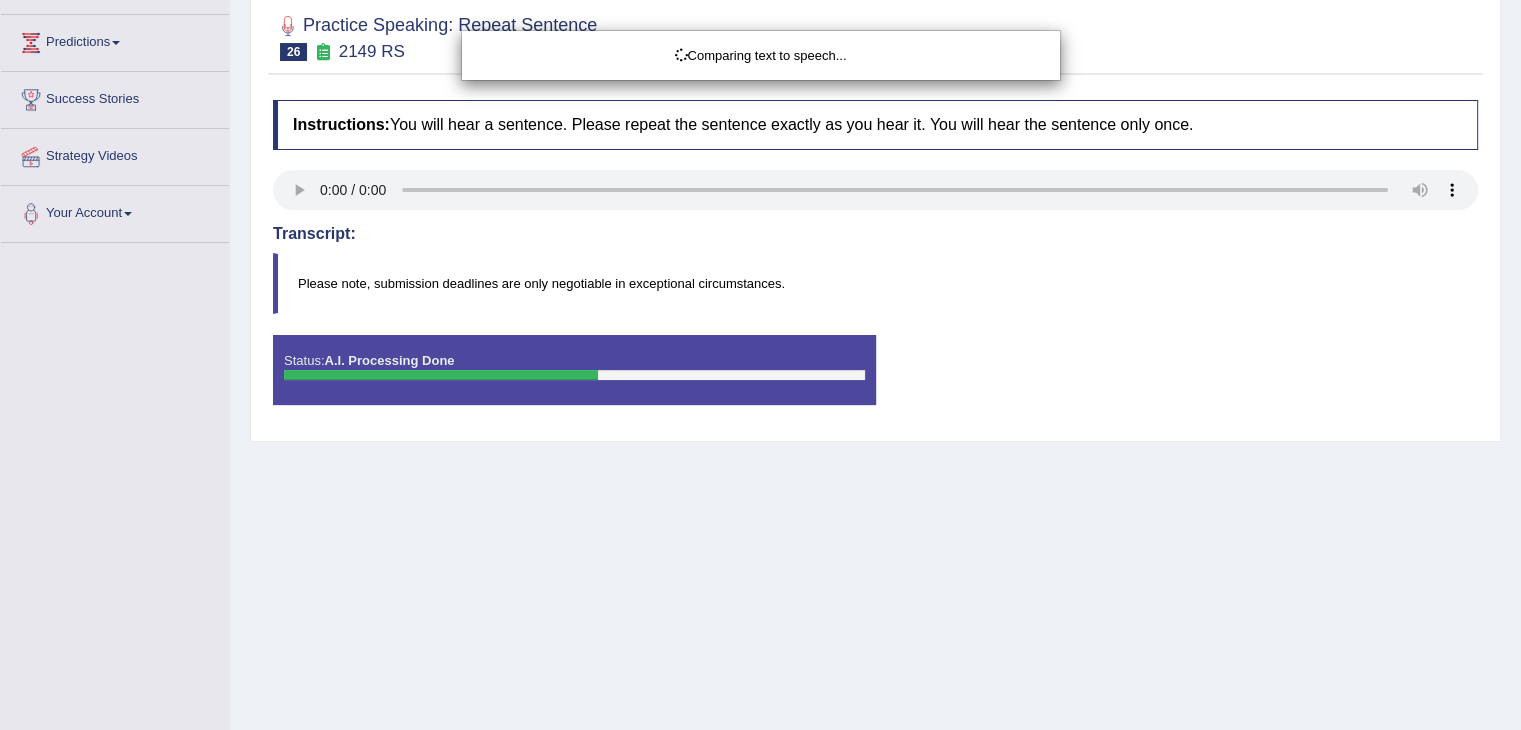 scroll, scrollTop: 300, scrollLeft: 0, axis: vertical 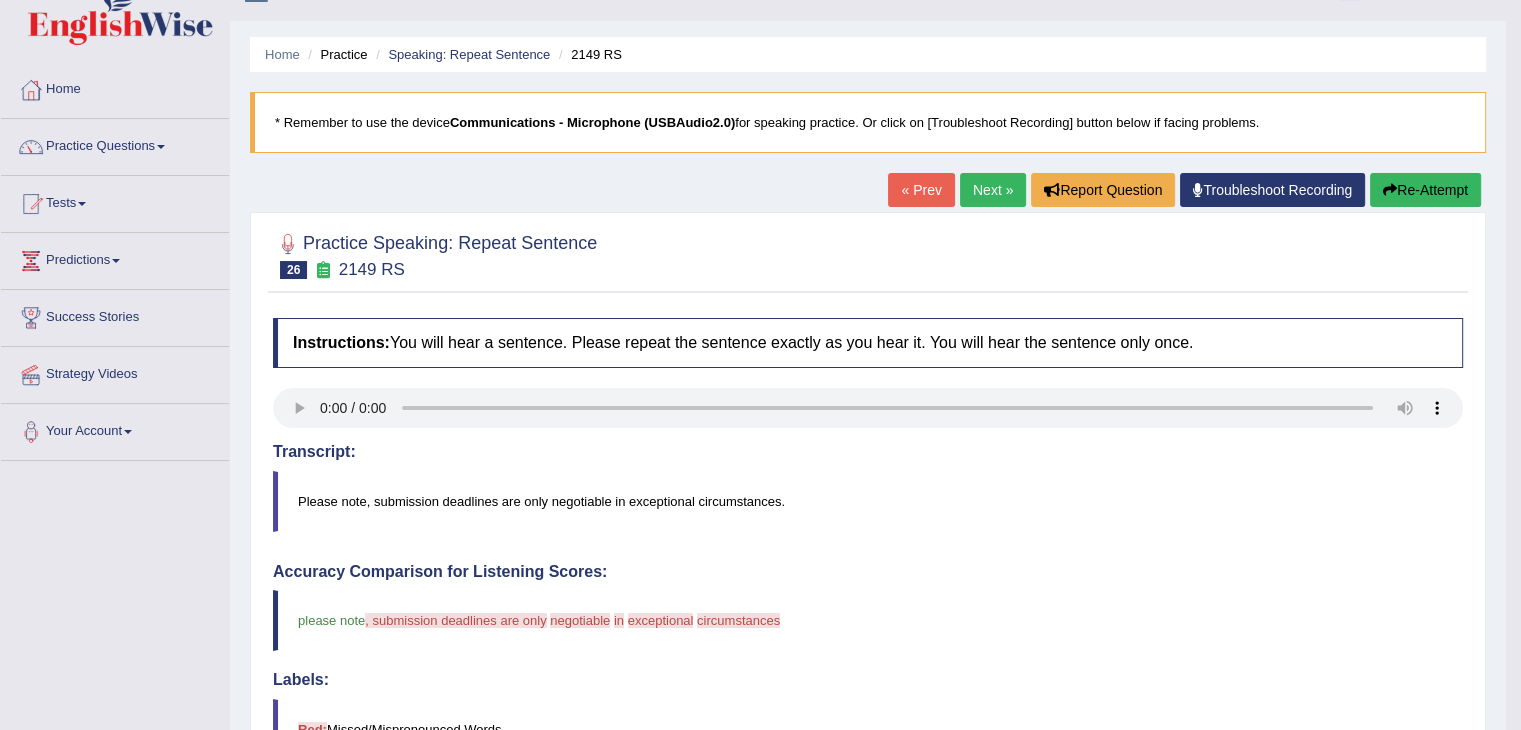 click on "Next »" at bounding box center (993, 190) 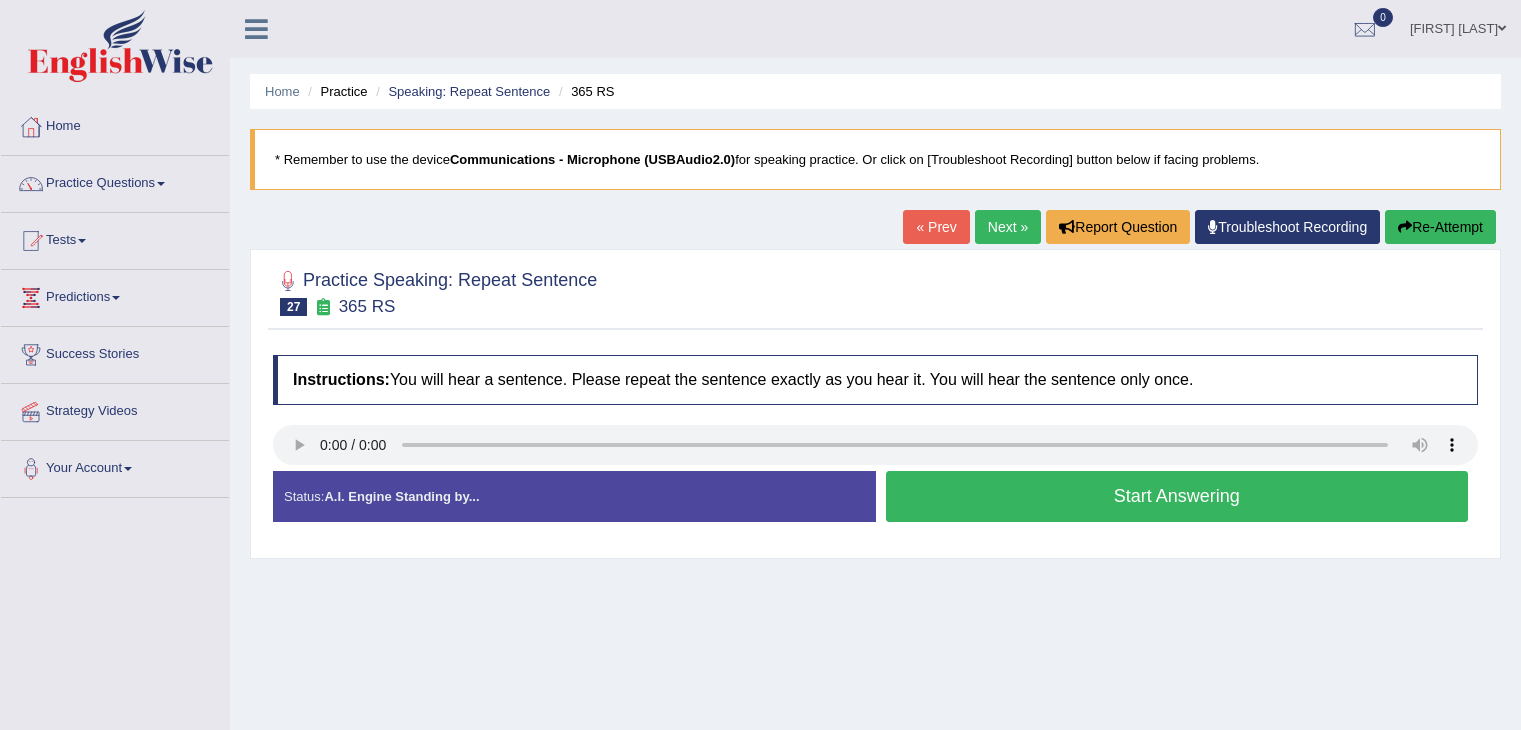 scroll, scrollTop: 0, scrollLeft: 0, axis: both 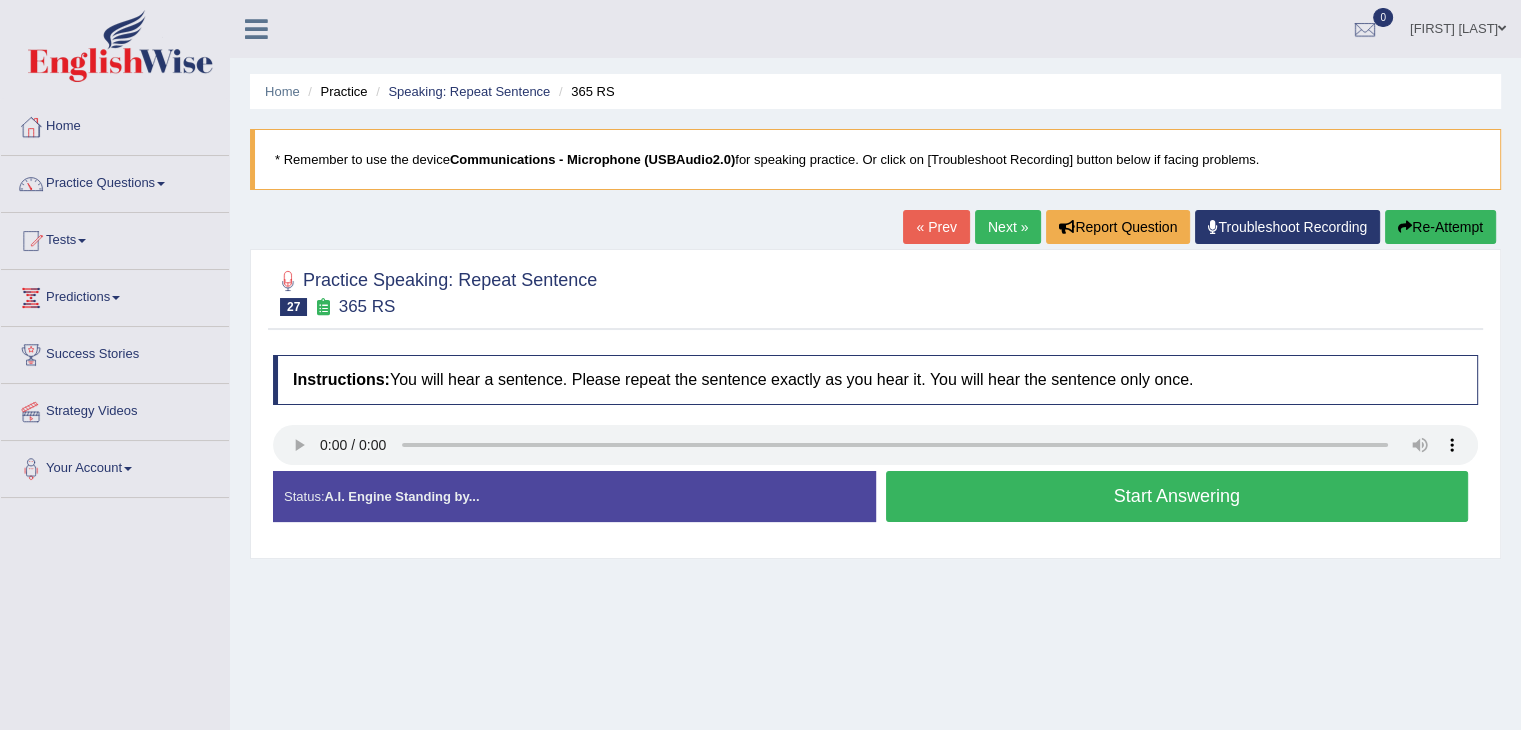 click on "Start Answering" at bounding box center (1177, 496) 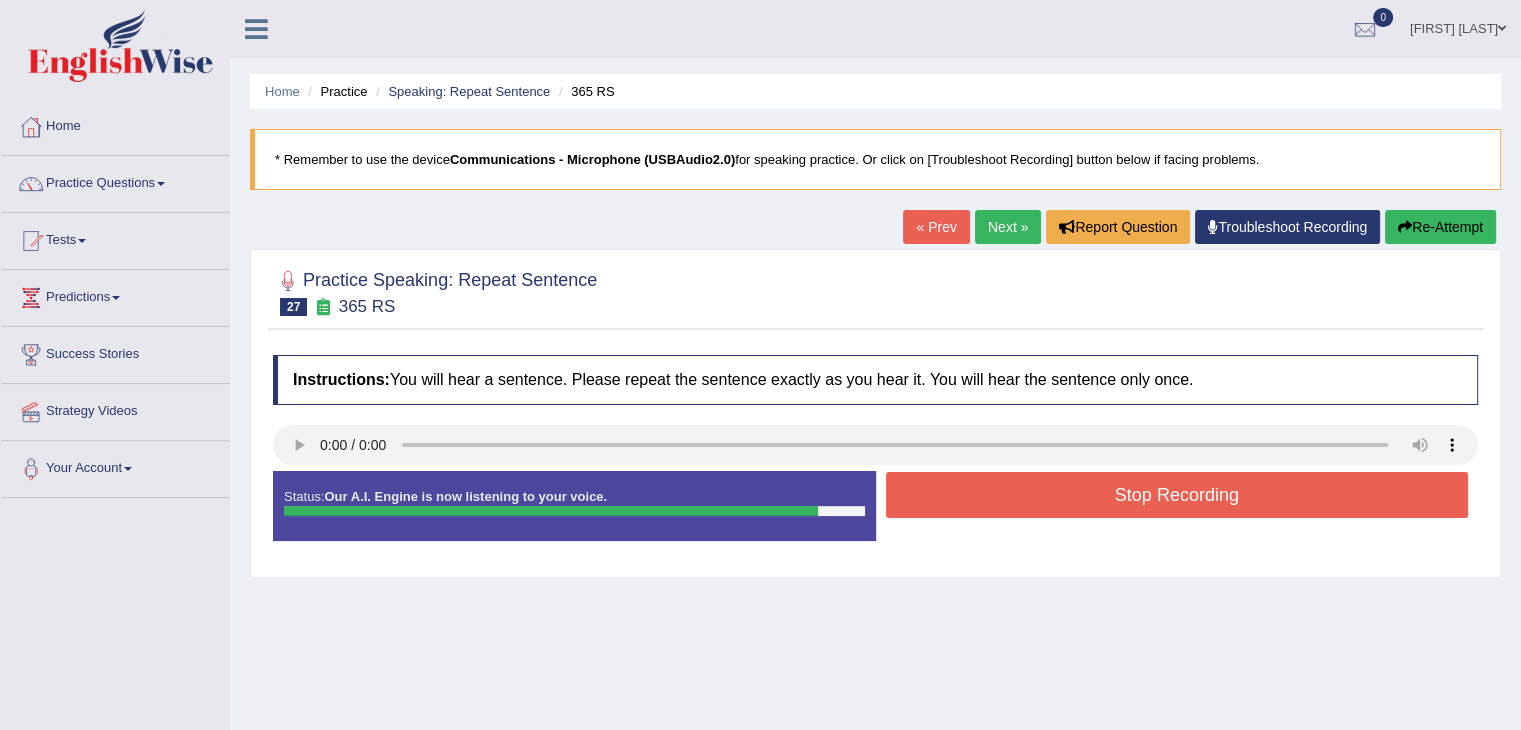 click on "Stop Recording" at bounding box center [1177, 495] 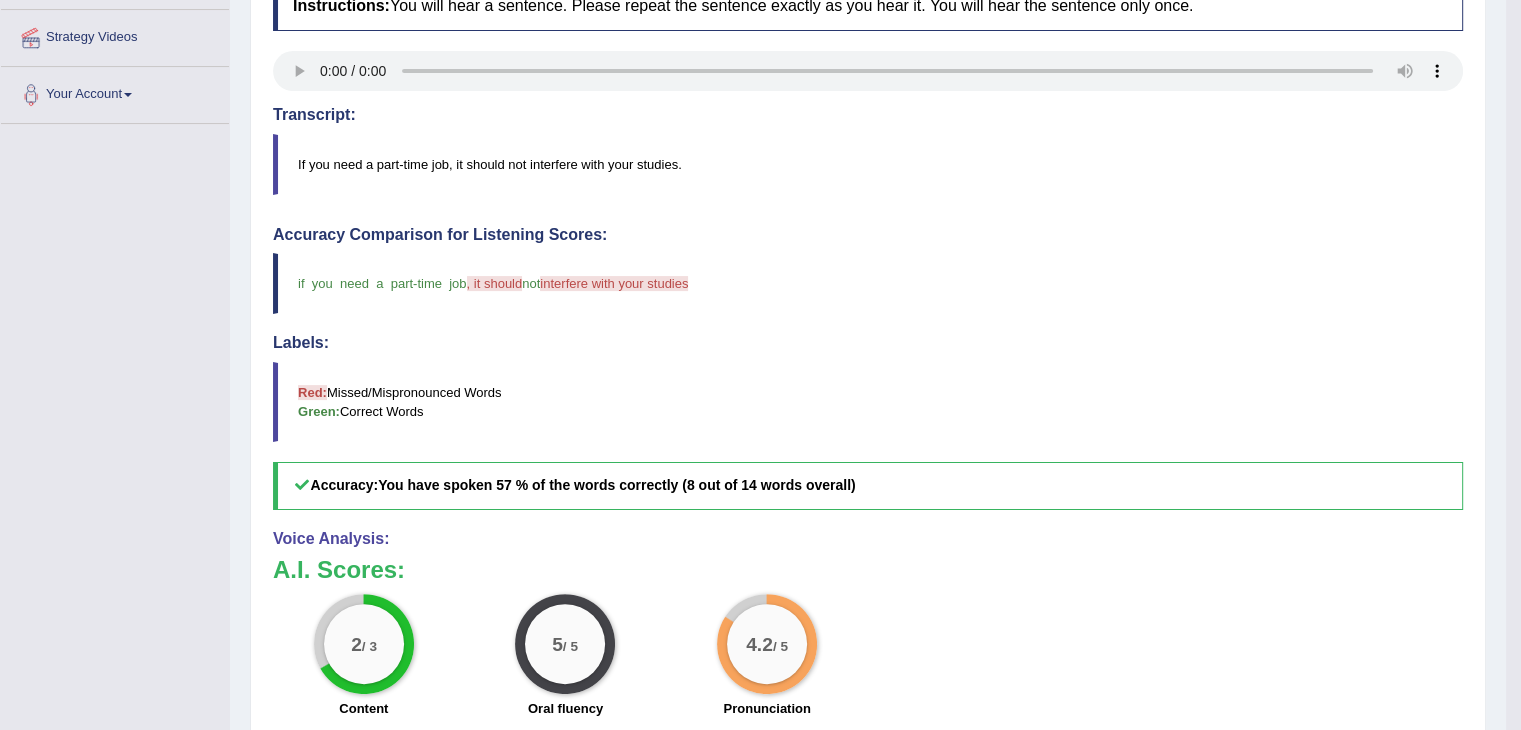 scroll, scrollTop: 416, scrollLeft: 0, axis: vertical 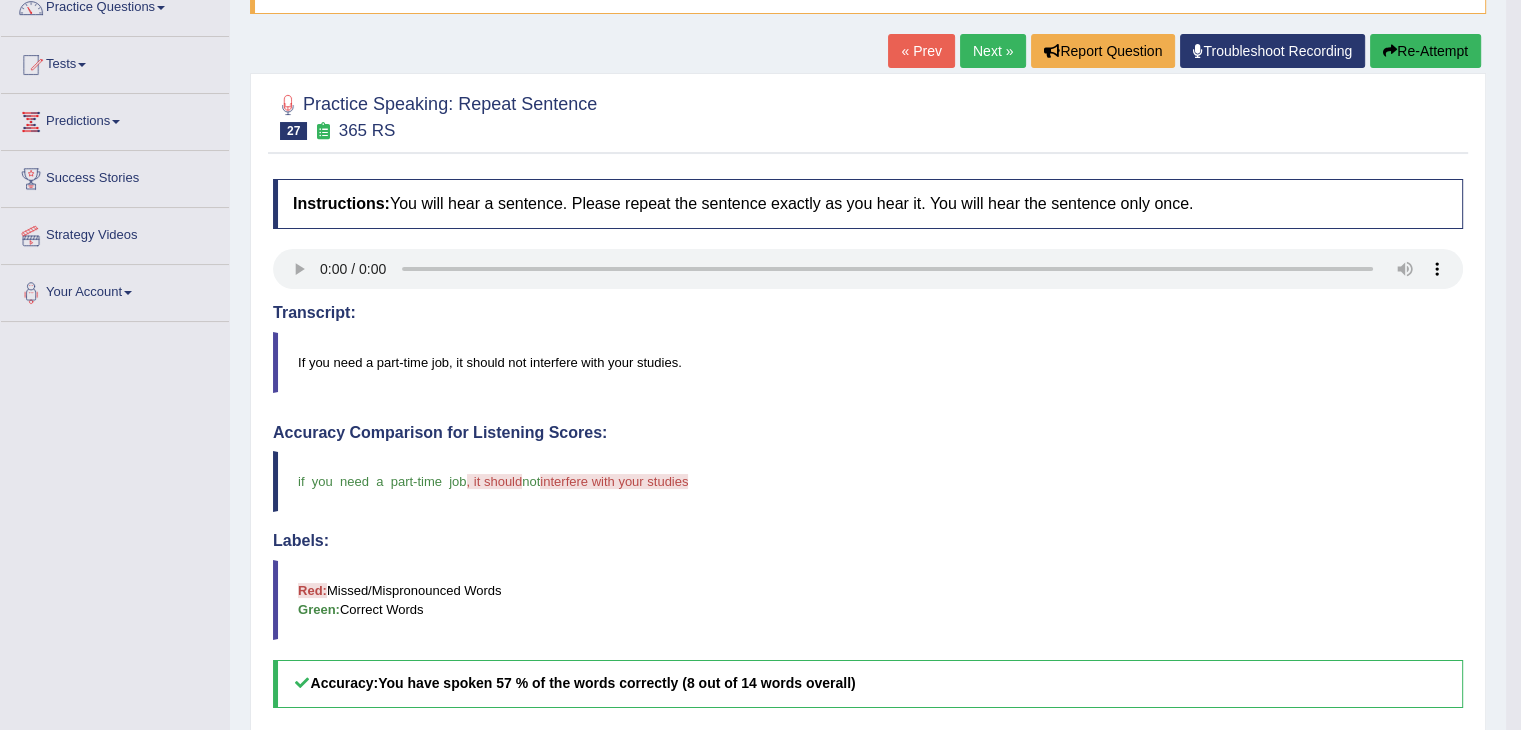 click on "Next »" at bounding box center [993, 51] 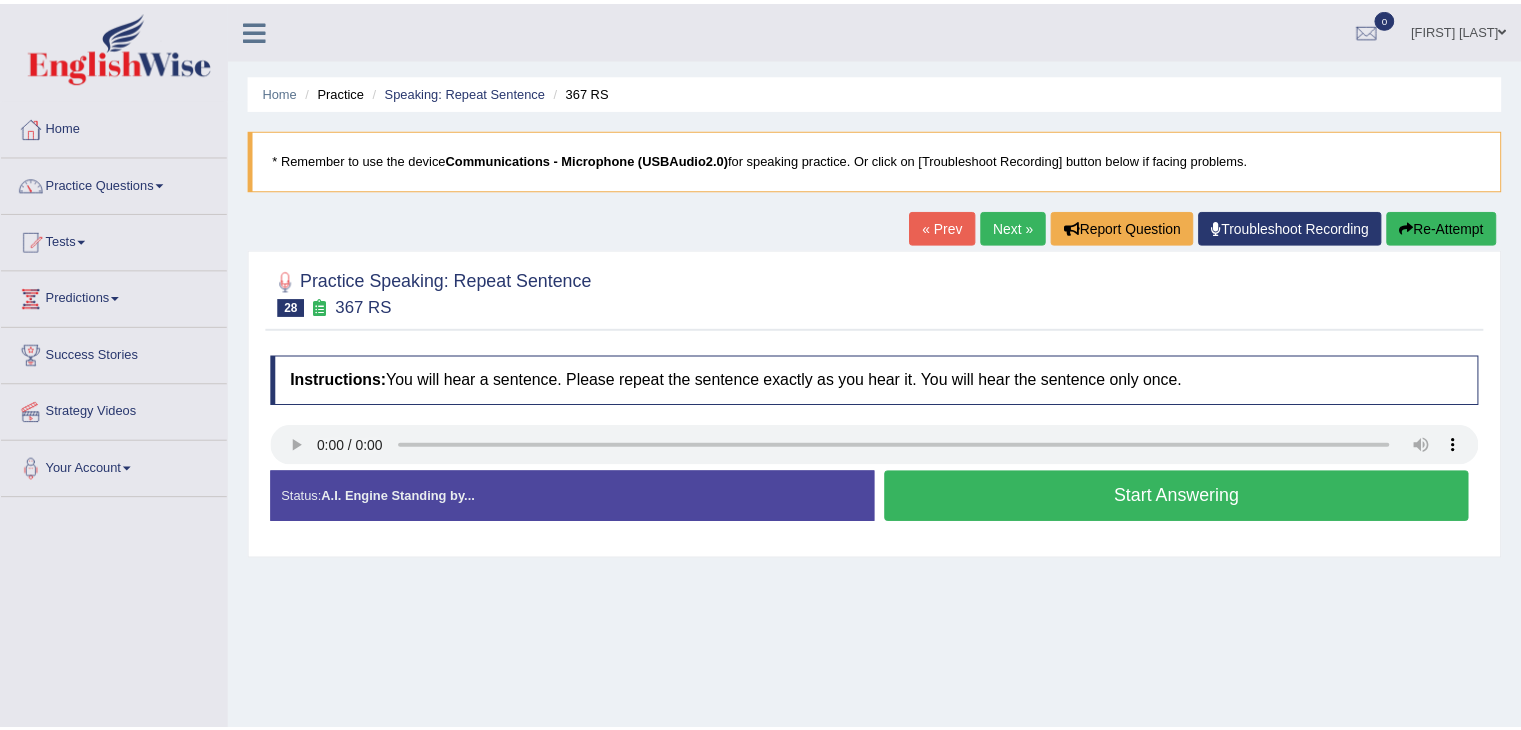 scroll, scrollTop: 0, scrollLeft: 0, axis: both 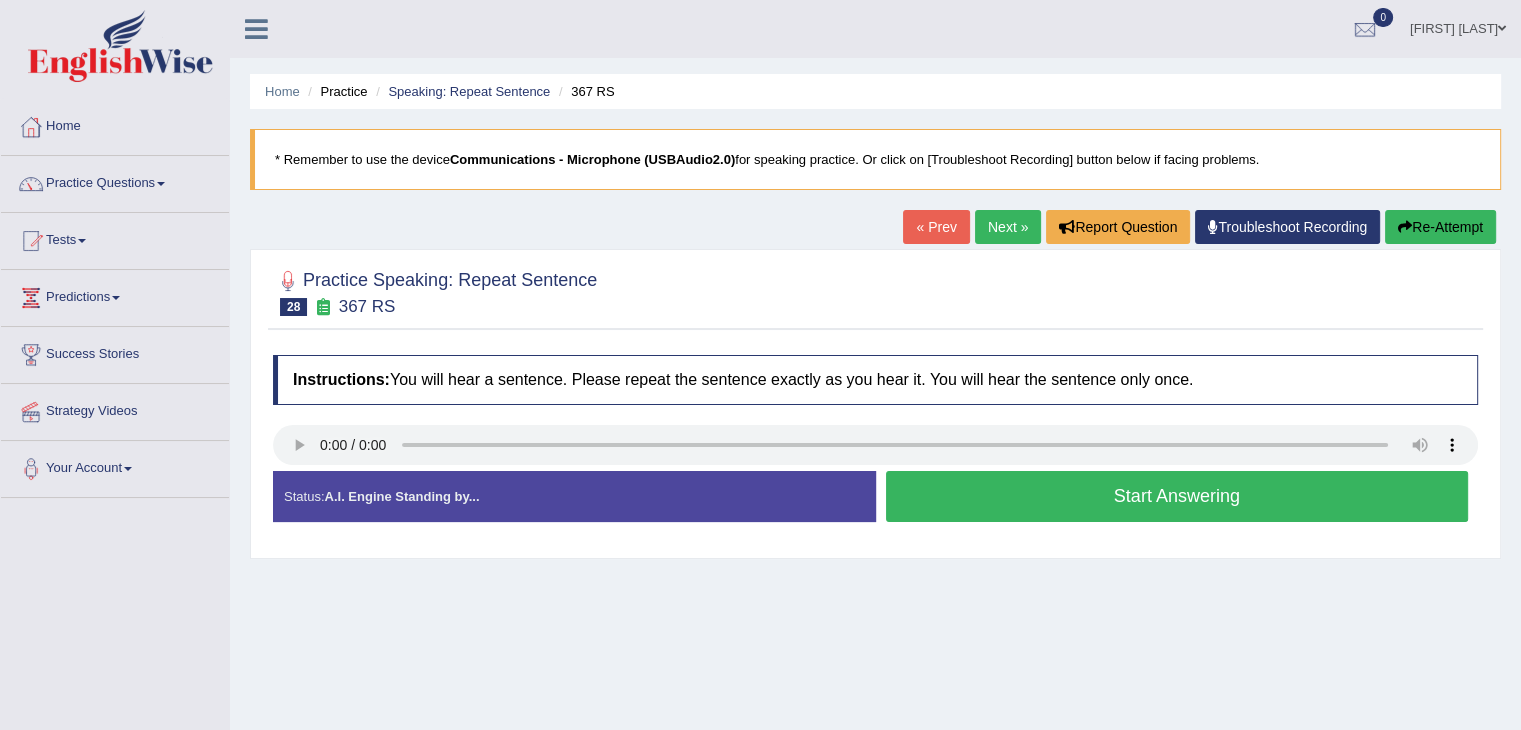 click on "Start Answering" at bounding box center [1177, 496] 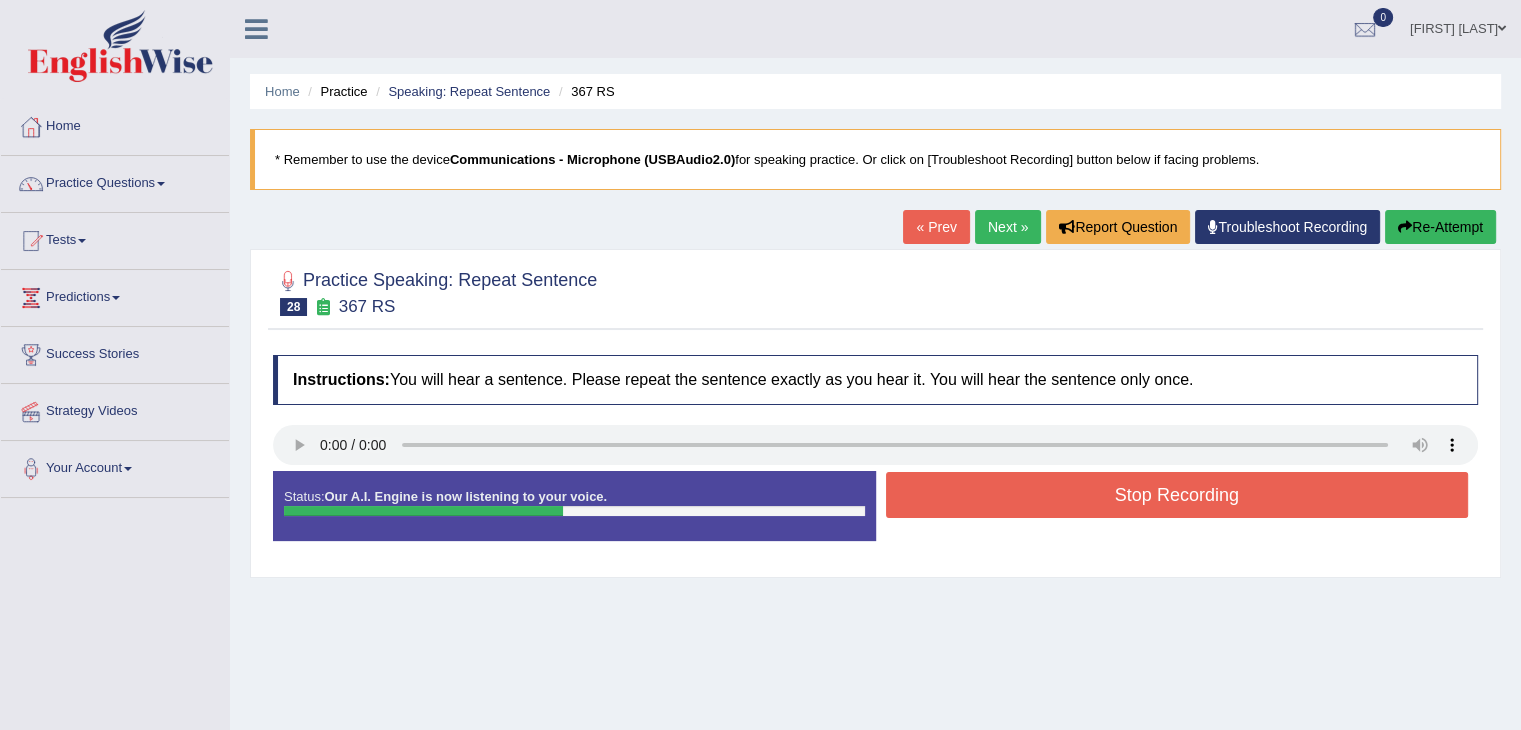 click on "Stop Recording" at bounding box center [1177, 495] 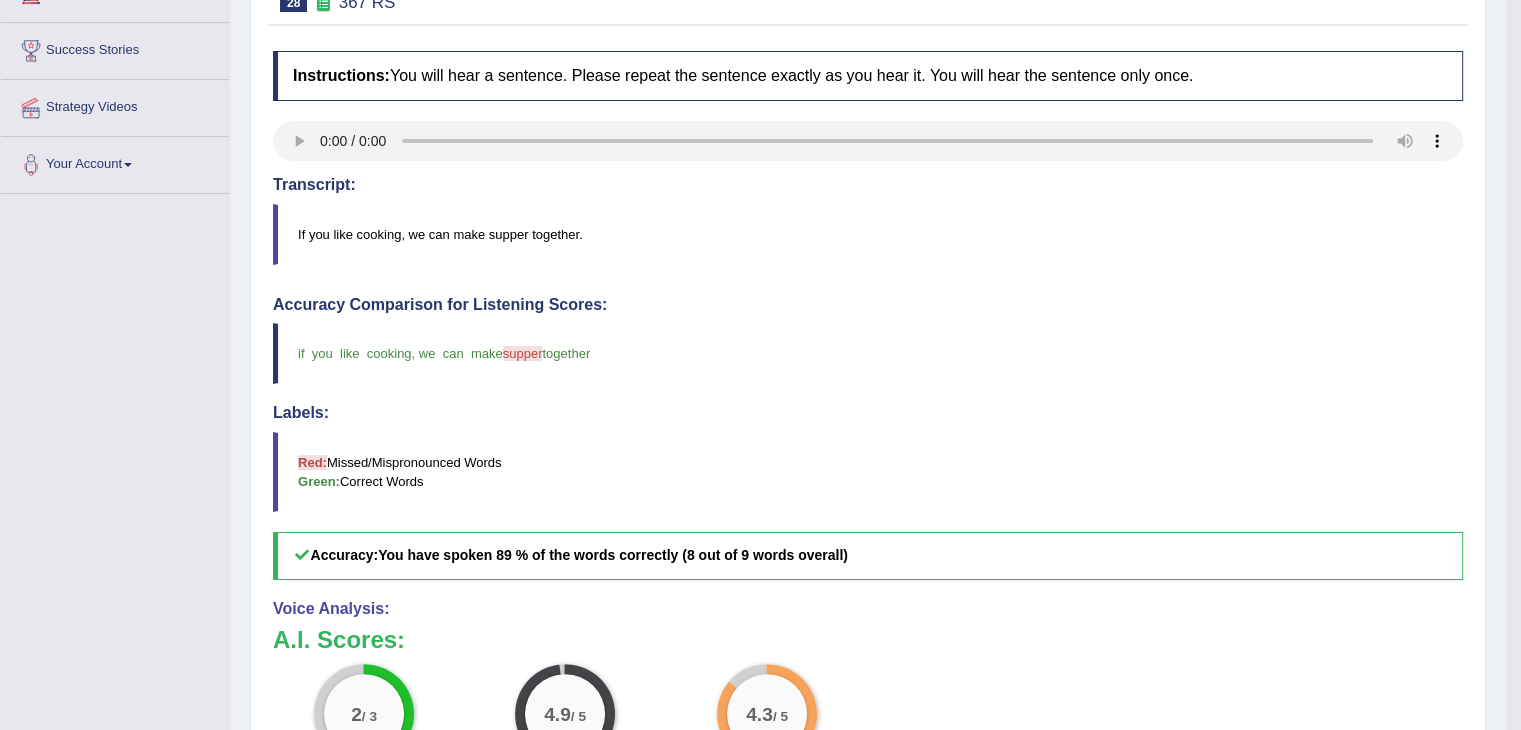 scroll, scrollTop: 0, scrollLeft: 0, axis: both 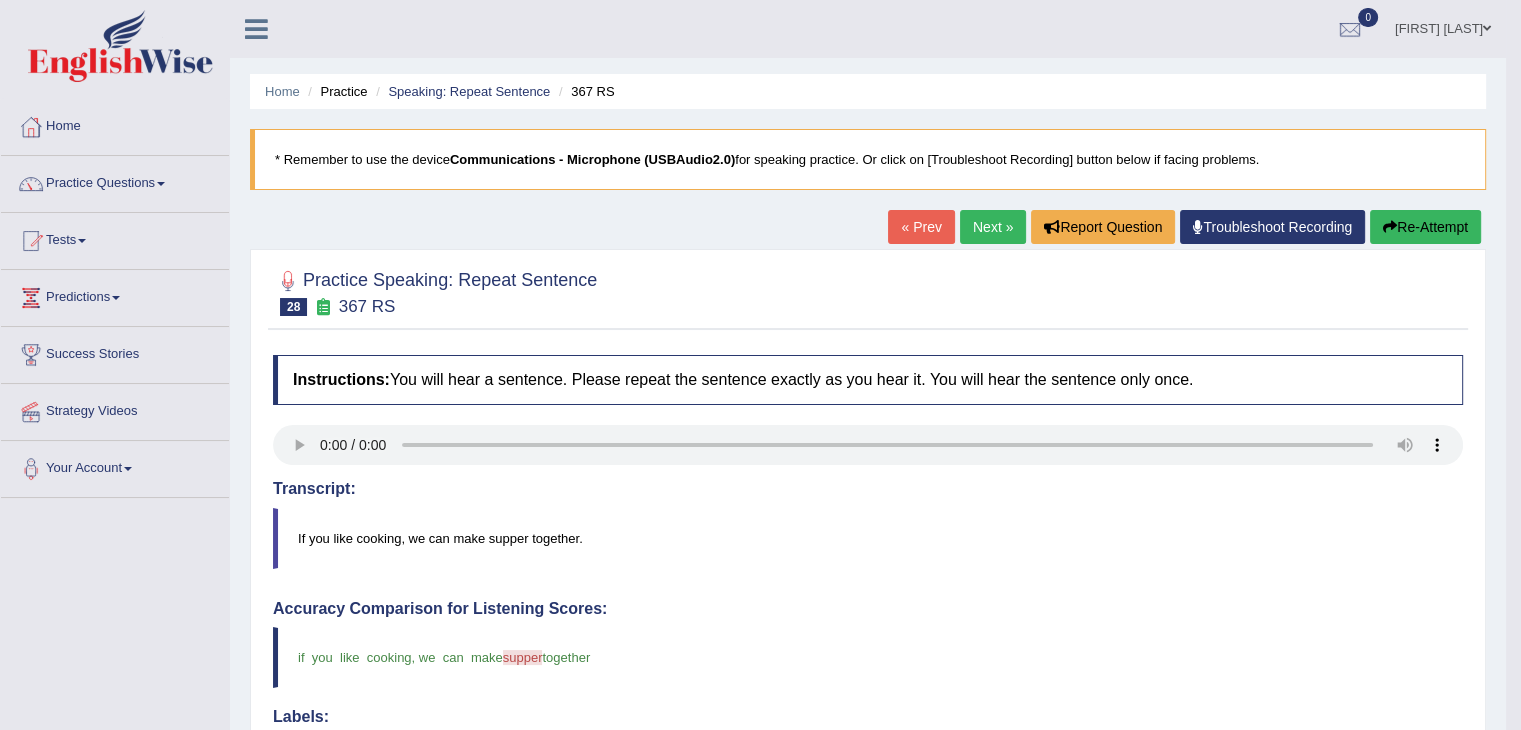 click on "Next »" at bounding box center (993, 227) 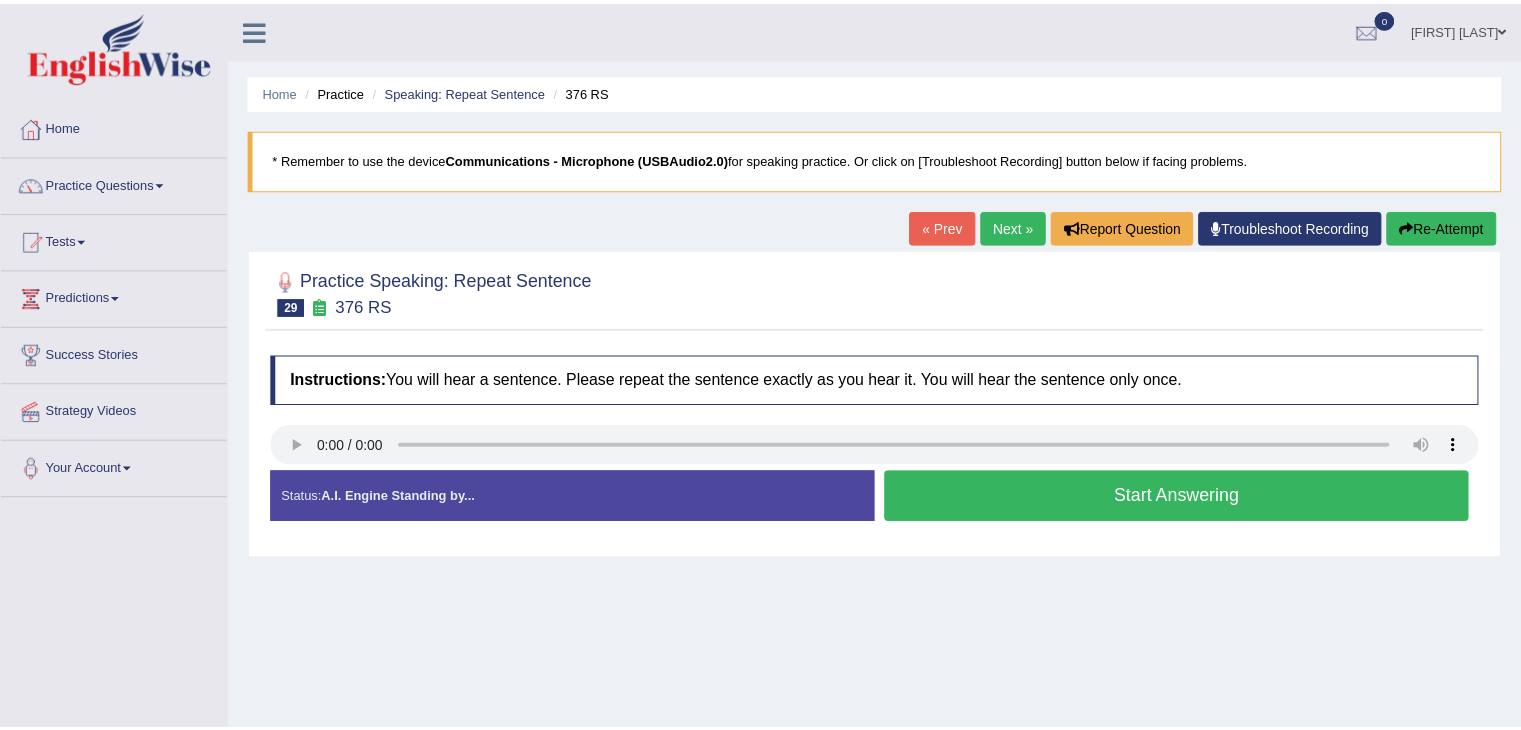 scroll, scrollTop: 0, scrollLeft: 0, axis: both 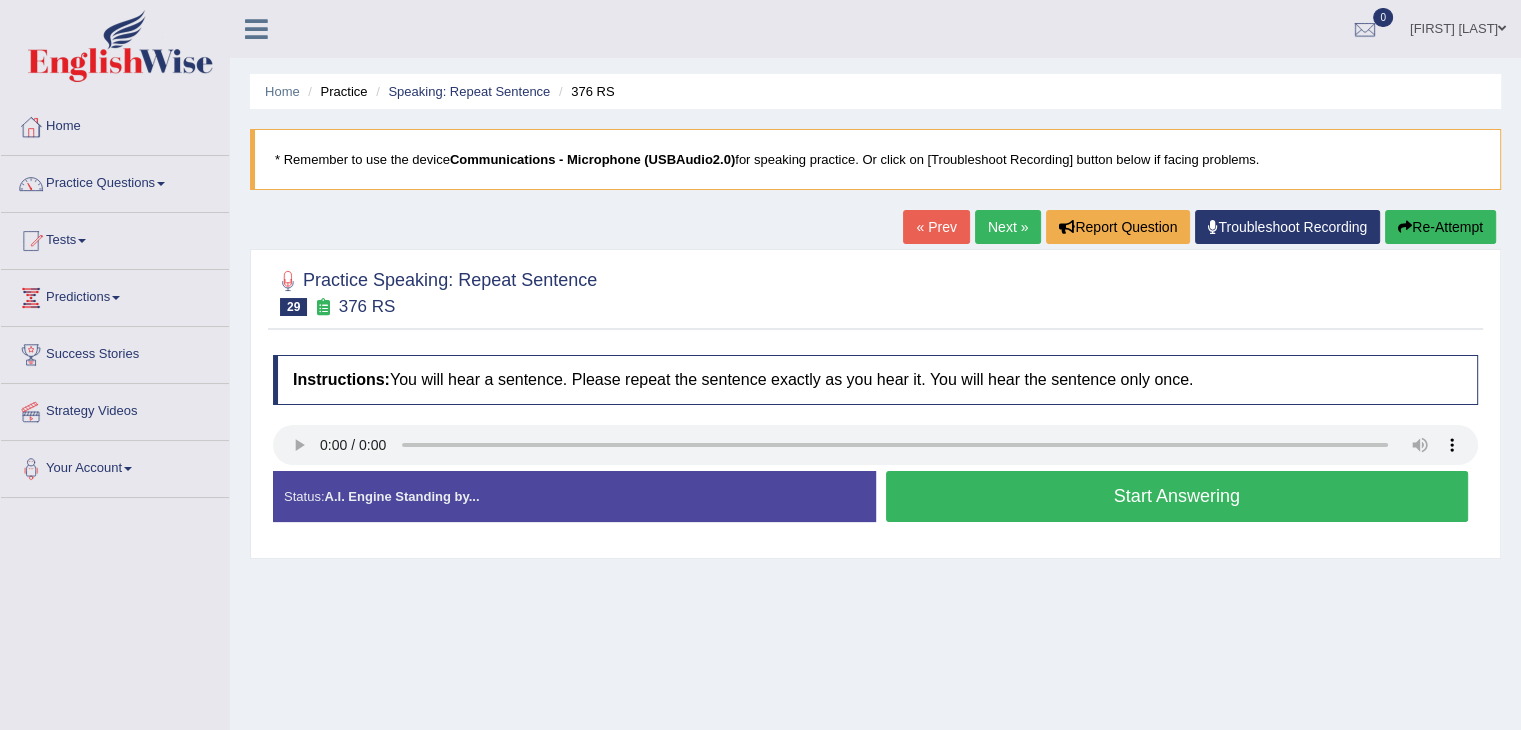 click on "Start Answering" at bounding box center (1177, 496) 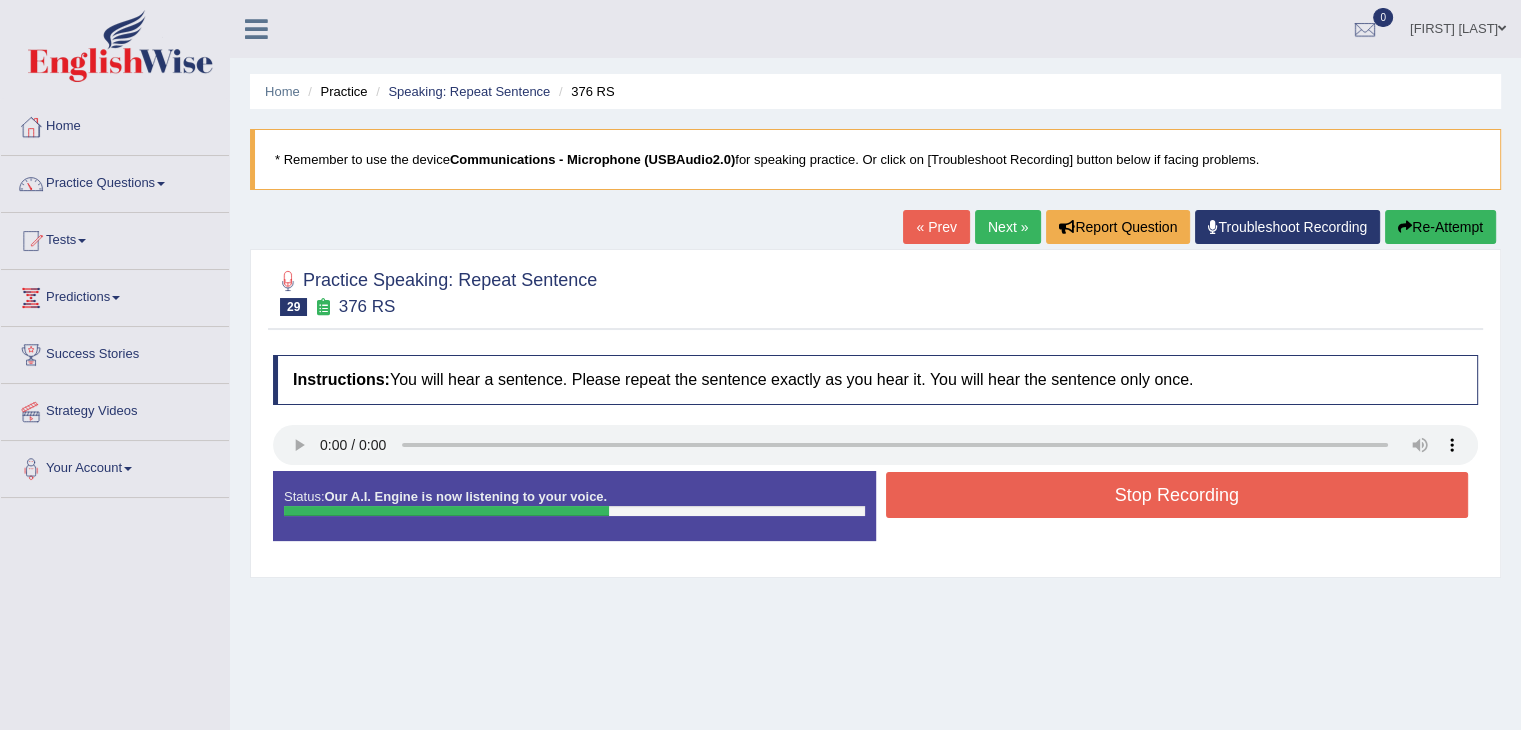 click on "Stop Recording" at bounding box center [1177, 495] 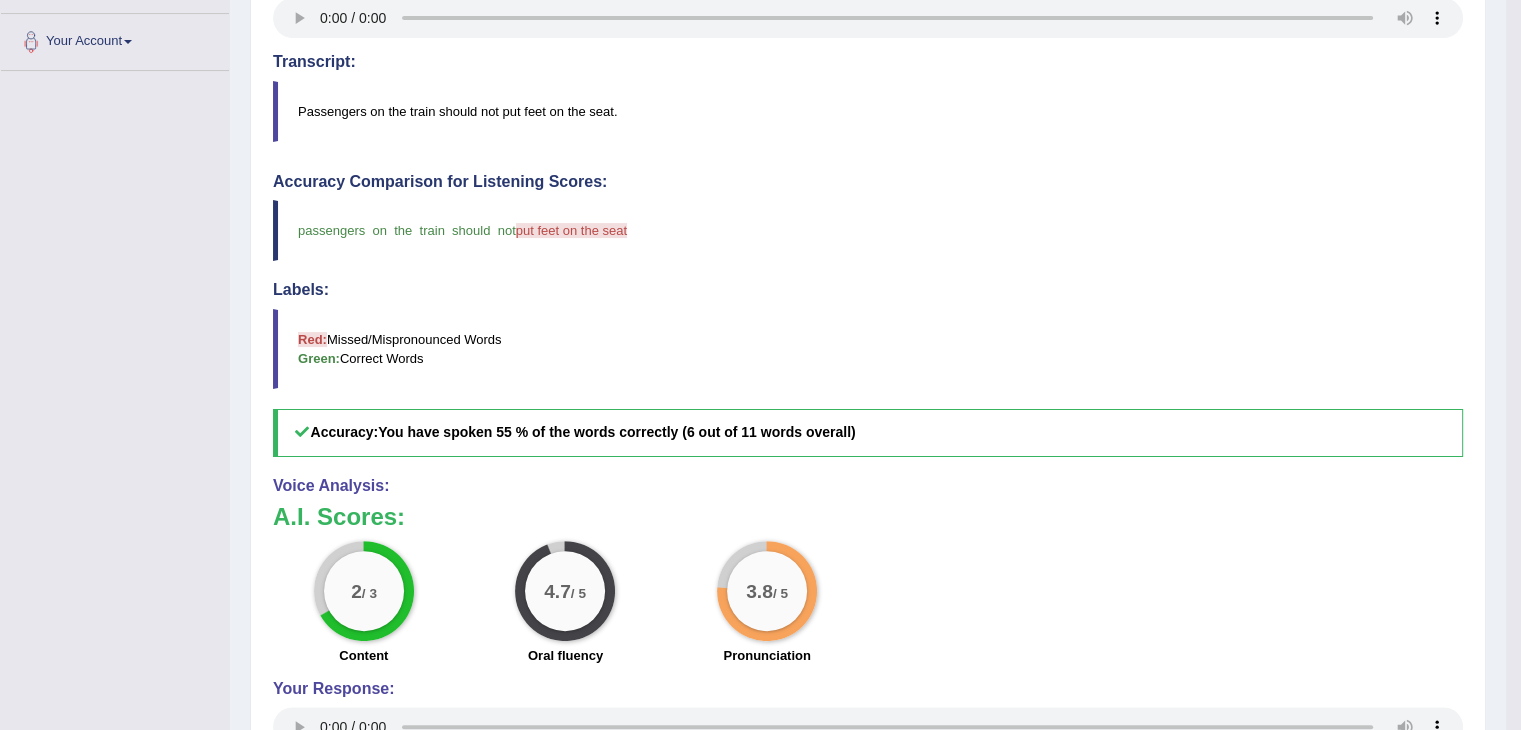 scroll, scrollTop: 444, scrollLeft: 0, axis: vertical 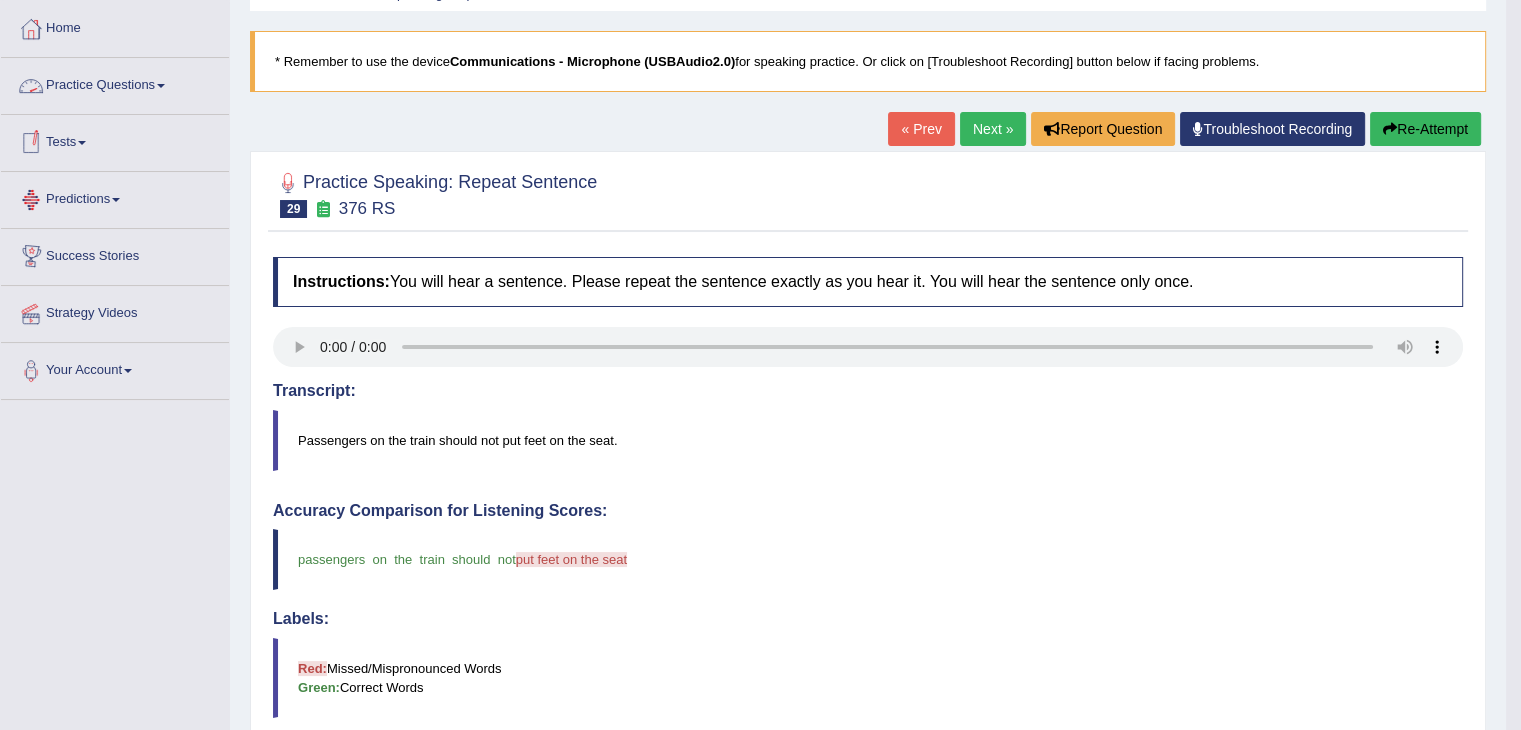 click on "Practice Questions" at bounding box center (115, 83) 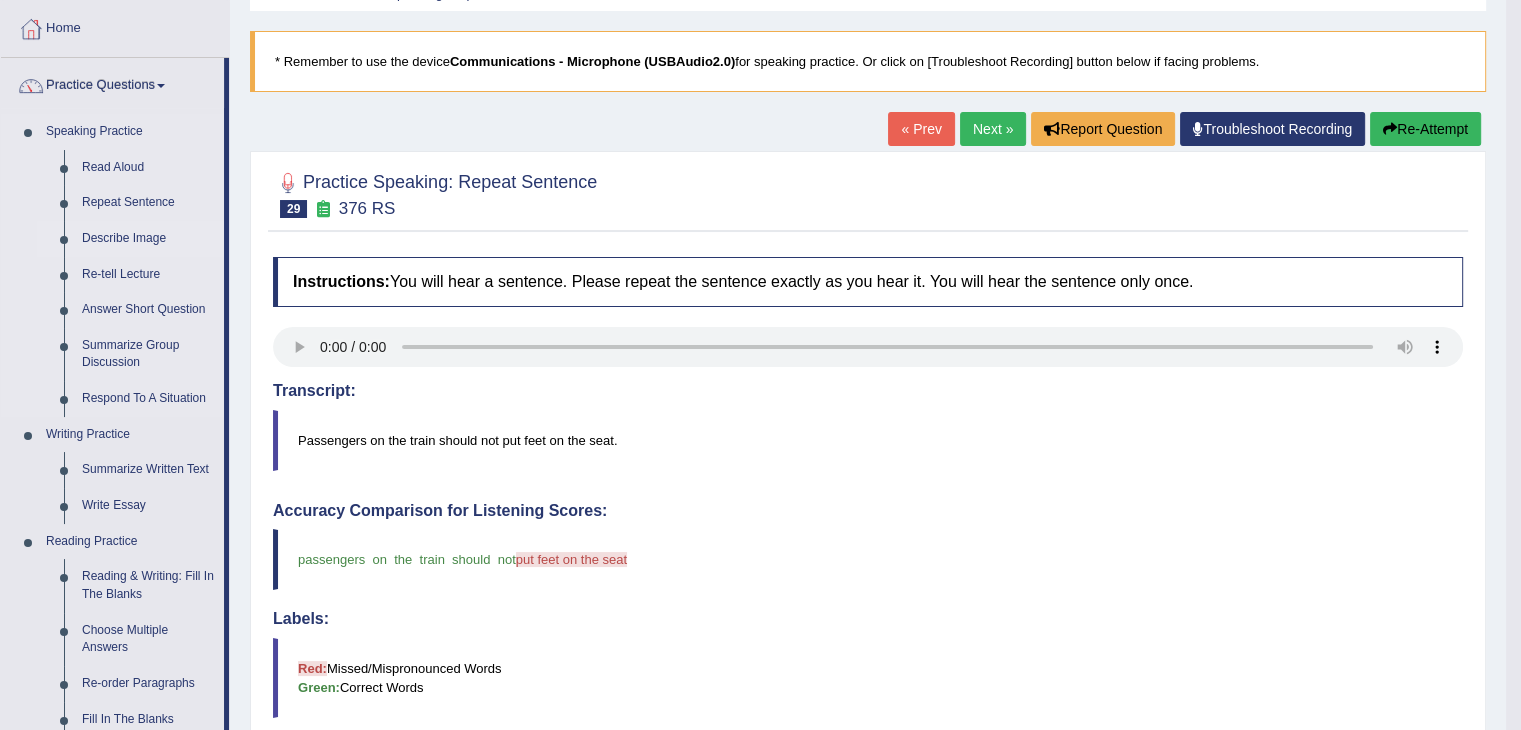 click on "Describe Image" at bounding box center (148, 239) 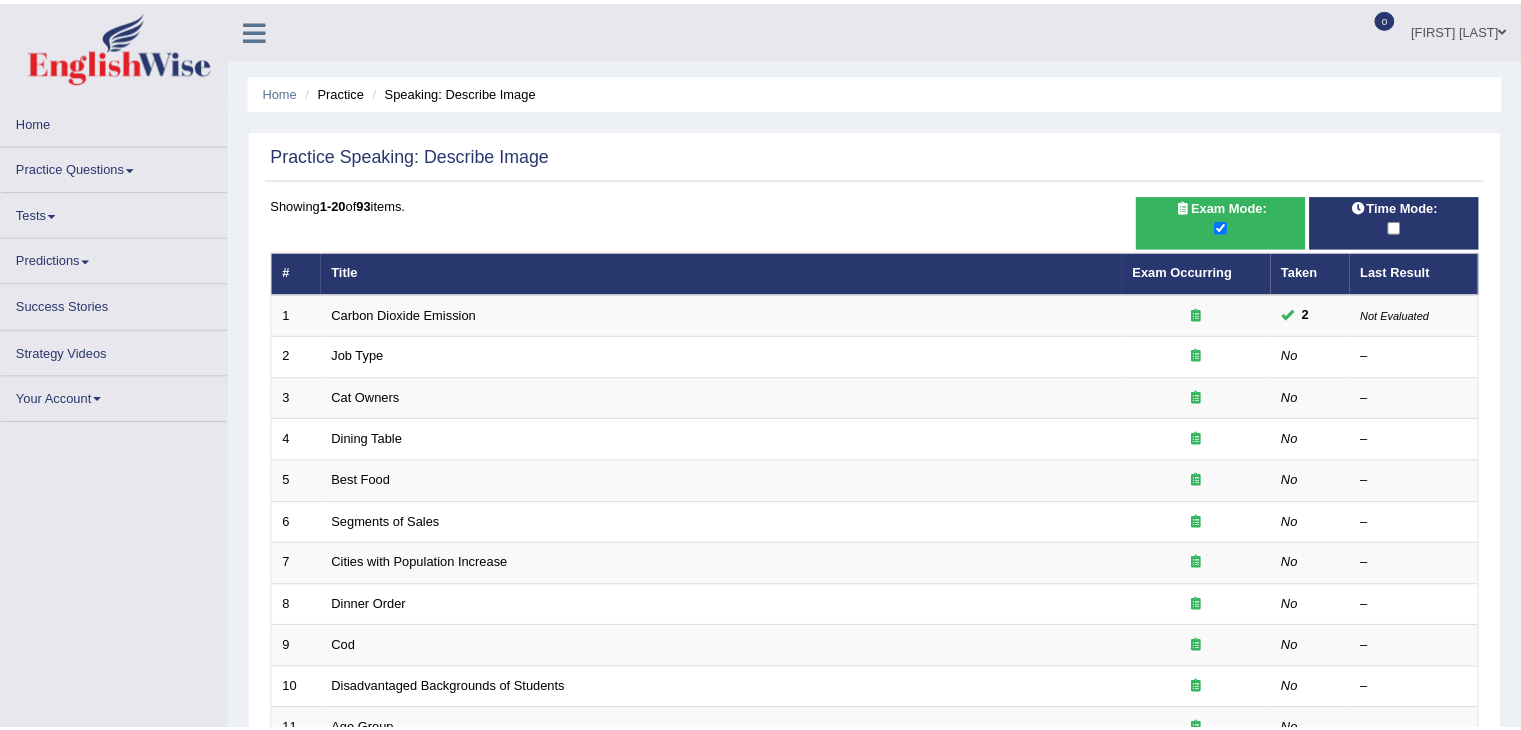 scroll, scrollTop: 0, scrollLeft: 0, axis: both 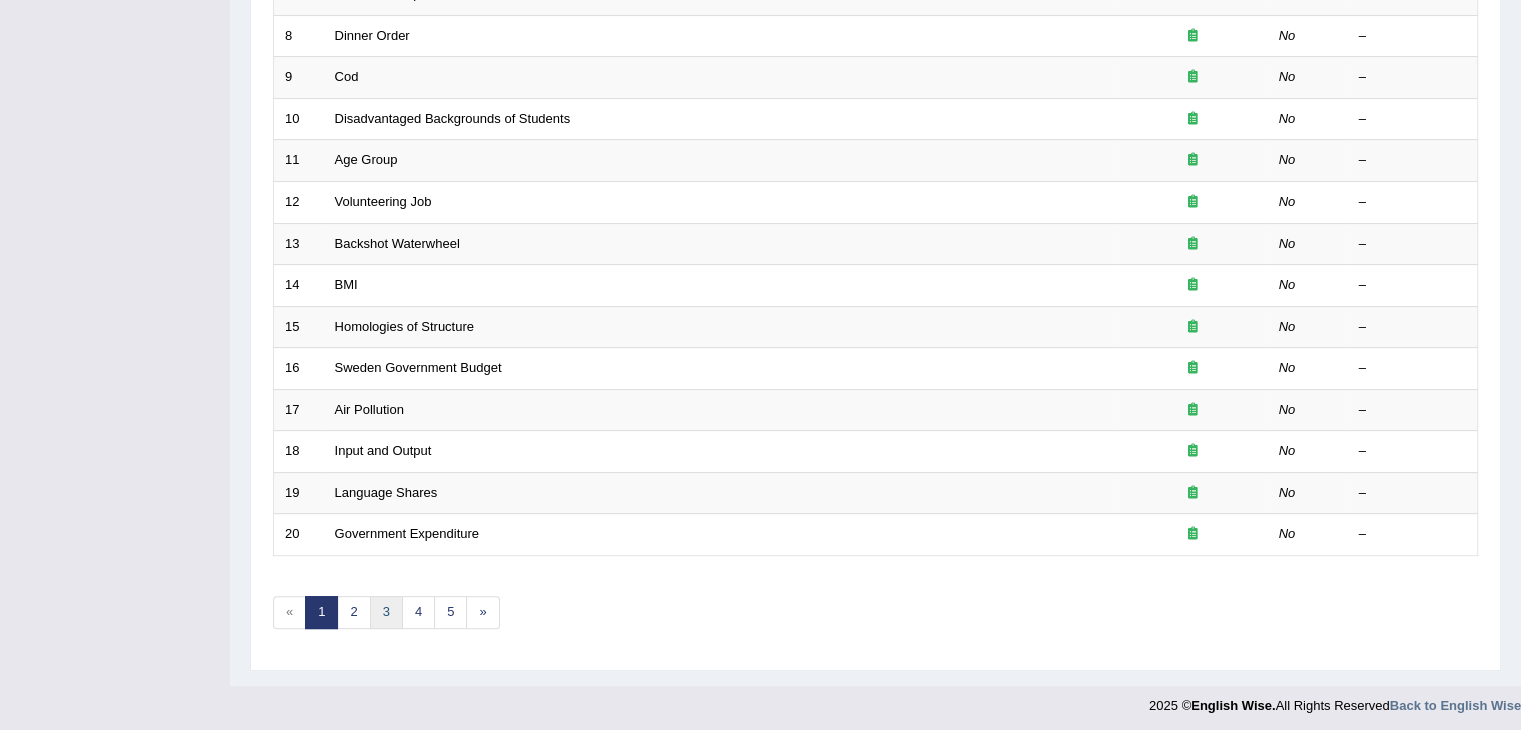click on "3" at bounding box center (386, 612) 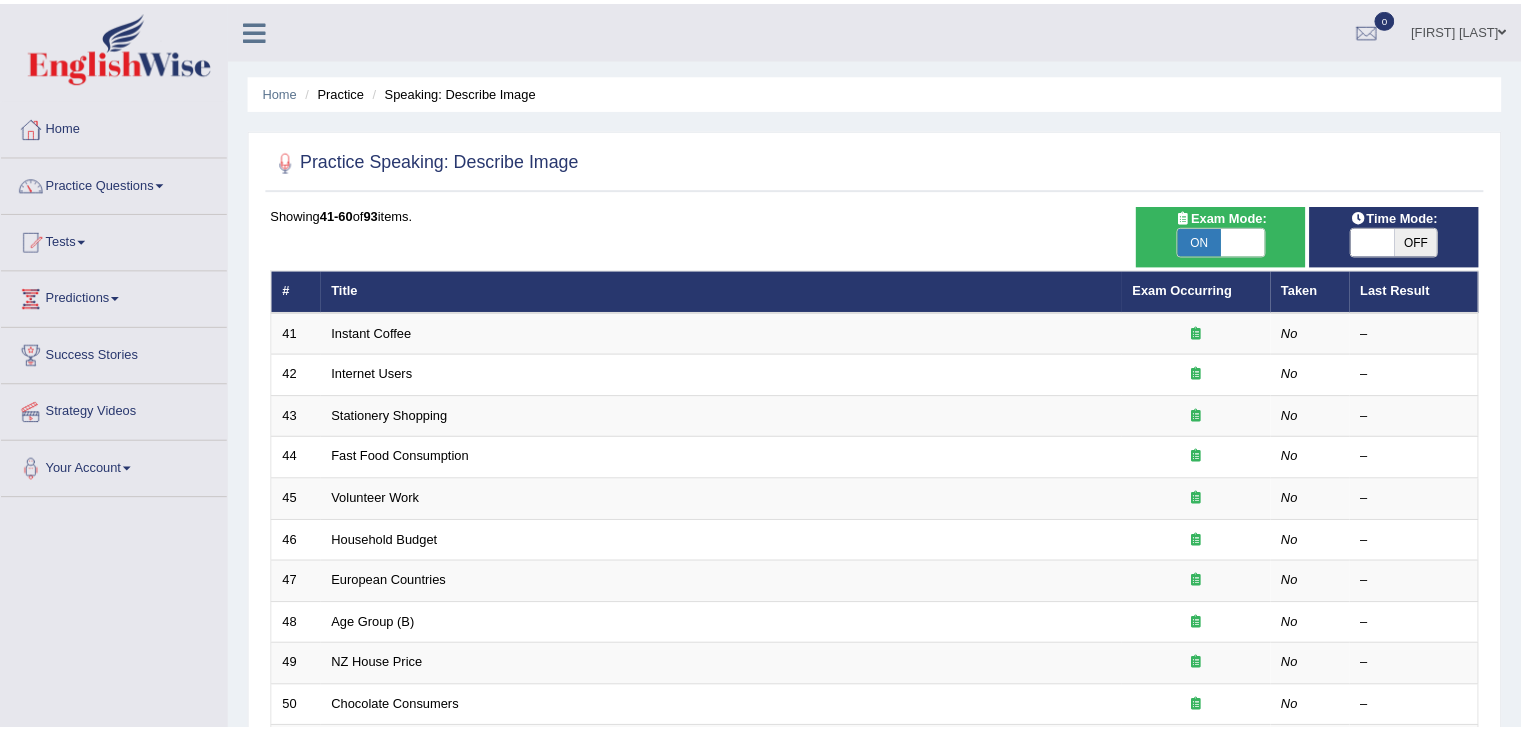scroll, scrollTop: 0, scrollLeft: 0, axis: both 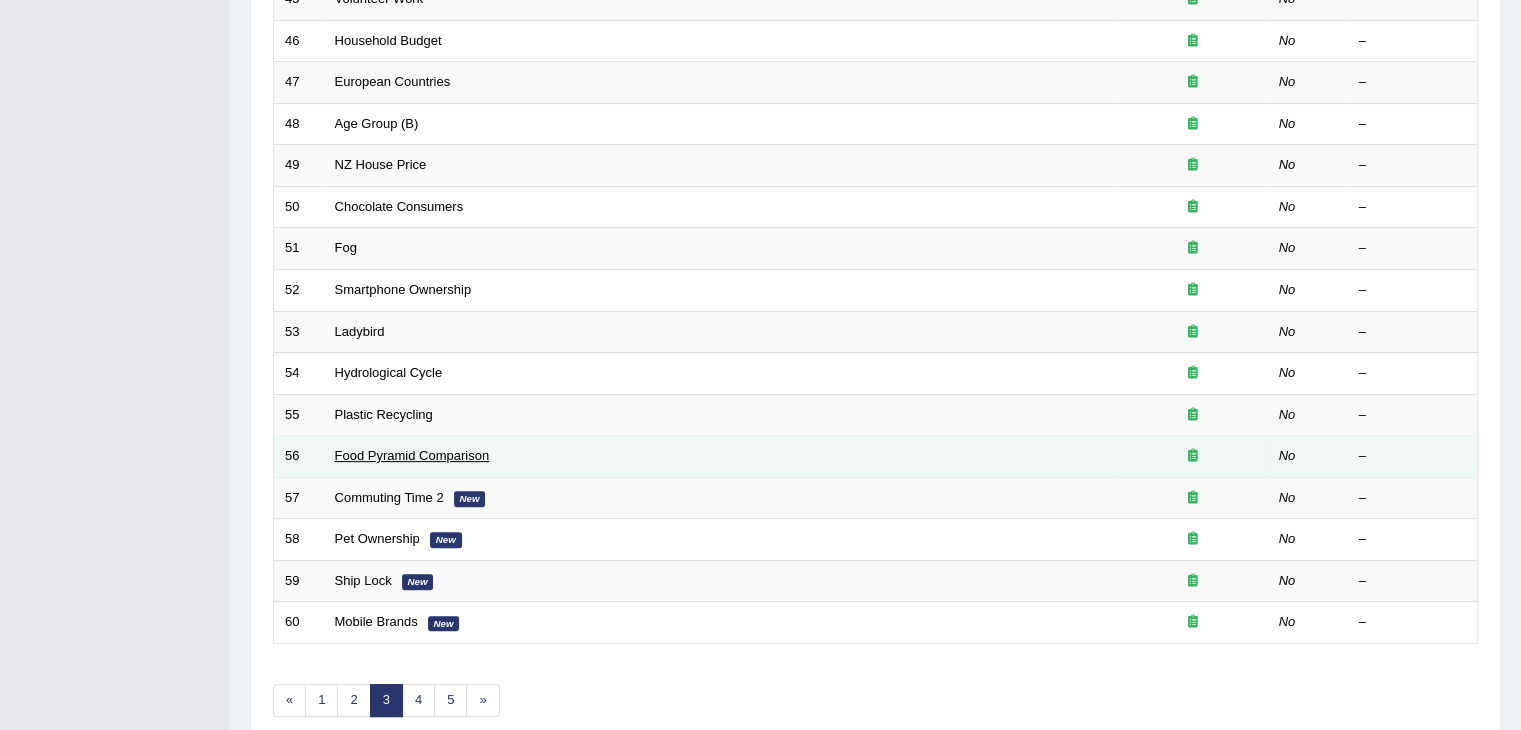 click on "Food Pyramid Comparison" at bounding box center [412, 455] 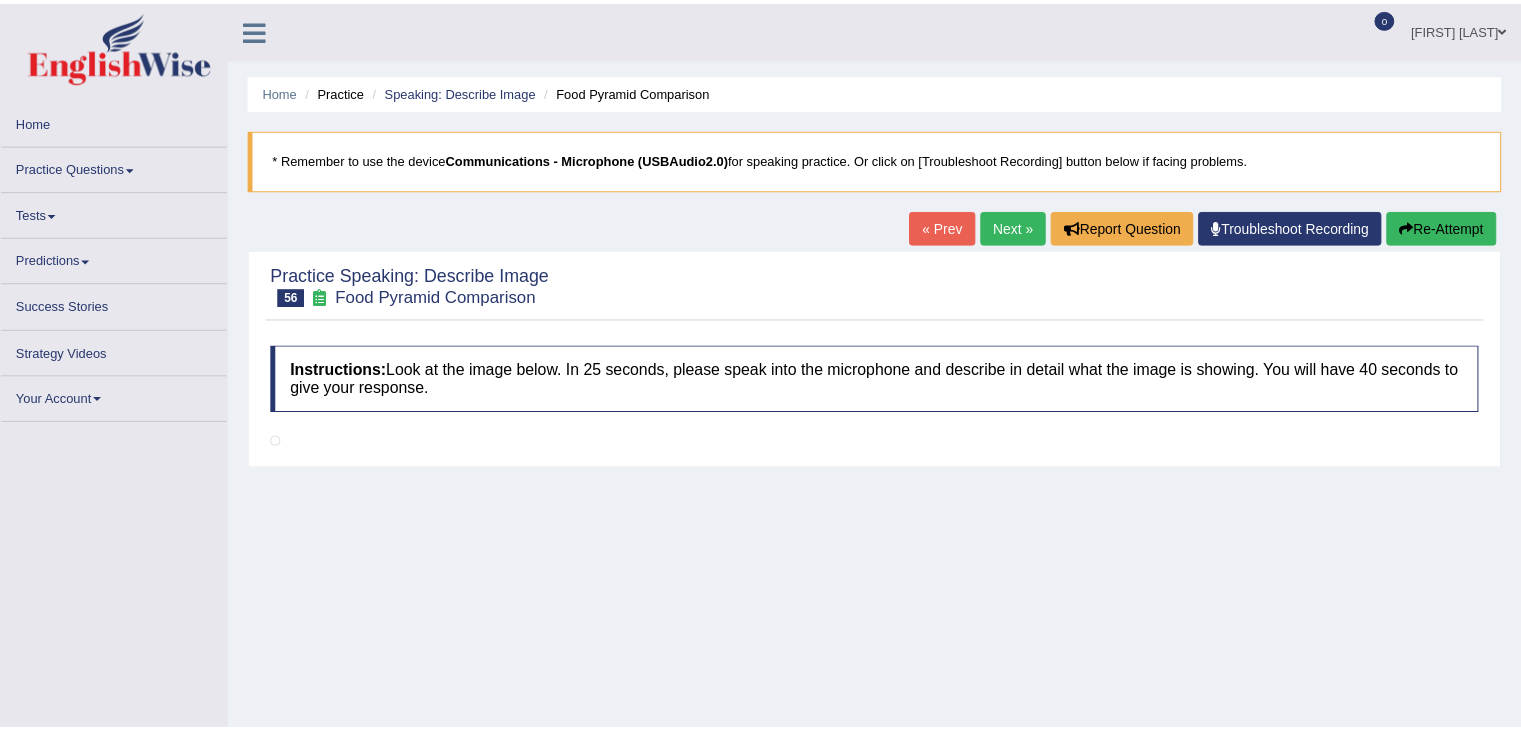 scroll, scrollTop: 0, scrollLeft: 0, axis: both 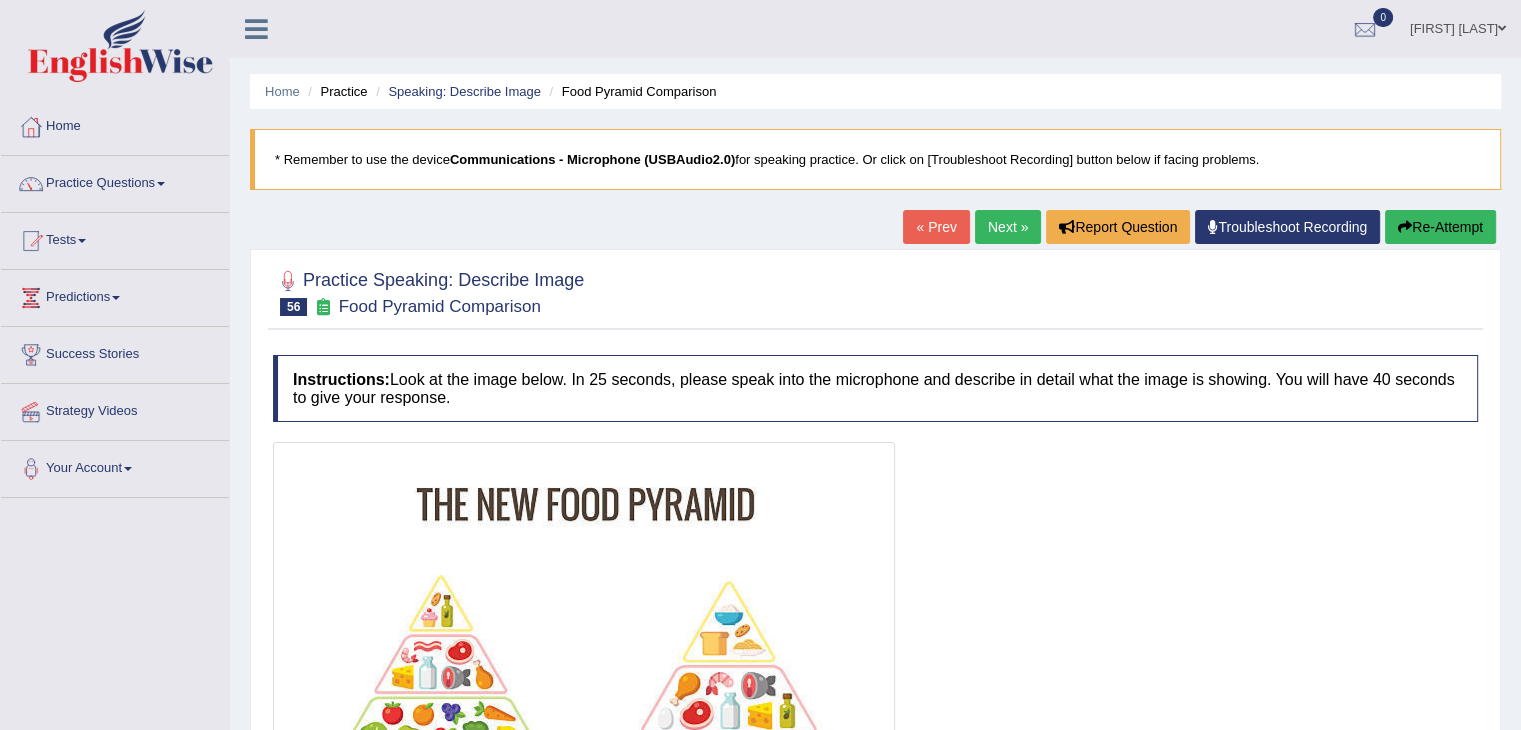 click on "Next »" at bounding box center (1008, 227) 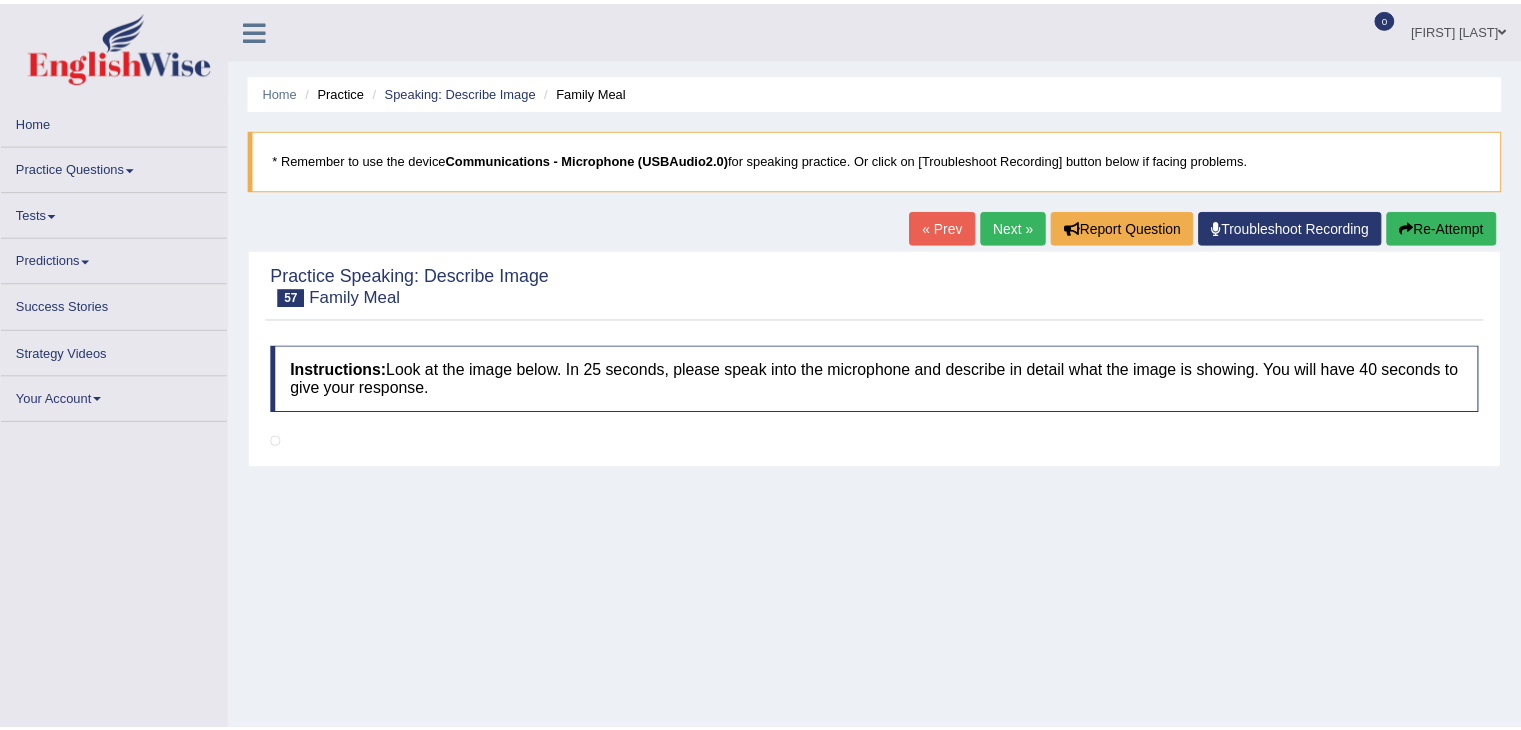 scroll, scrollTop: 0, scrollLeft: 0, axis: both 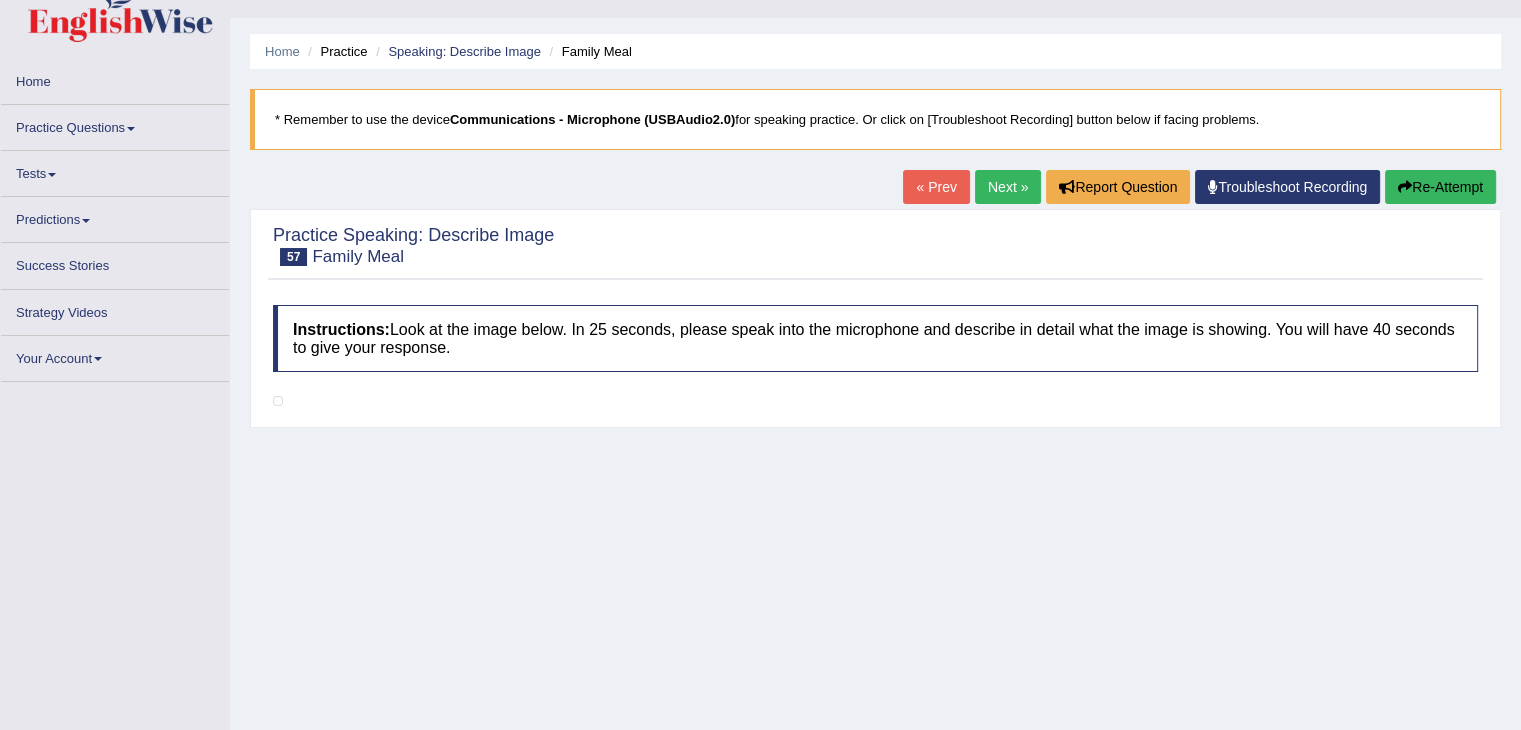 click on "Practice Questions" at bounding box center [115, 124] 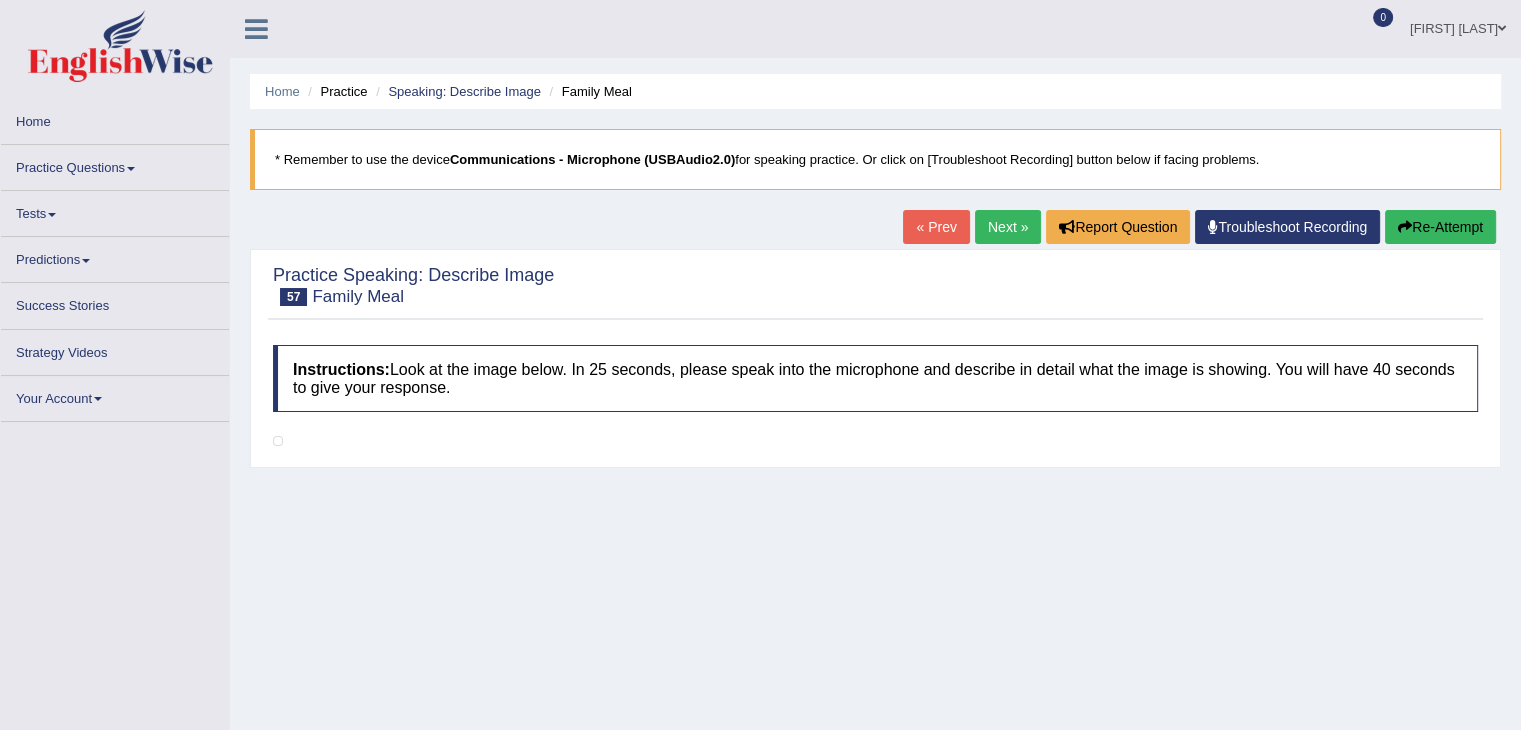 click at bounding box center (131, 169) 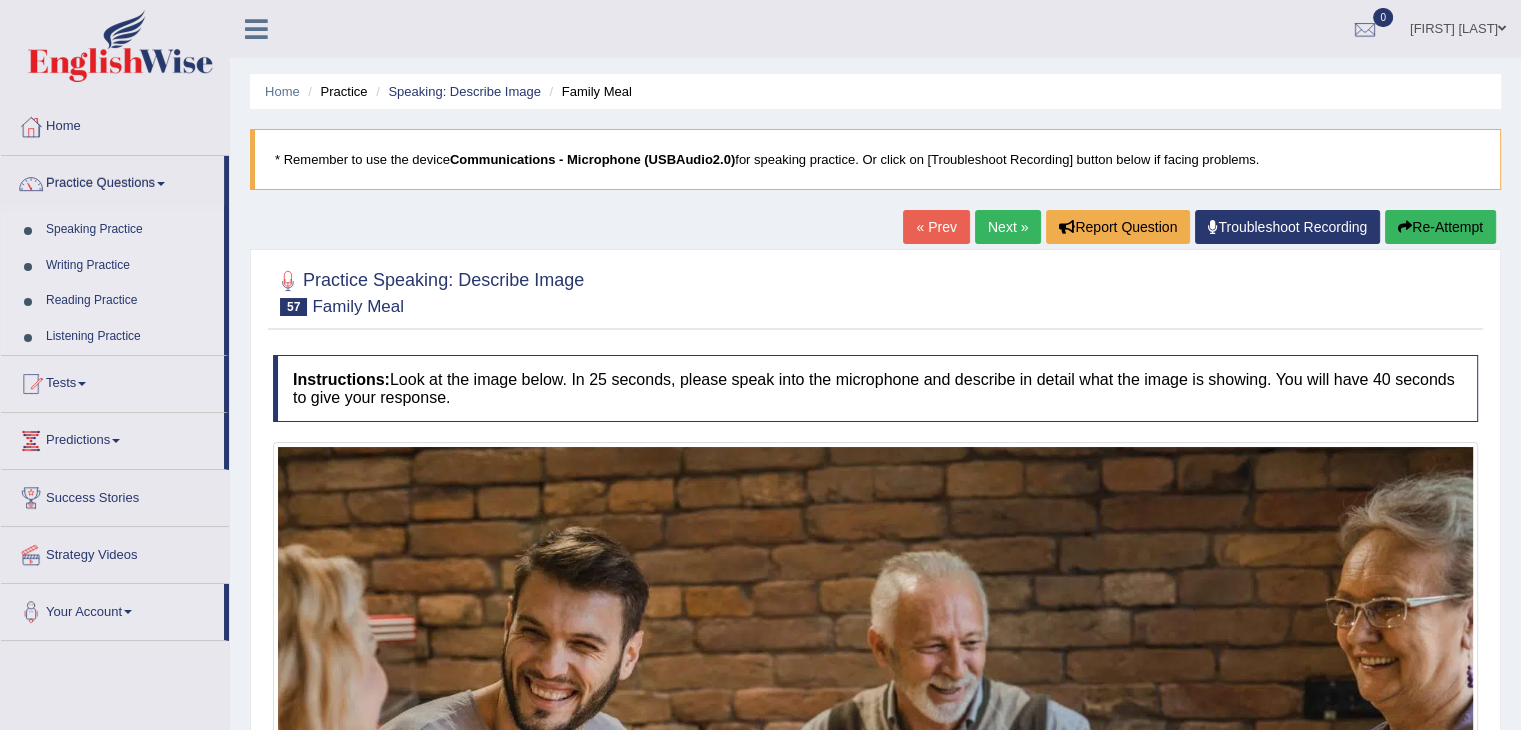 click at bounding box center (161, 184) 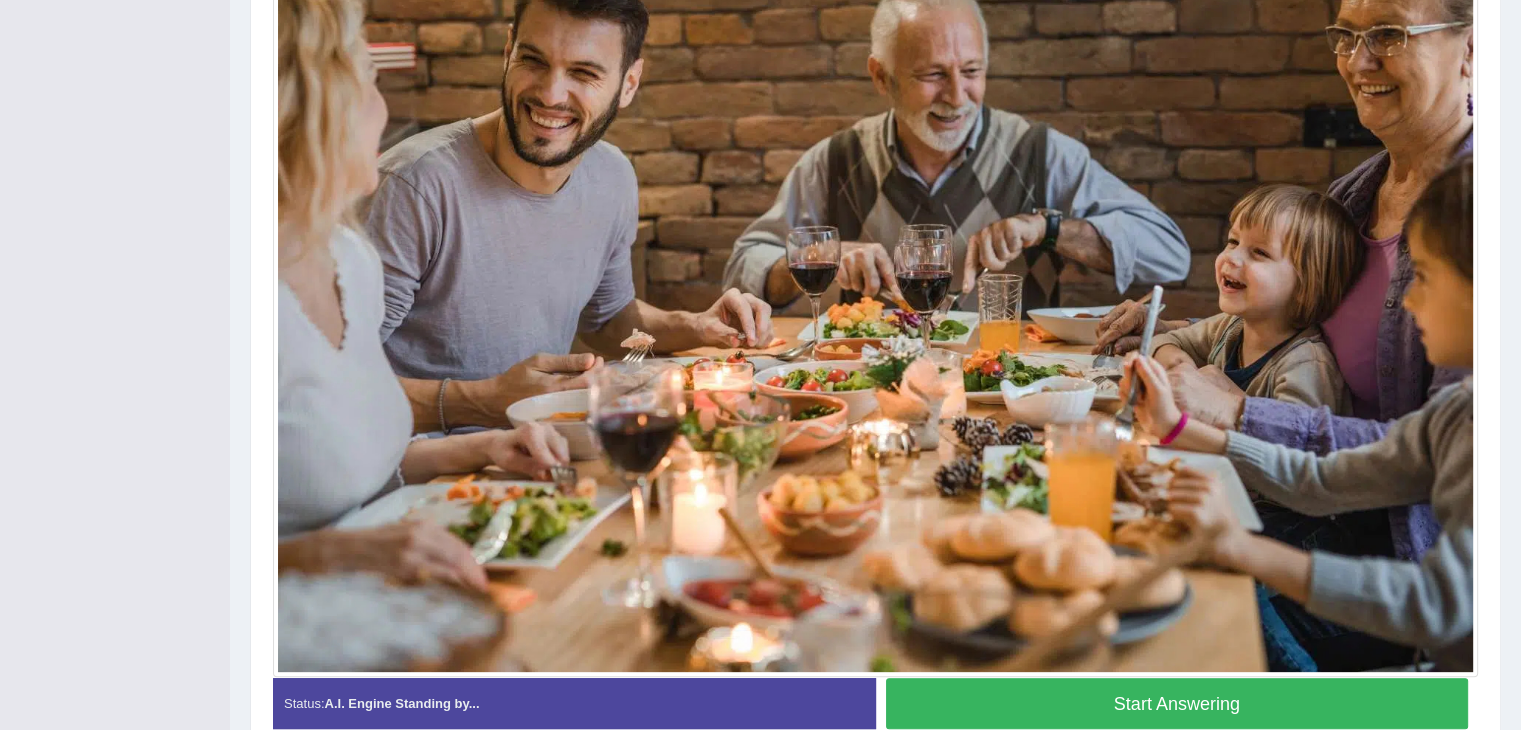 scroll, scrollTop: 583, scrollLeft: 0, axis: vertical 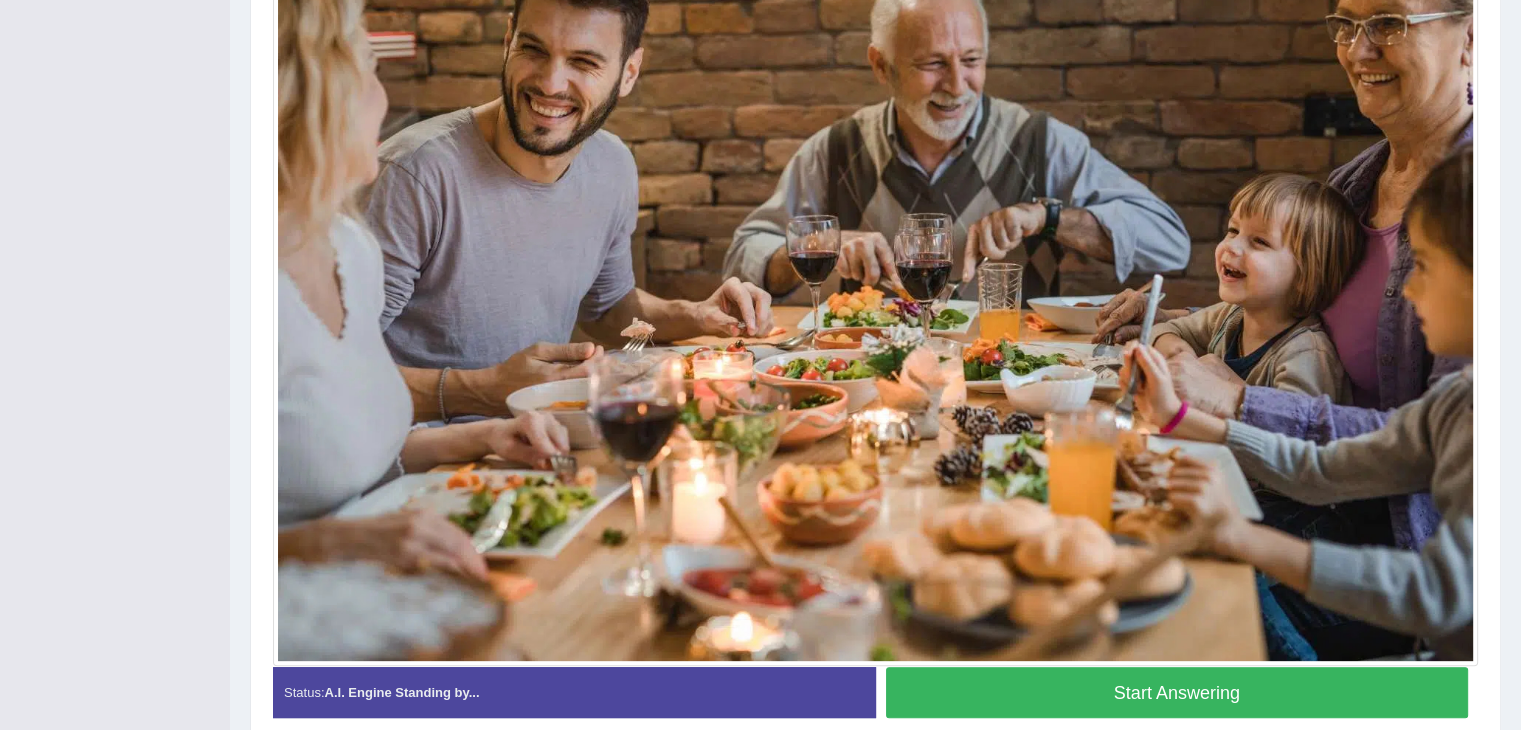 click on "Start Answering" at bounding box center [1177, 692] 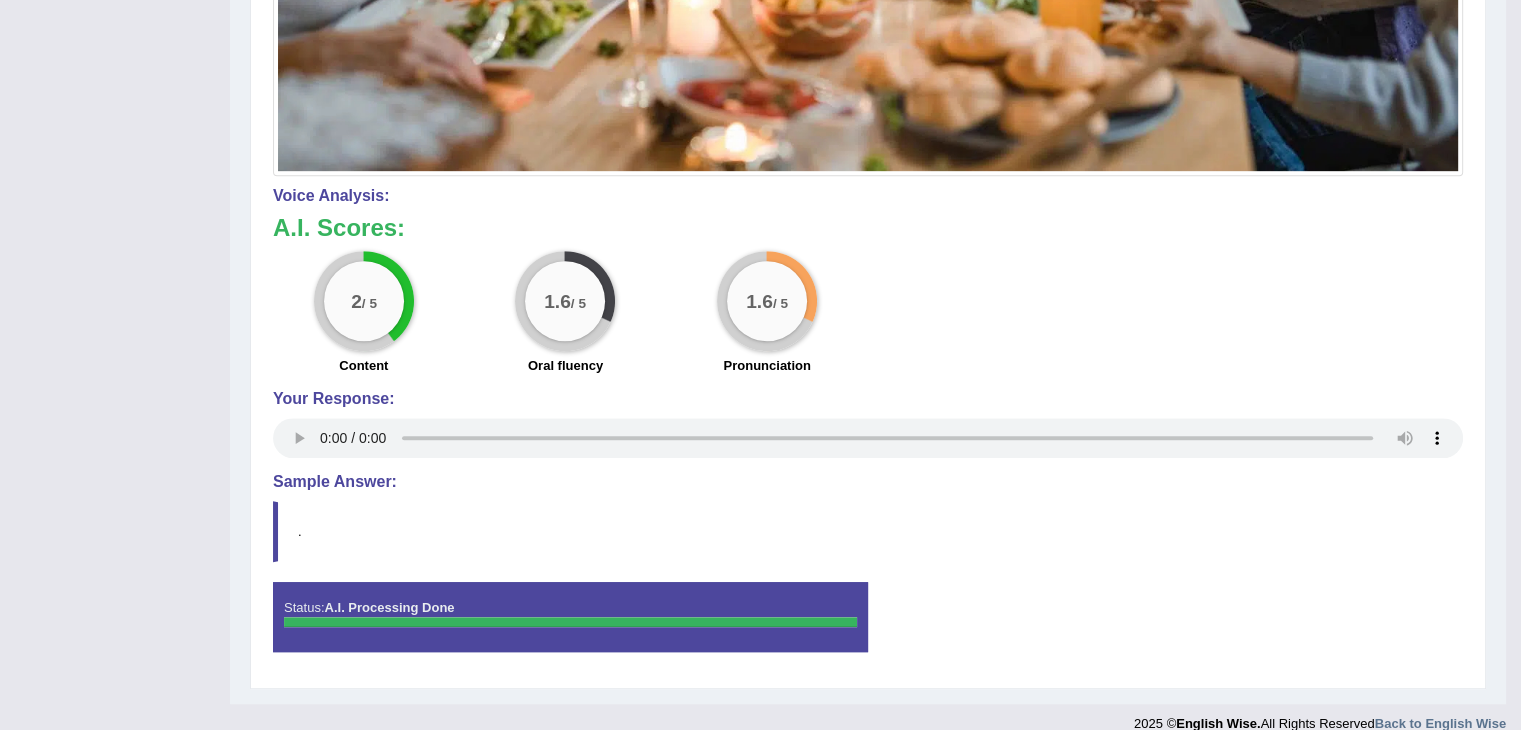 scroll, scrollTop: 1085, scrollLeft: 0, axis: vertical 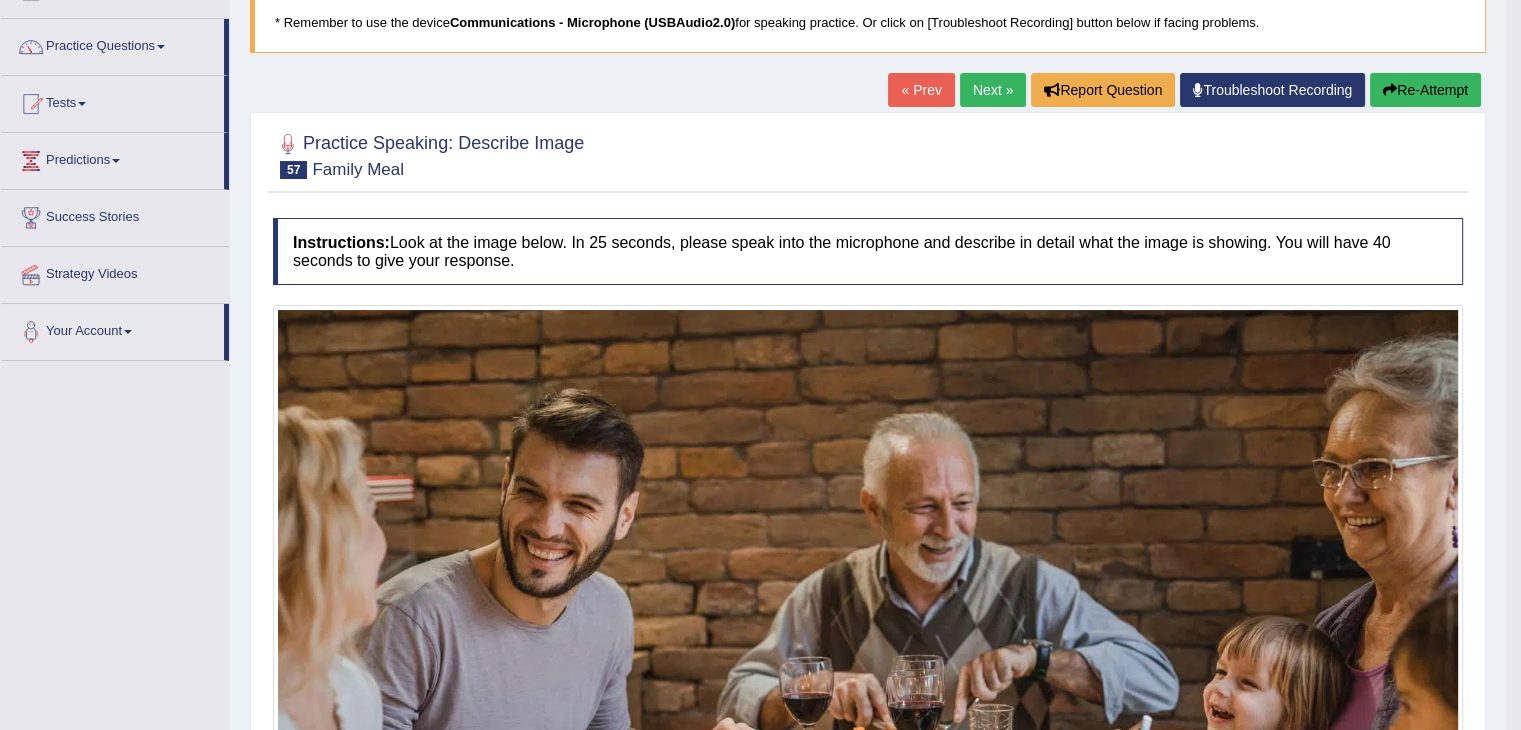 click on "Next »" at bounding box center (993, 90) 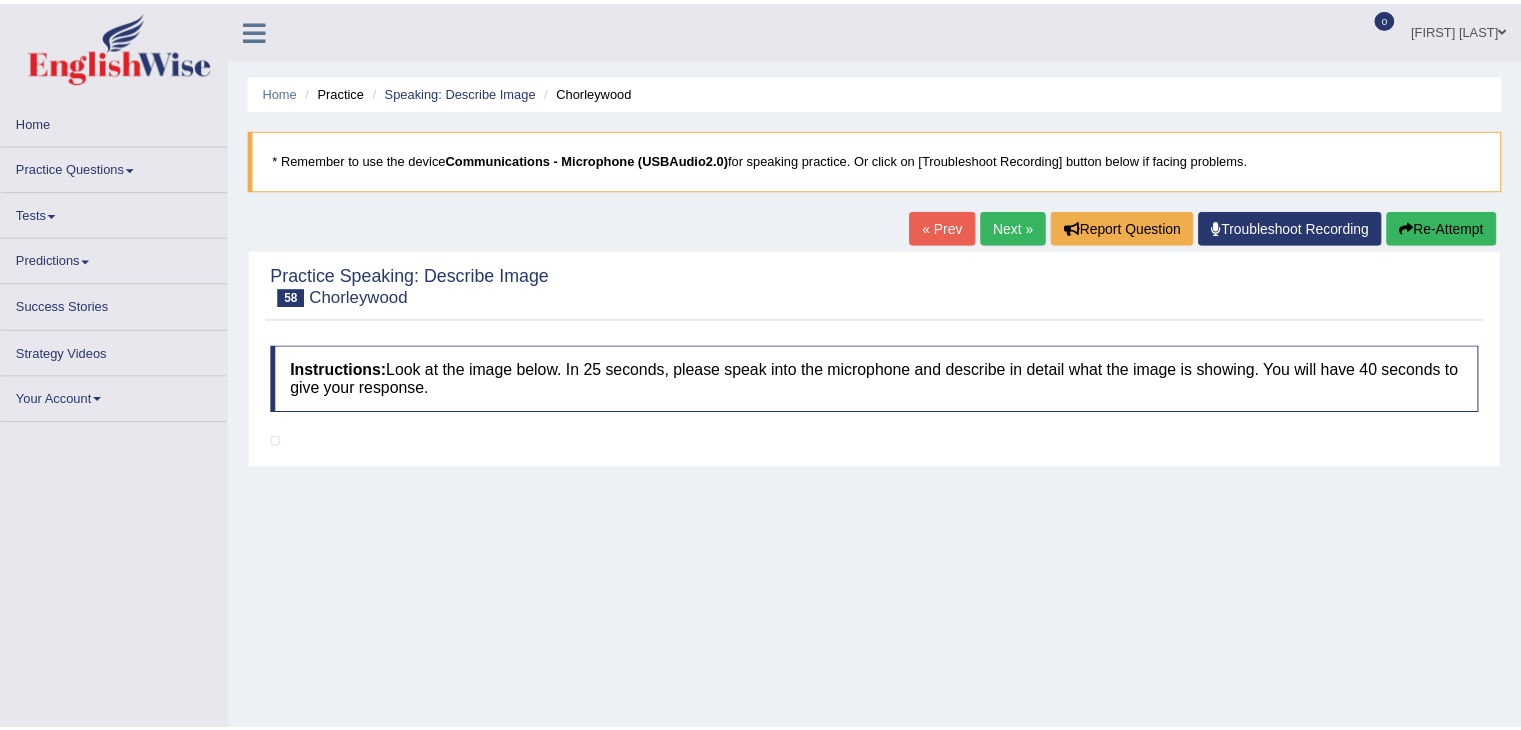 scroll, scrollTop: 0, scrollLeft: 0, axis: both 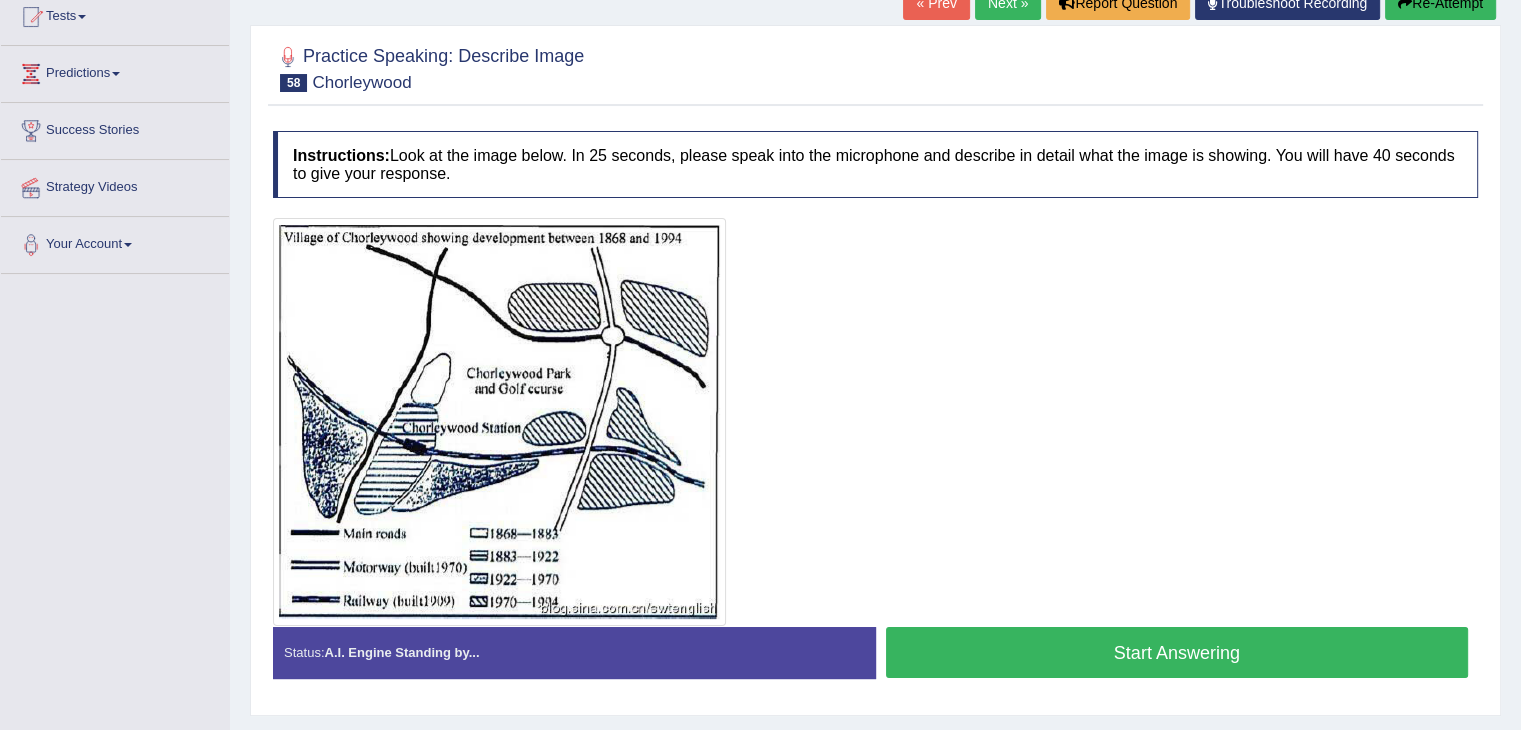 click on "Start Answering" at bounding box center [1177, 652] 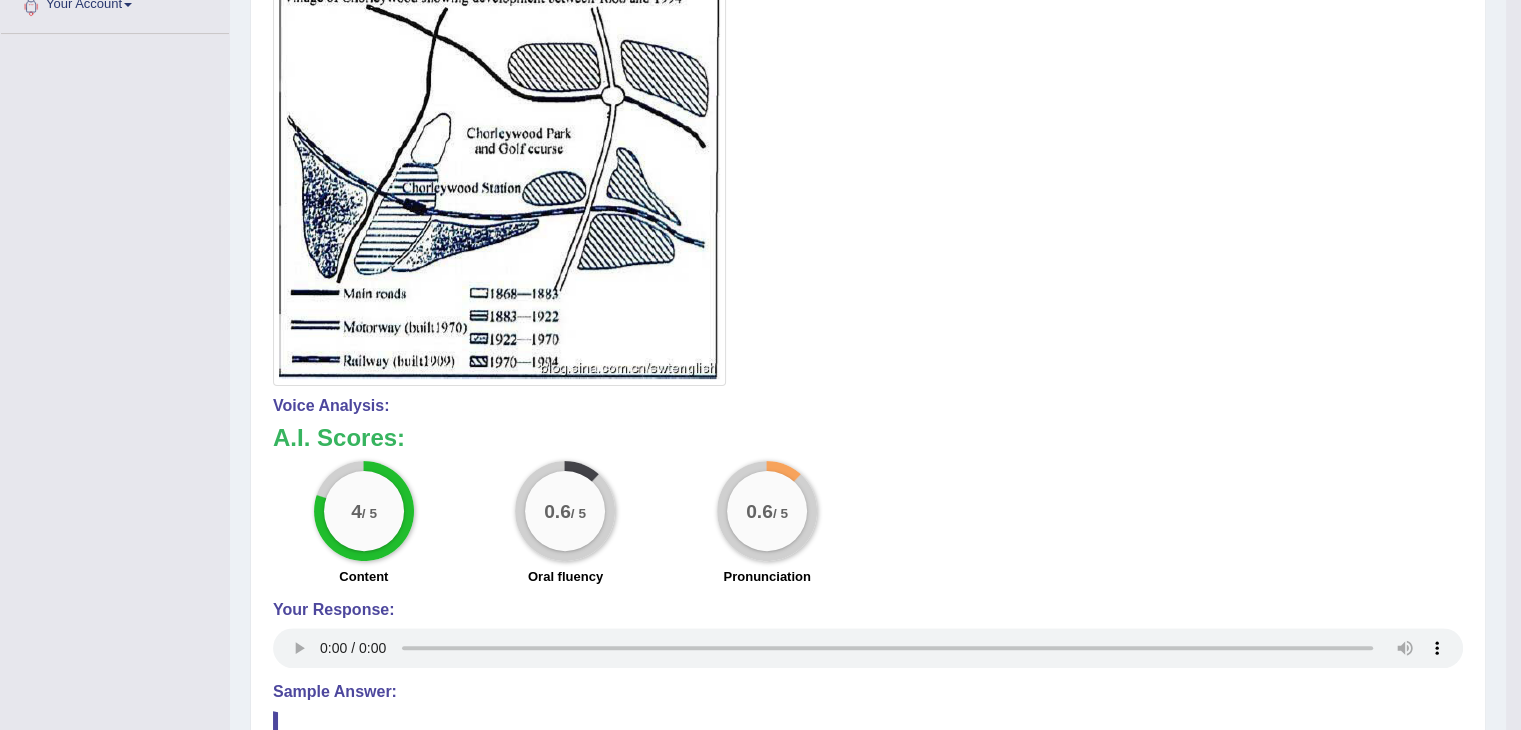 scroll, scrollTop: 471, scrollLeft: 0, axis: vertical 